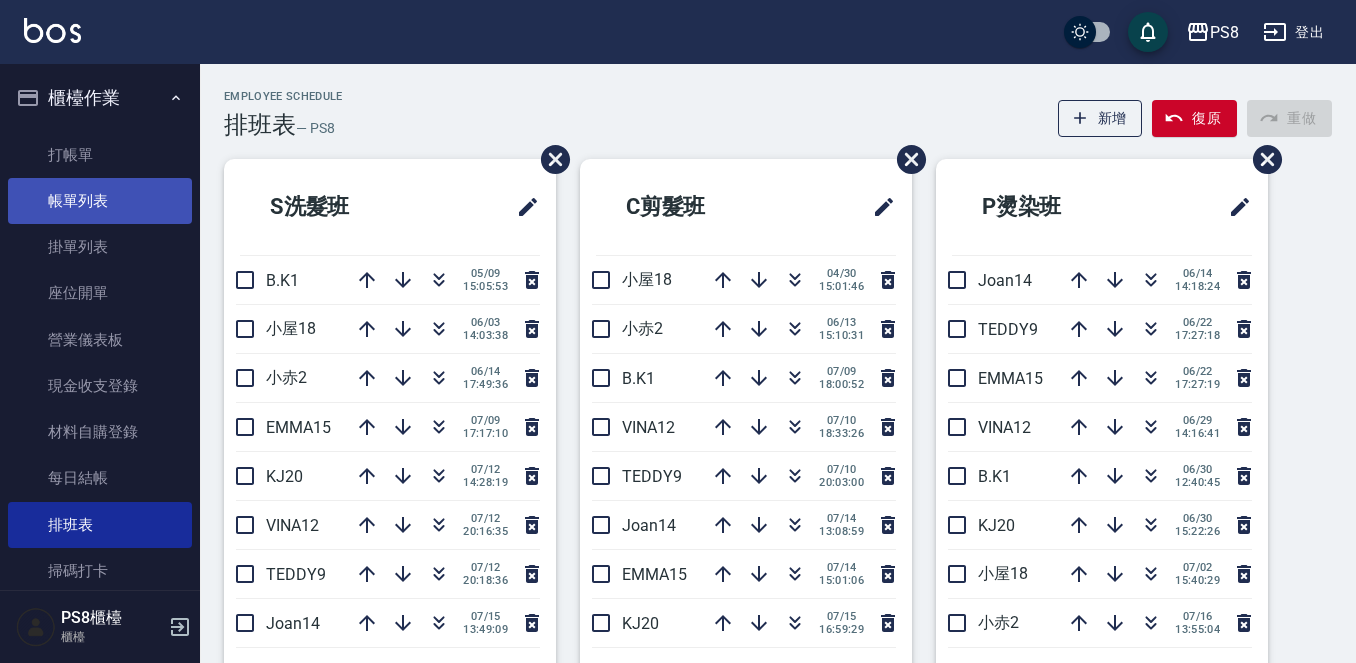 scroll, scrollTop: 0, scrollLeft: 0, axis: both 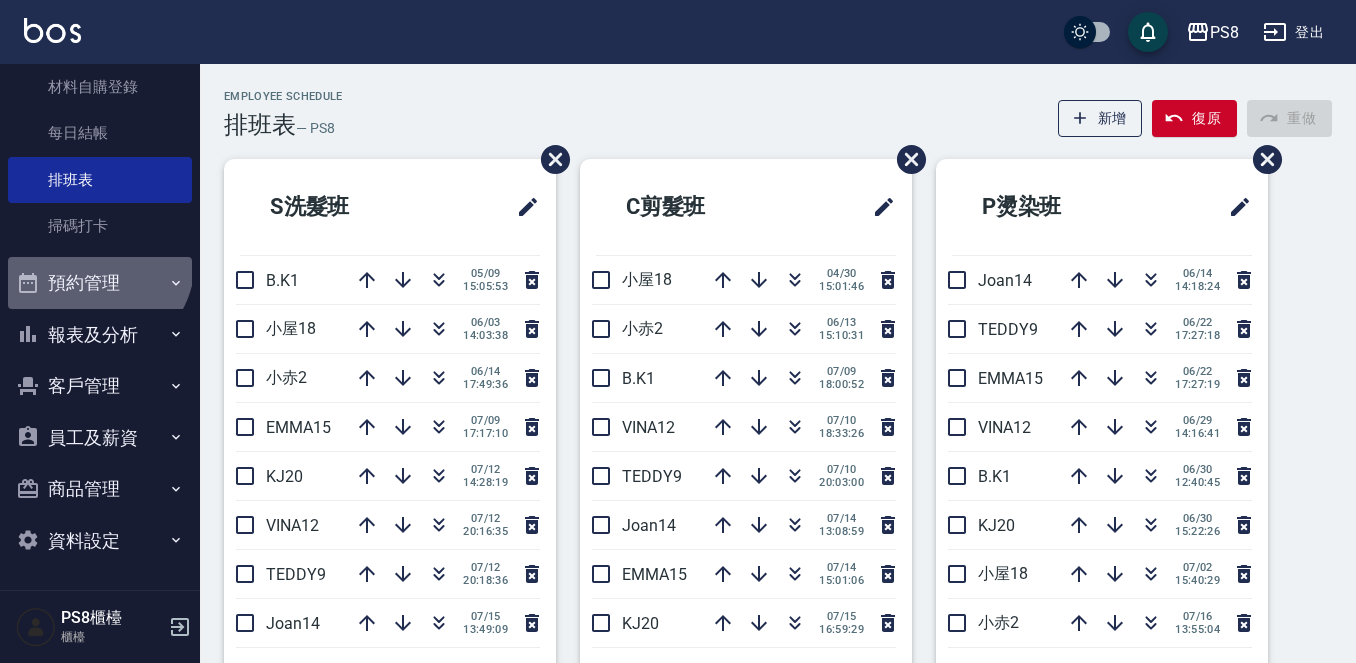 click on "預約管理" at bounding box center (100, 283) 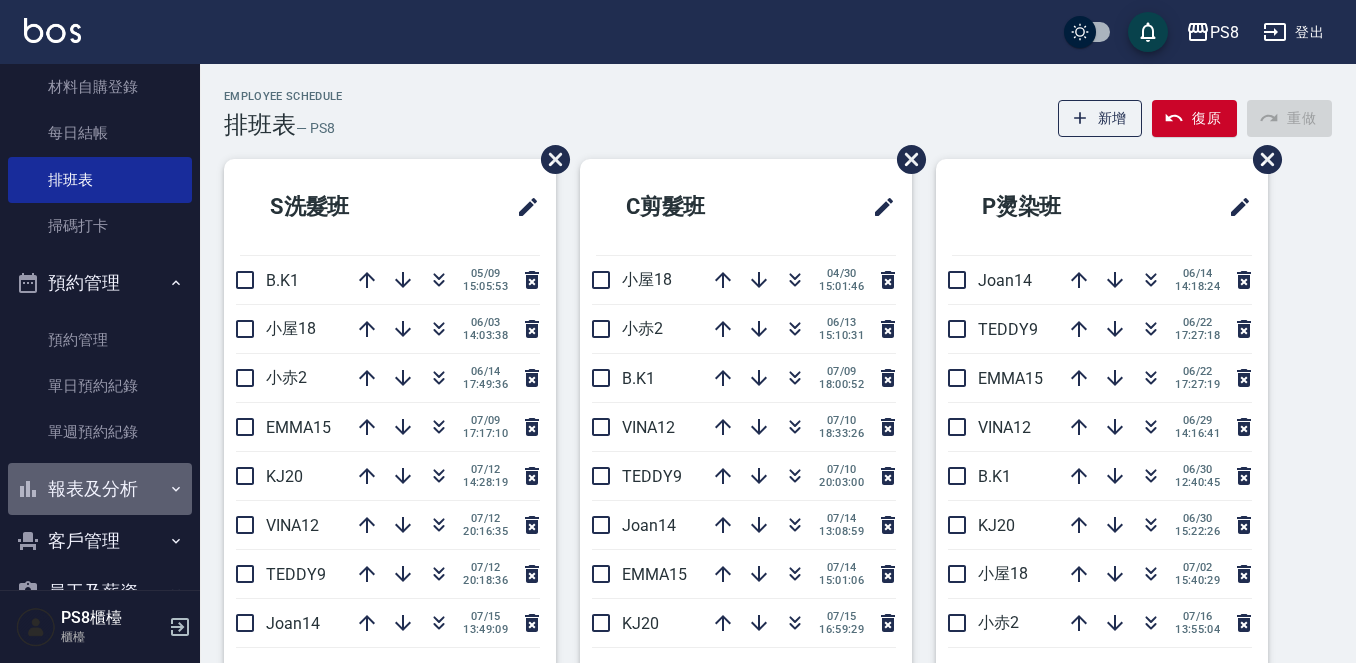 click on "報表及分析" at bounding box center [100, 489] 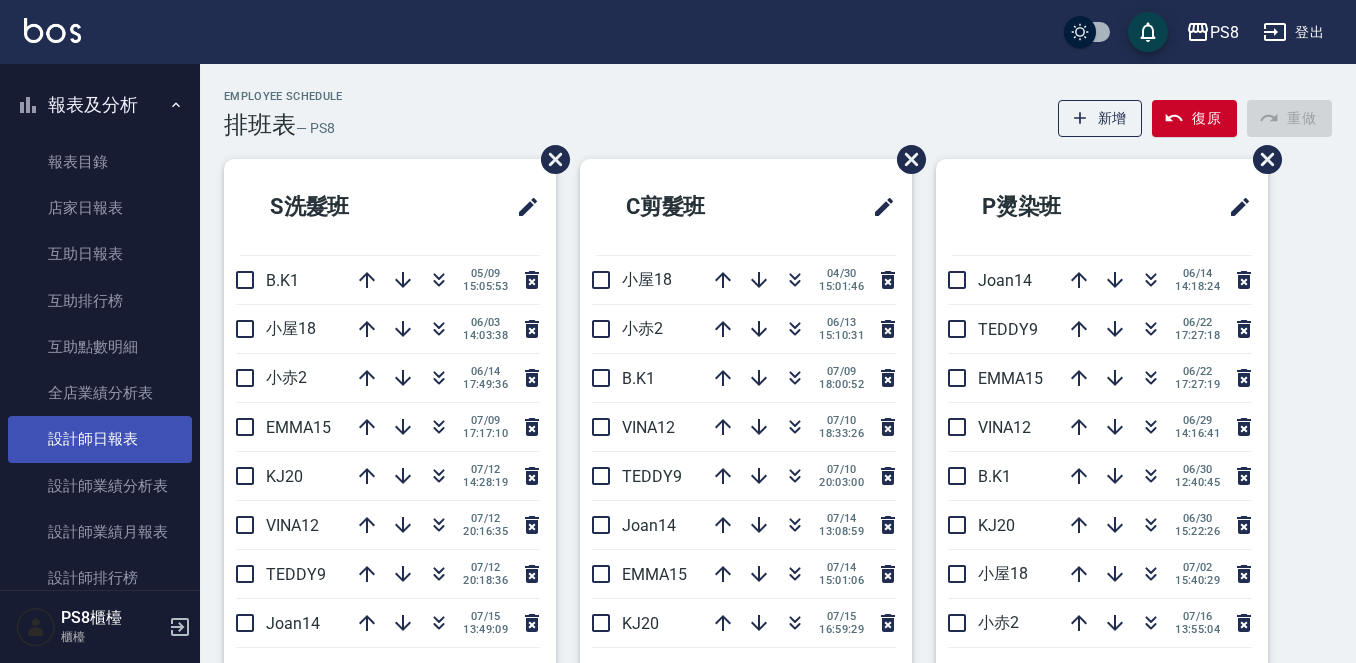 scroll, scrollTop: 745, scrollLeft: 0, axis: vertical 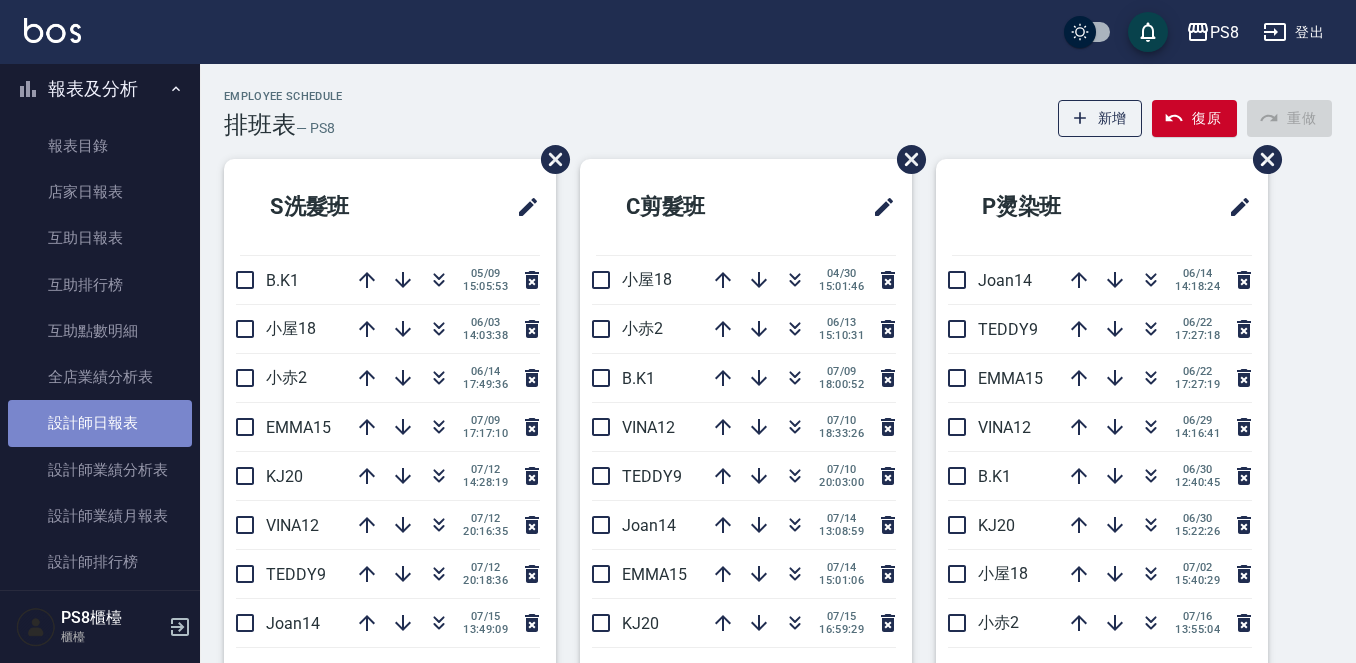 click on "設計師日報表" at bounding box center (100, 423) 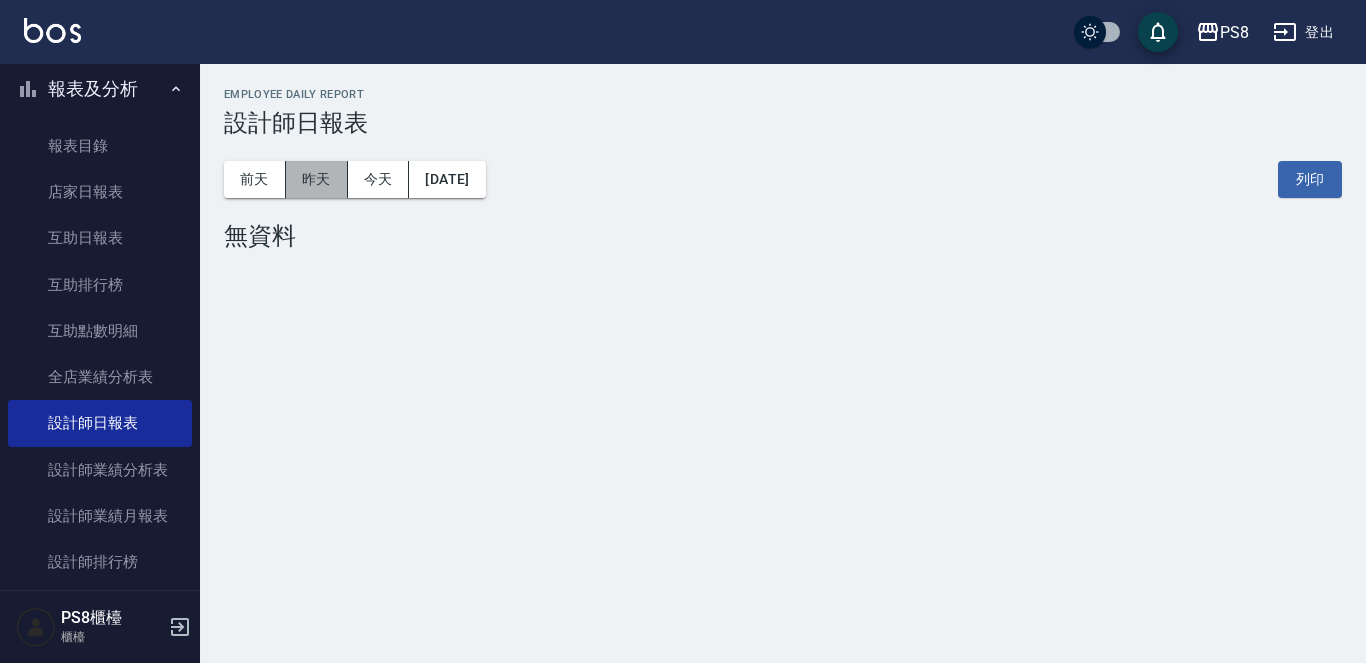 click on "昨天" at bounding box center (317, 179) 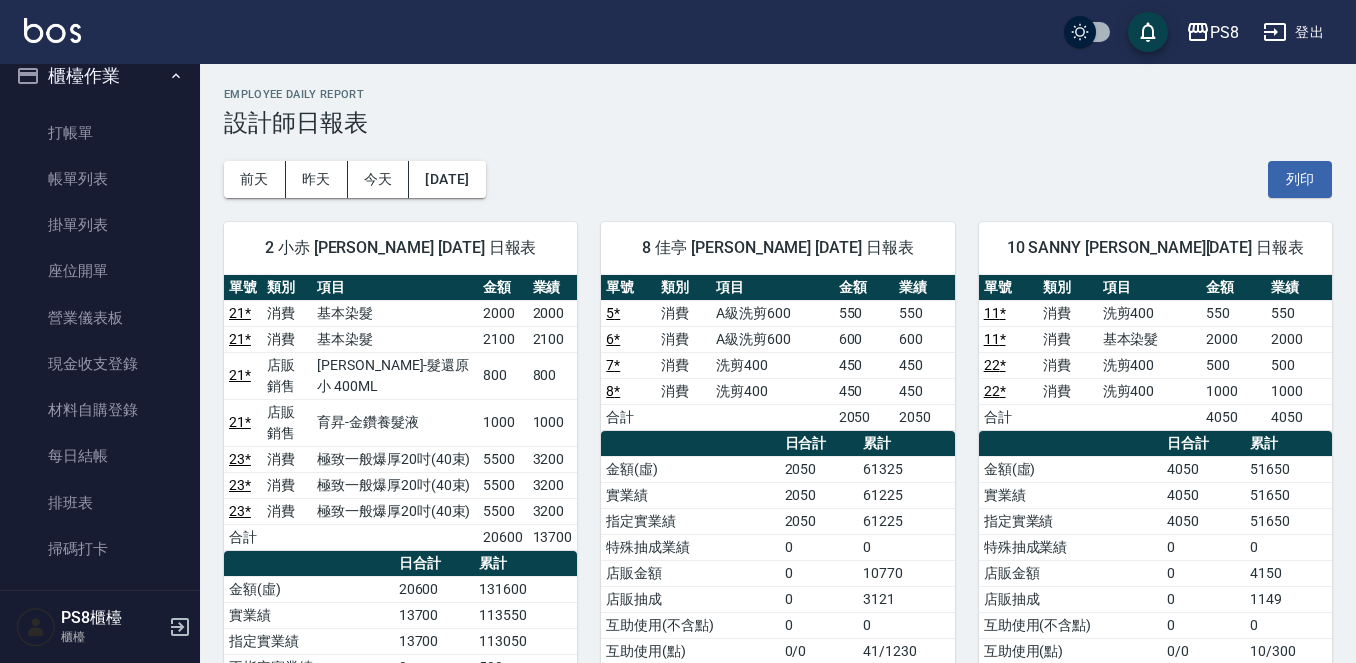 scroll, scrollTop: 0, scrollLeft: 0, axis: both 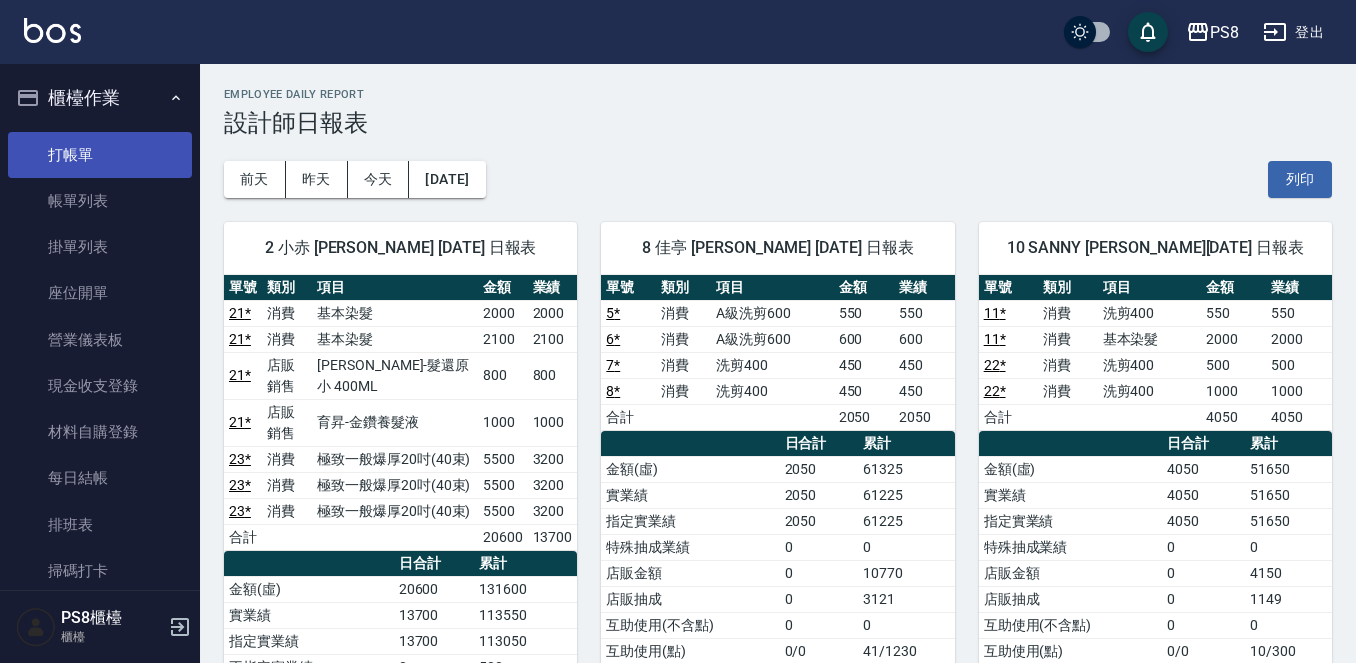 click on "打帳單" at bounding box center (100, 155) 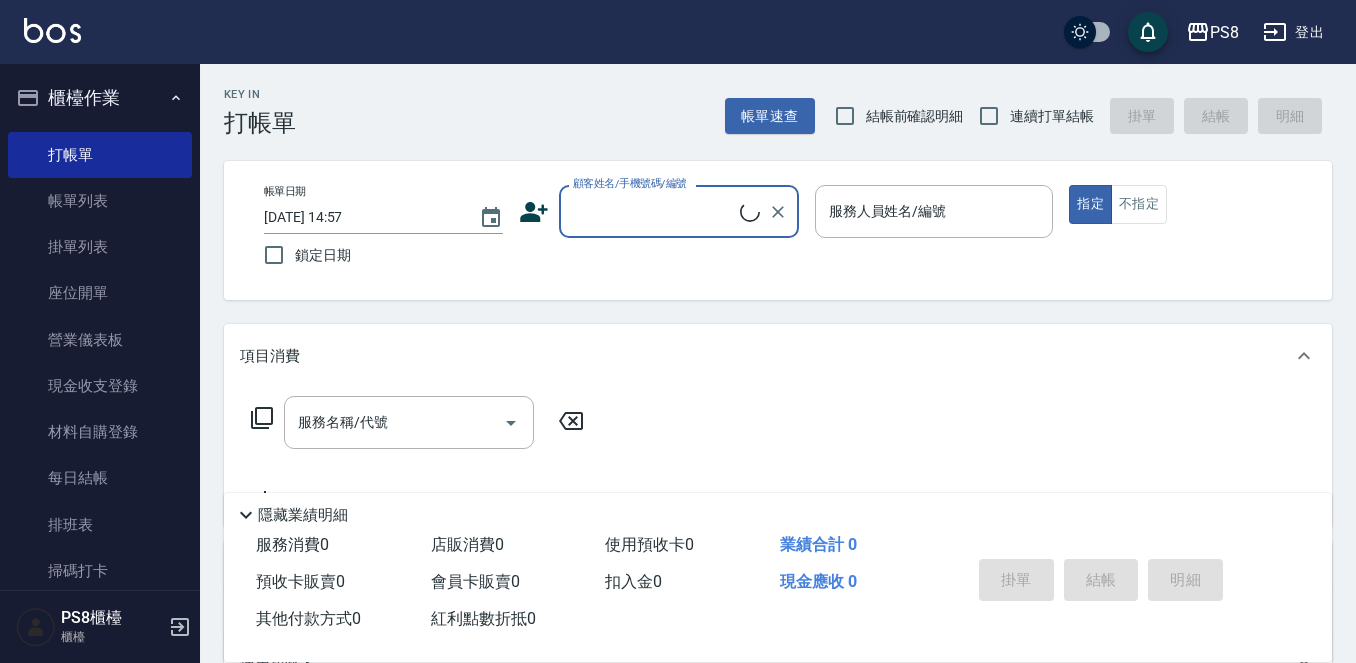 click on "顧客姓名/手機號碼/編號" at bounding box center (654, 211) 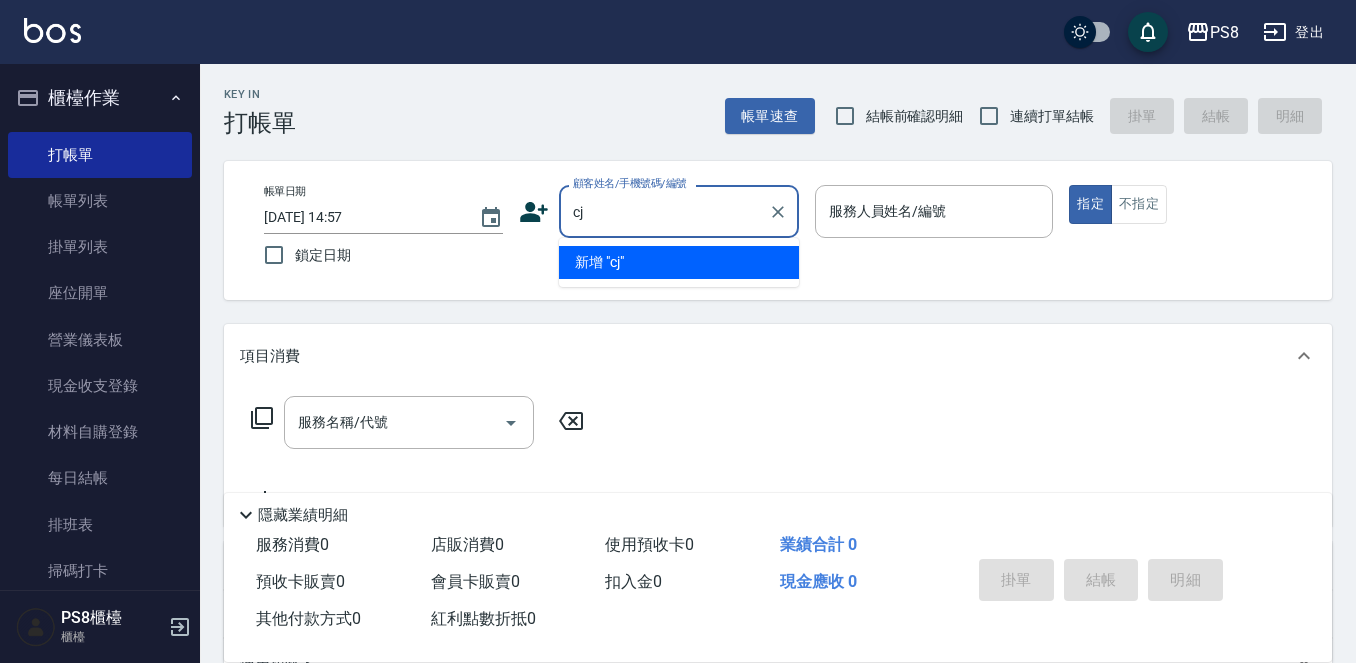 type on "c" 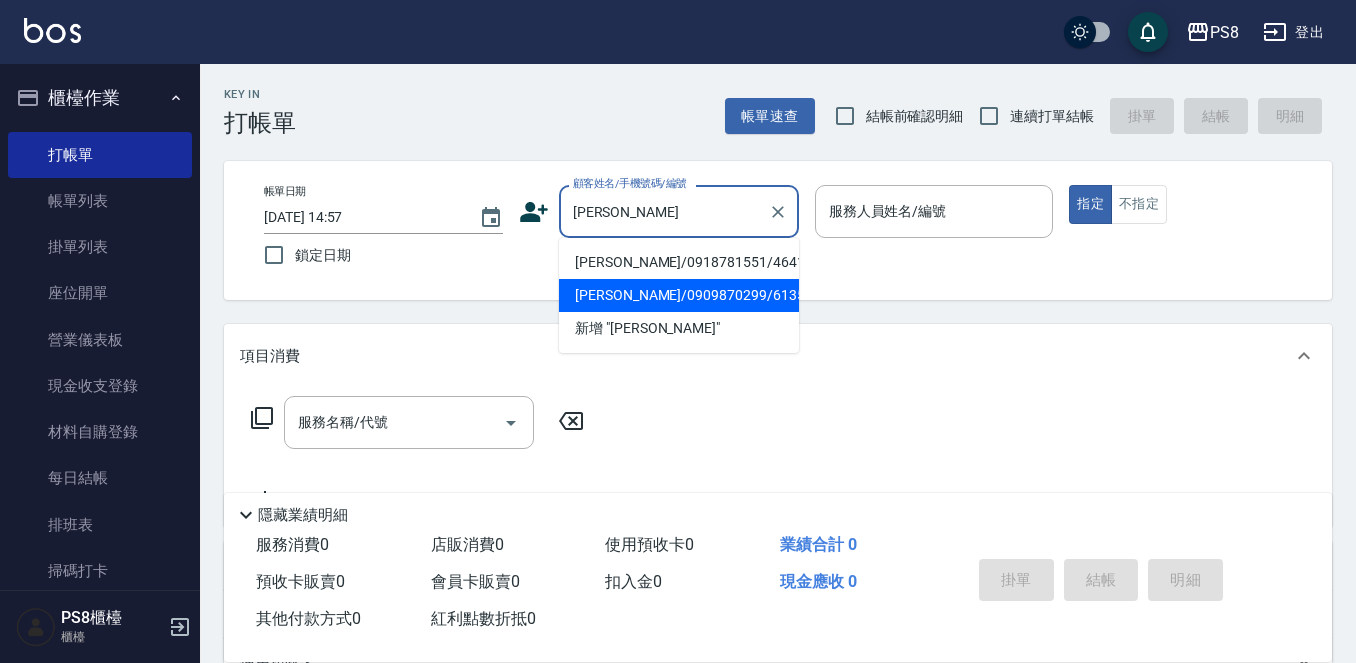 click on "黃雅君/0909870299/6135" at bounding box center [679, 295] 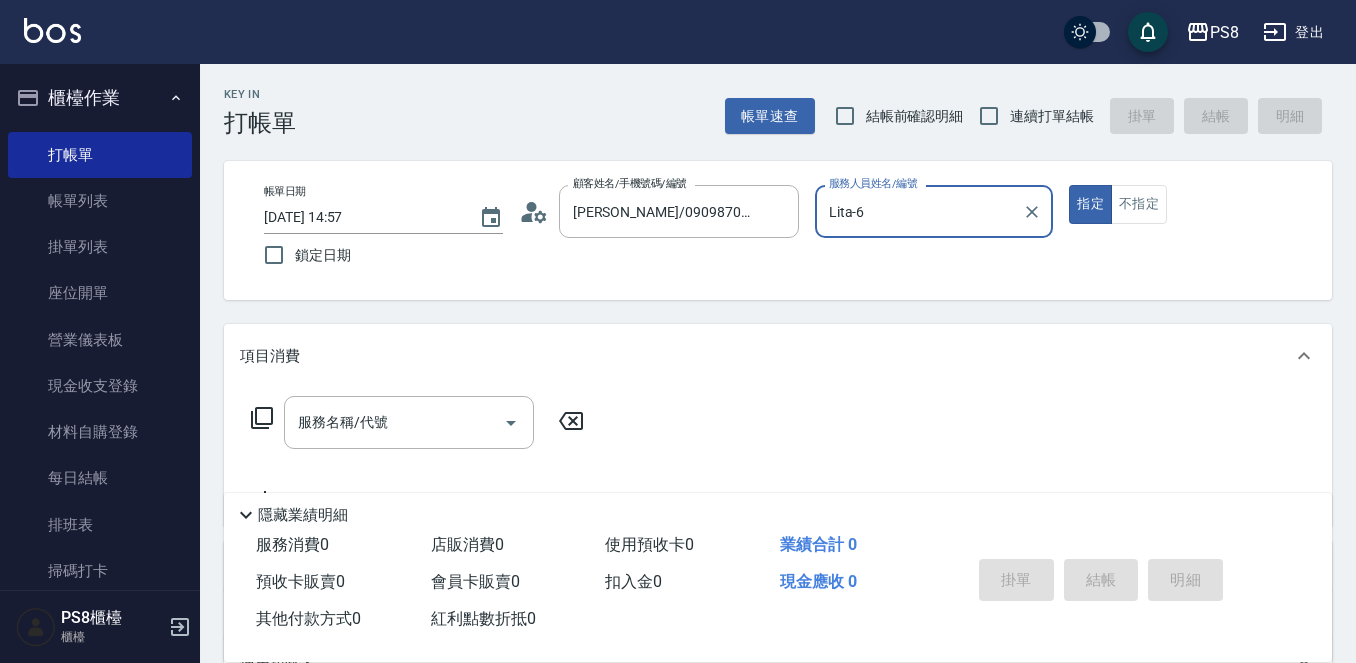 type on "Lita-6" 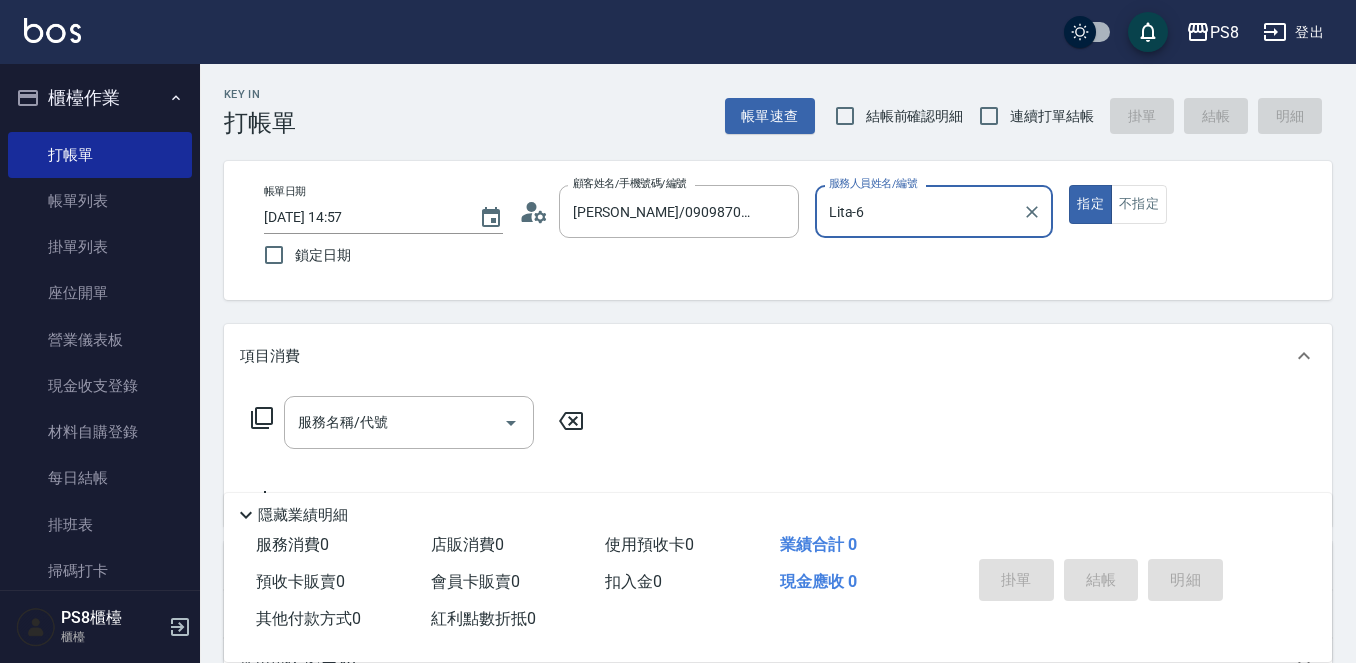 click on "指定" at bounding box center (1090, 204) 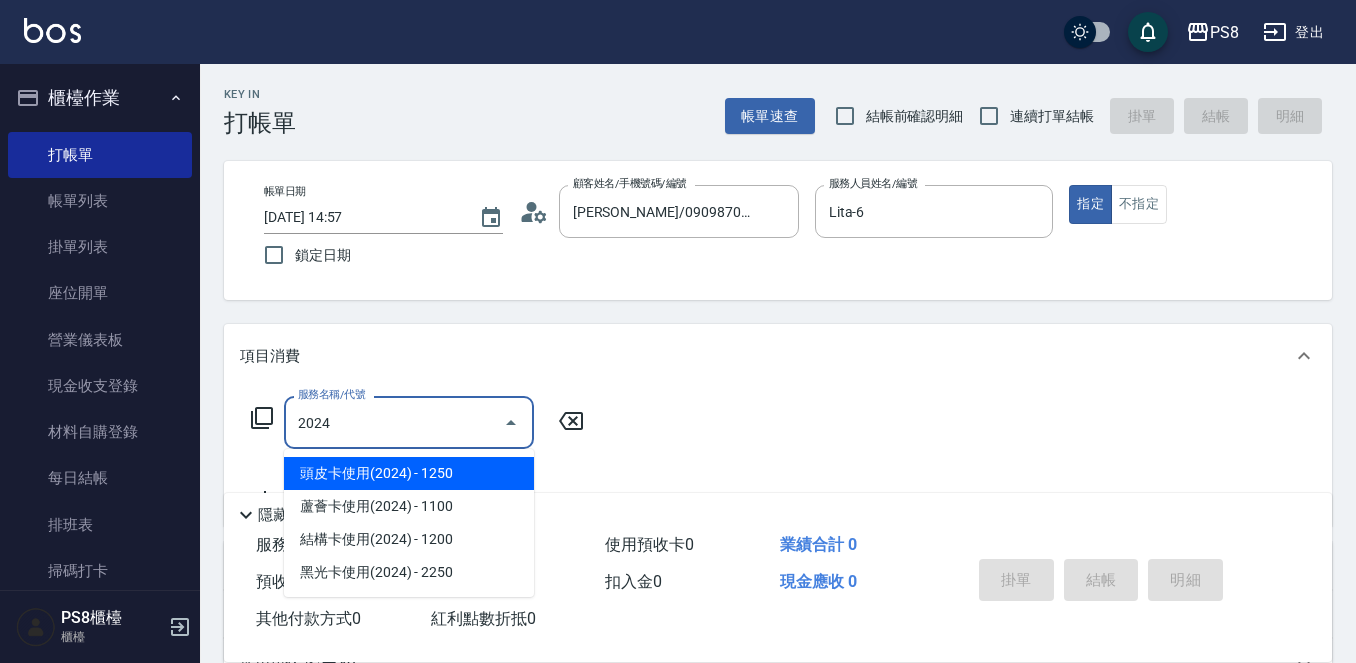 type on "頭皮卡使用(2024)(1212)" 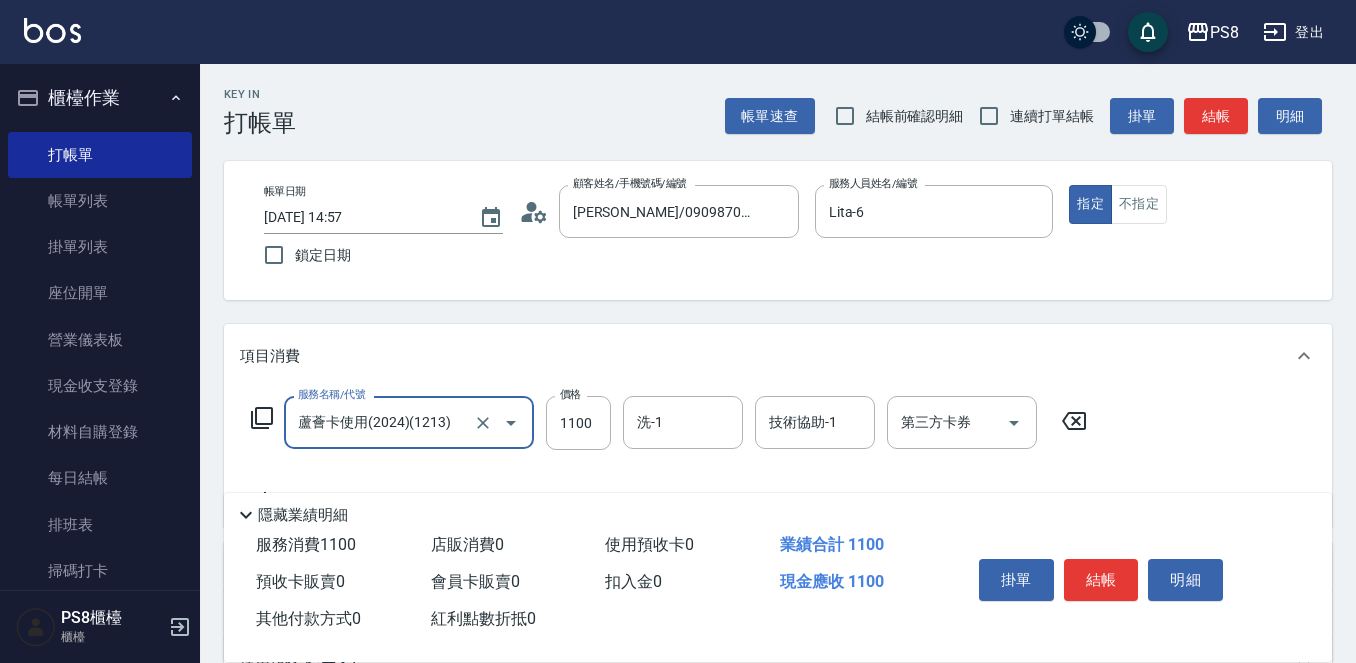type on "蘆薈卡使用(2024)(1213)" 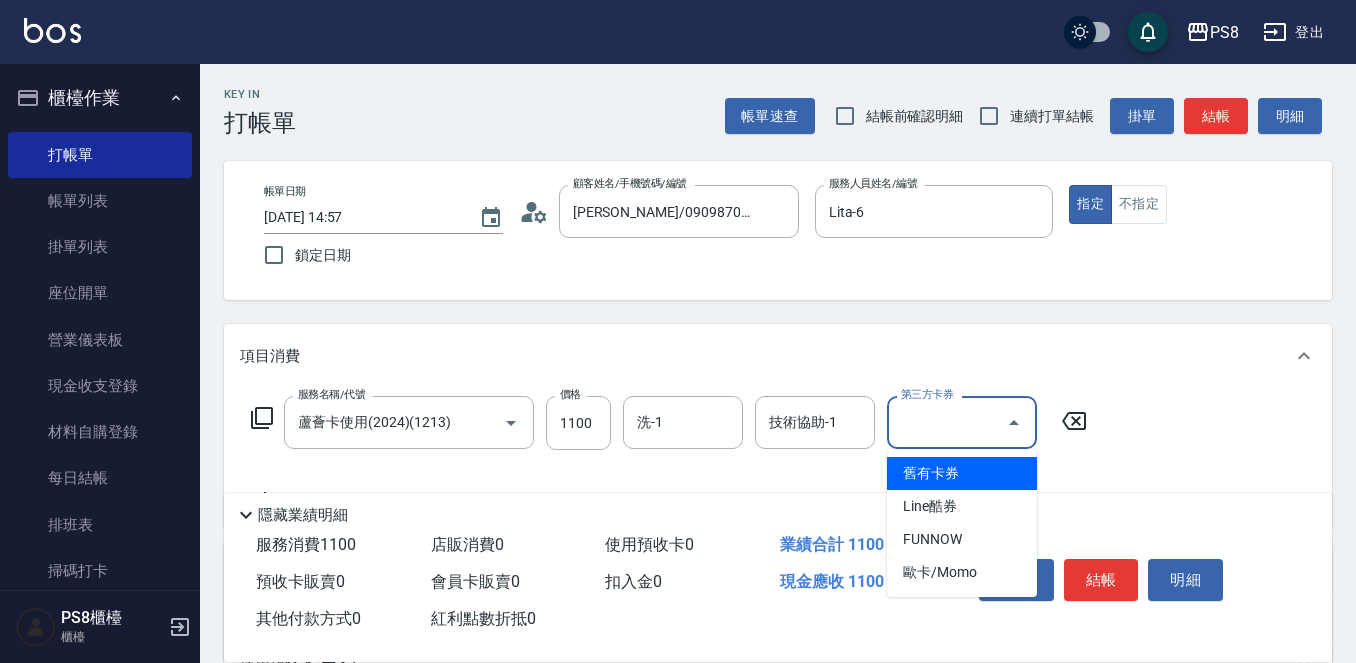 type on "舊有卡券" 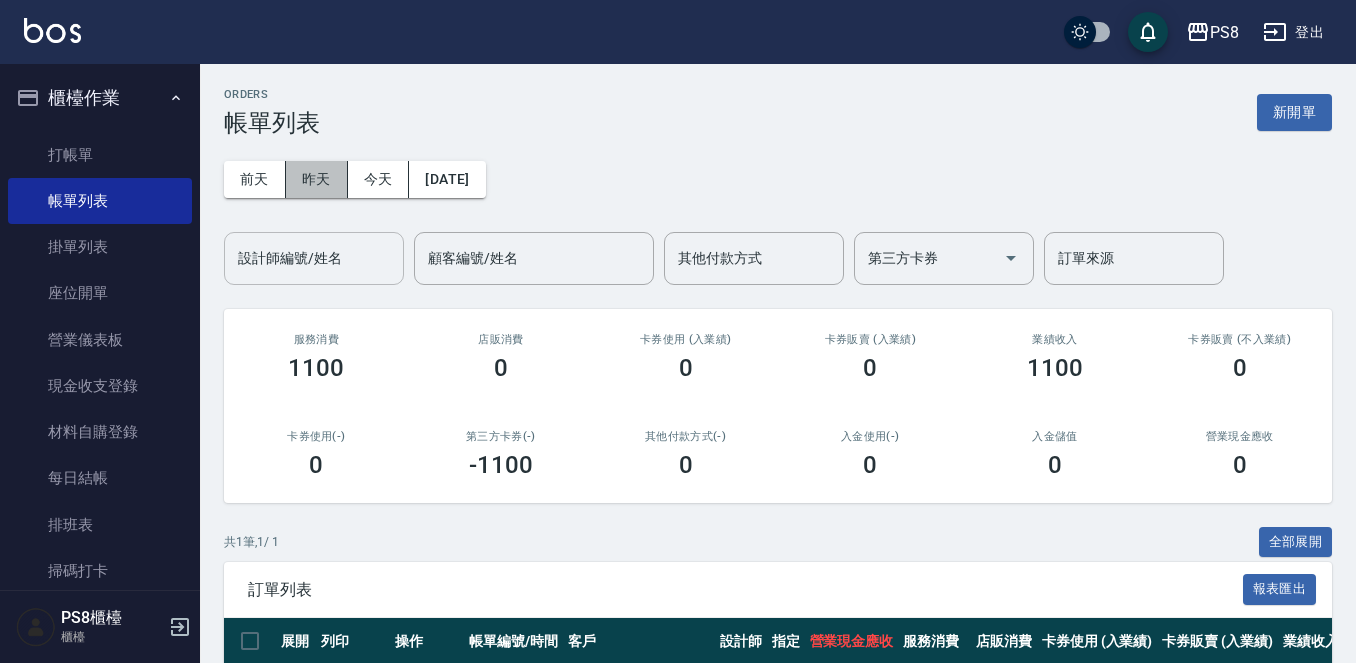 click on "昨天" at bounding box center (317, 179) 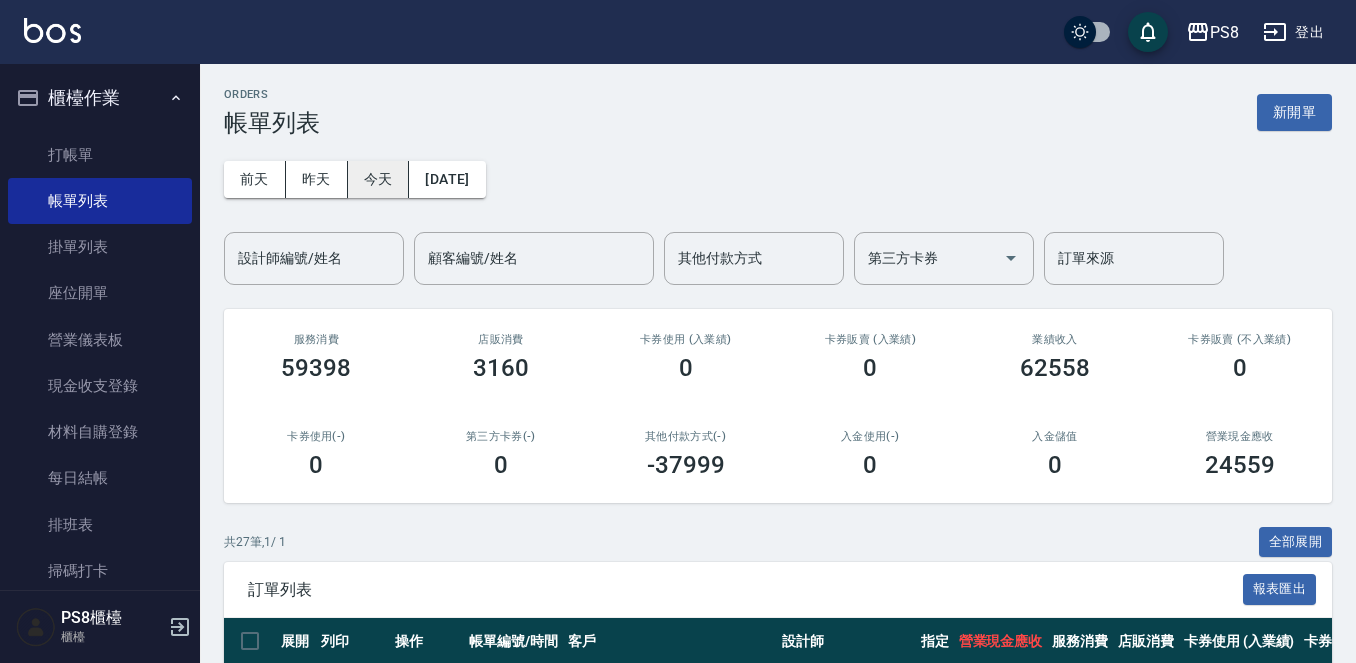 click on "今天" at bounding box center [379, 179] 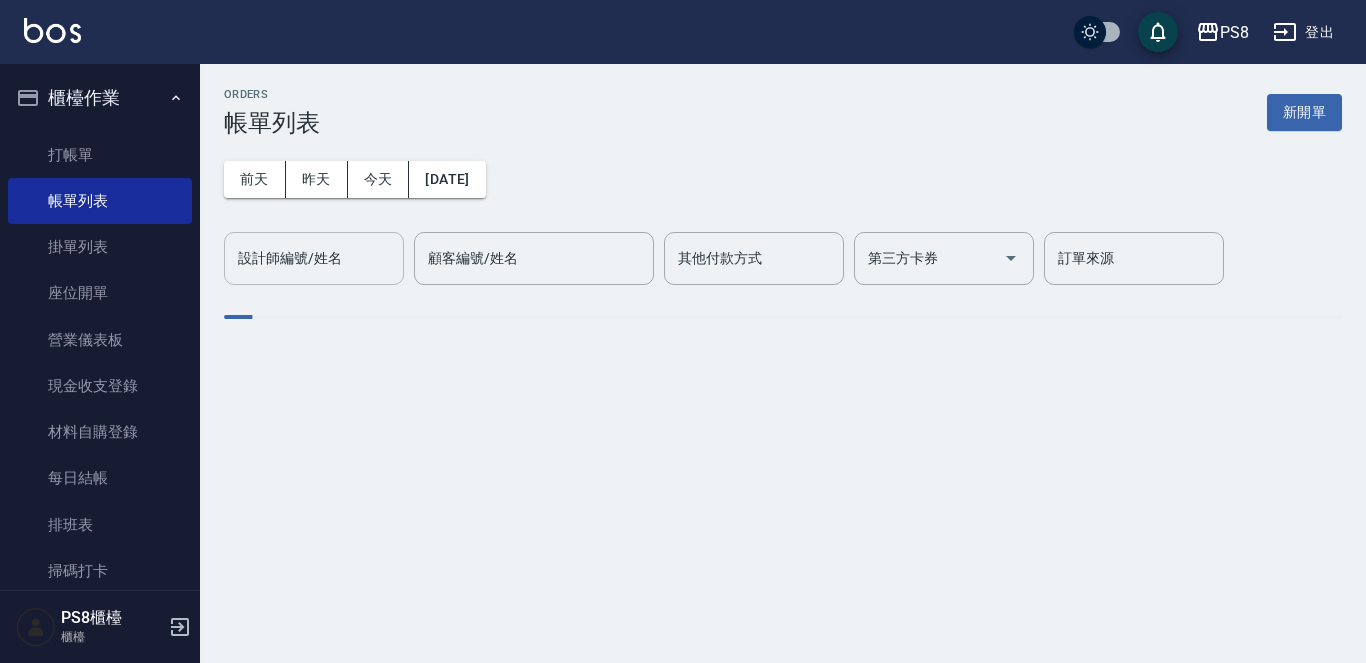 click on "設計師編號/姓名" at bounding box center [314, 258] 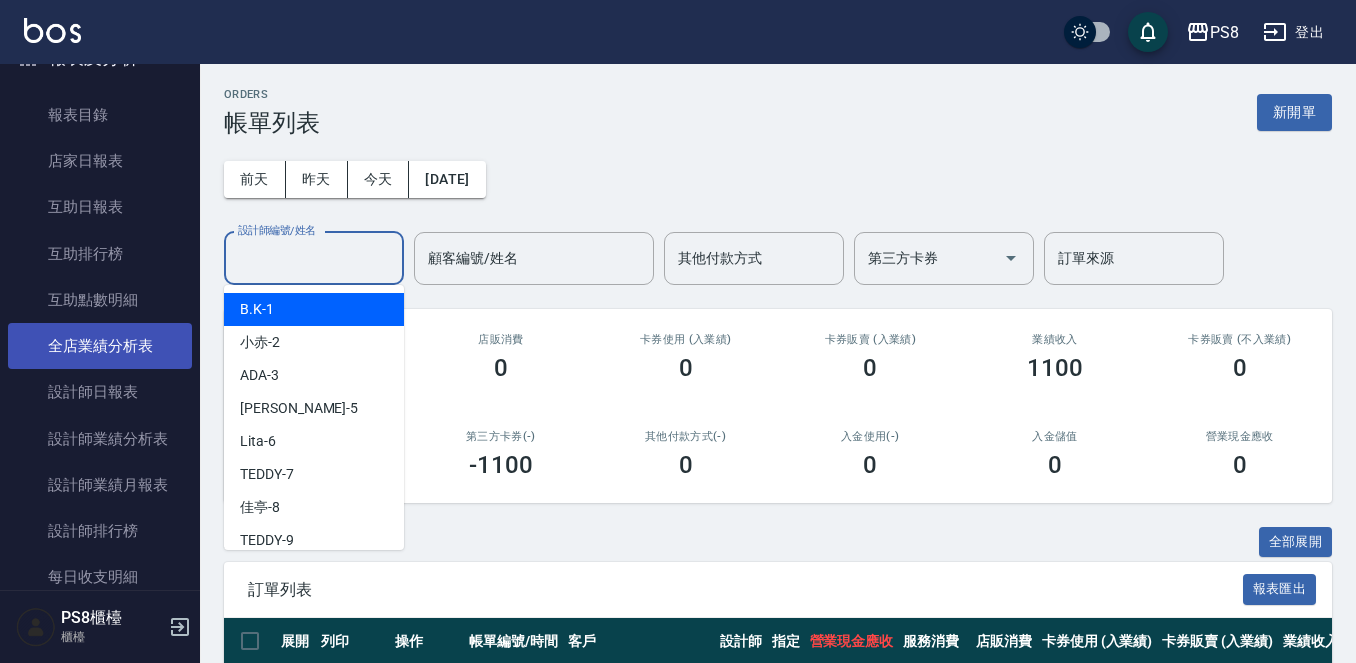 scroll, scrollTop: 771, scrollLeft: 0, axis: vertical 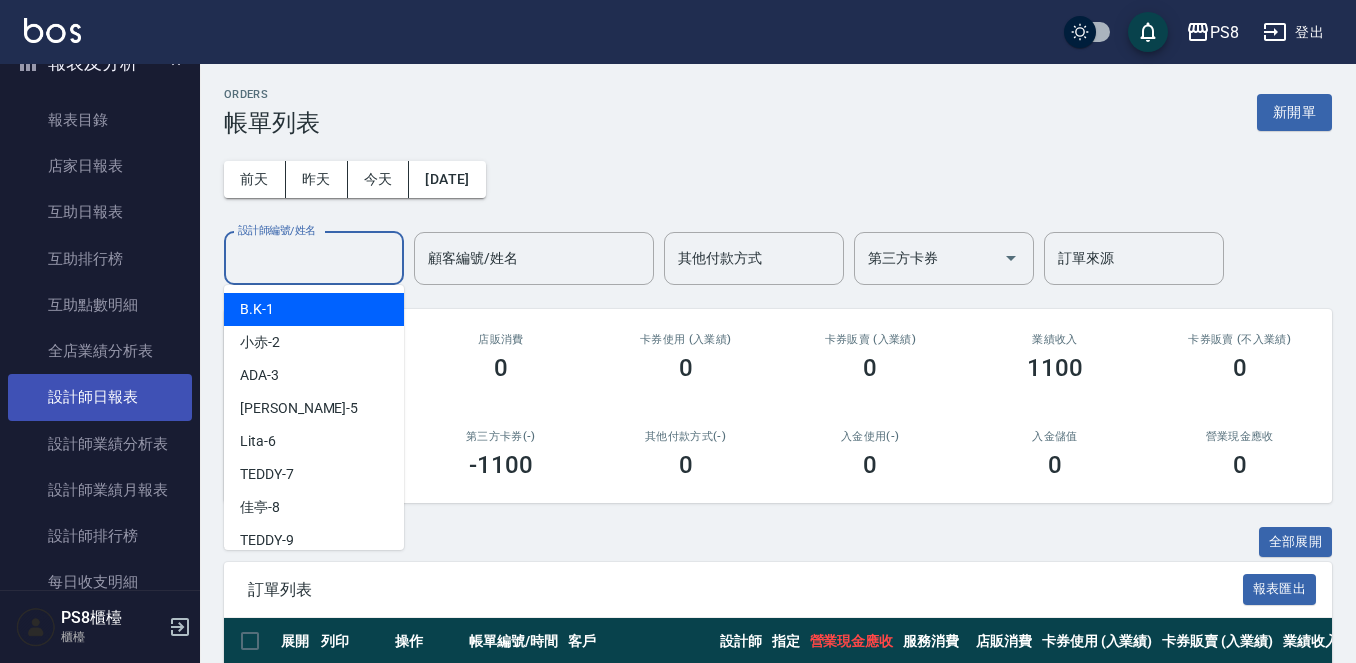 click on "設計師日報表" at bounding box center (100, 397) 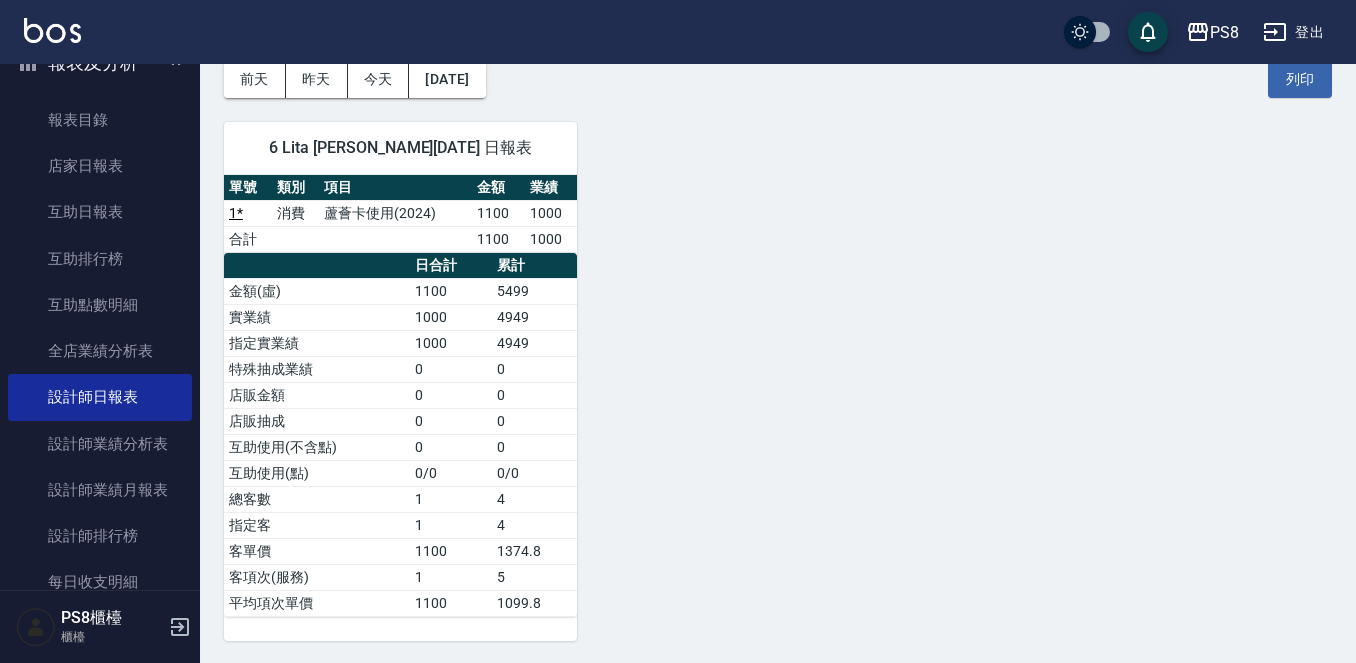 scroll, scrollTop: 0, scrollLeft: 0, axis: both 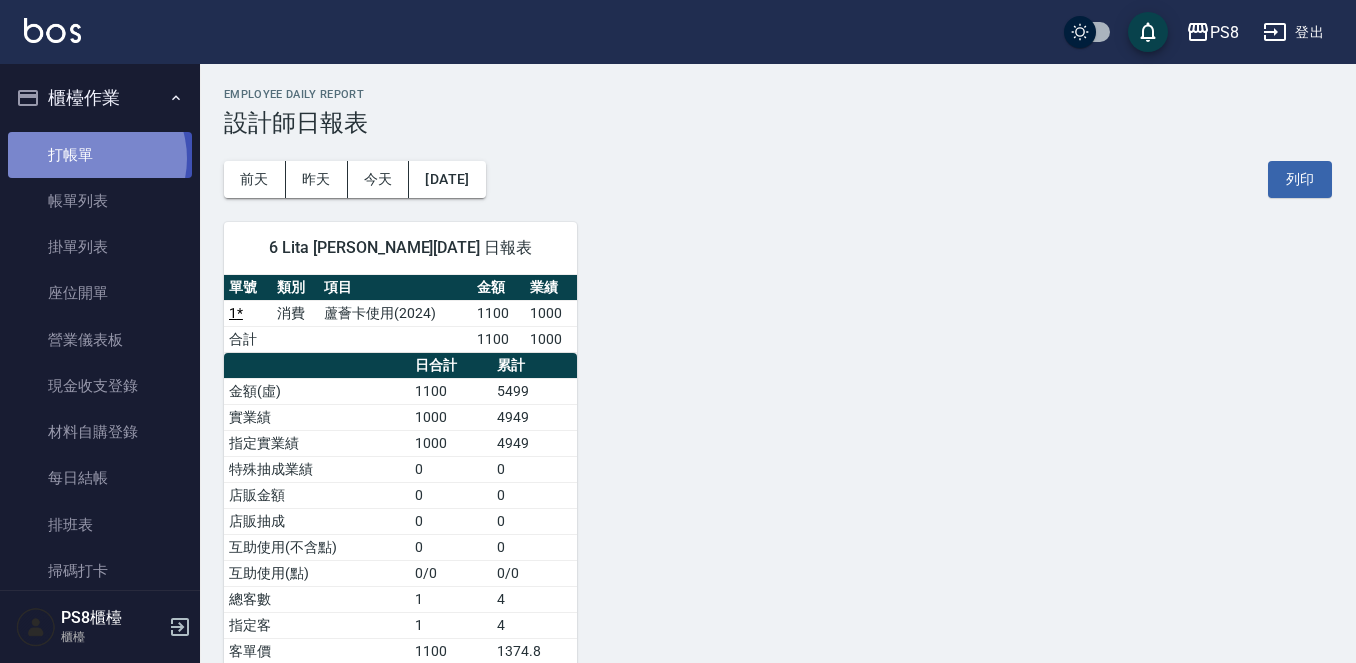 click on "打帳單" at bounding box center [100, 155] 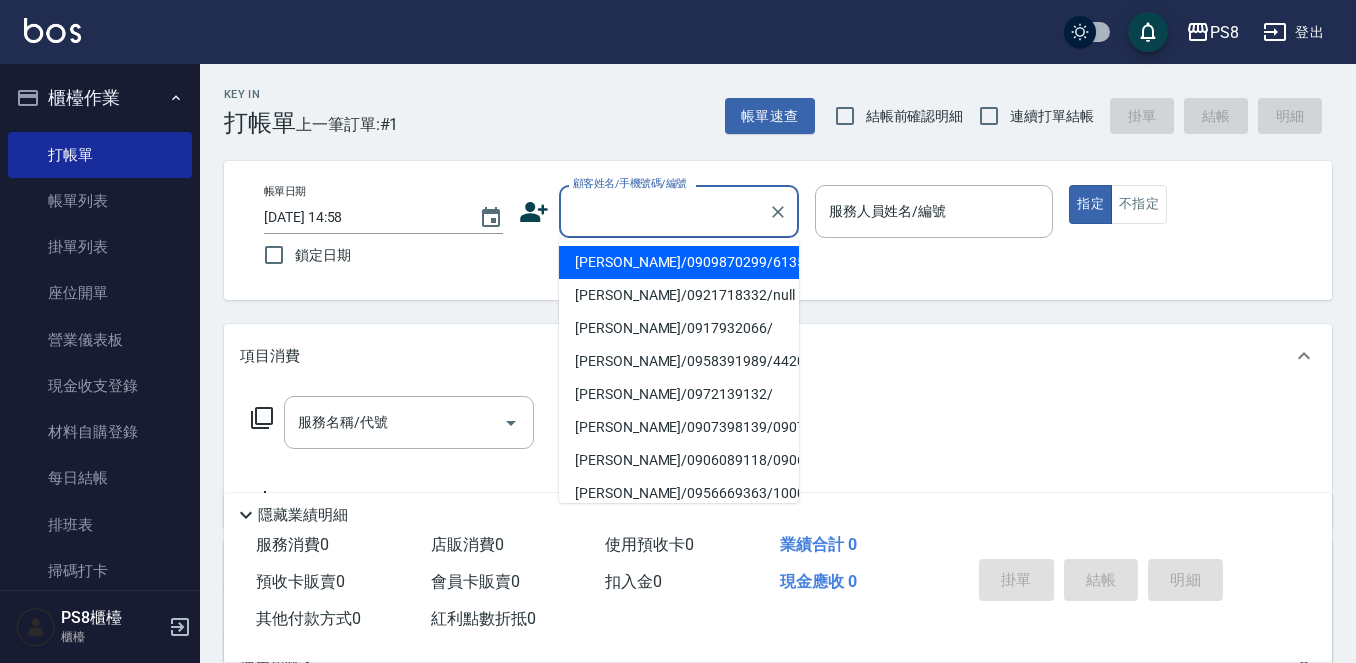 drag, startPoint x: 801, startPoint y: 7, endPoint x: 636, endPoint y: 218, distance: 267.85443 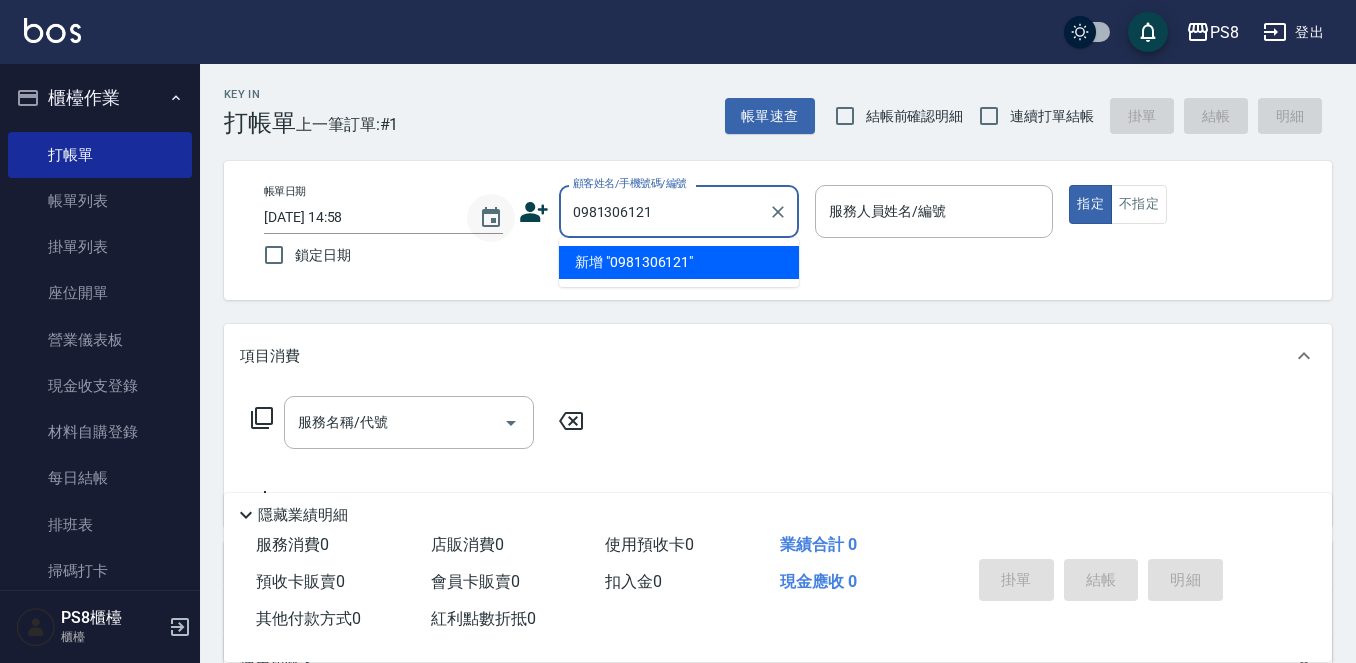 drag, startPoint x: 650, startPoint y: 215, endPoint x: 493, endPoint y: 214, distance: 157.00319 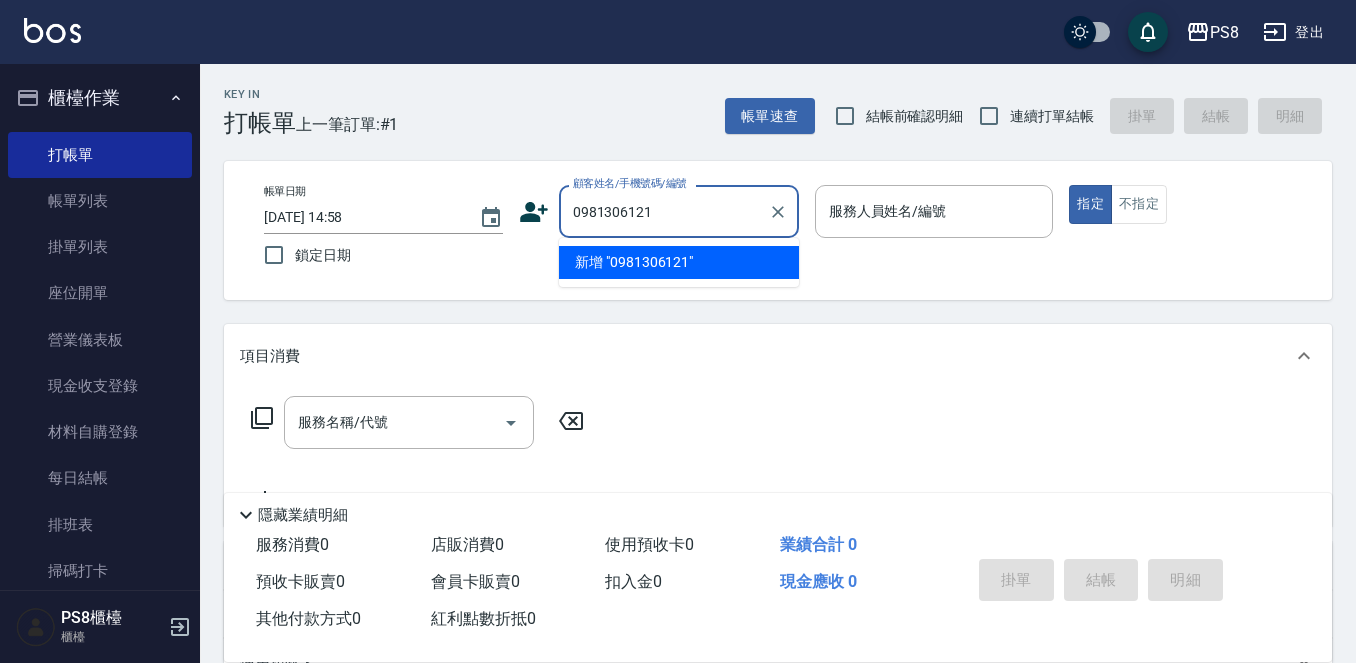 type on "0981306121" 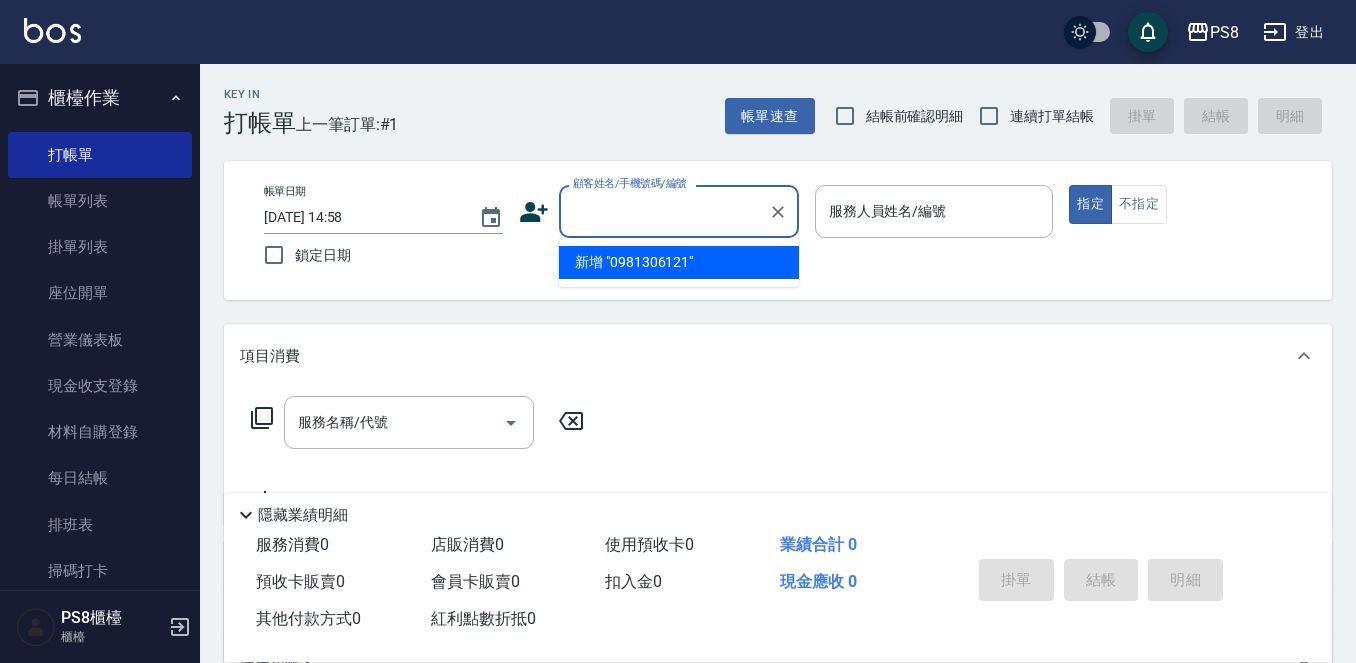 click 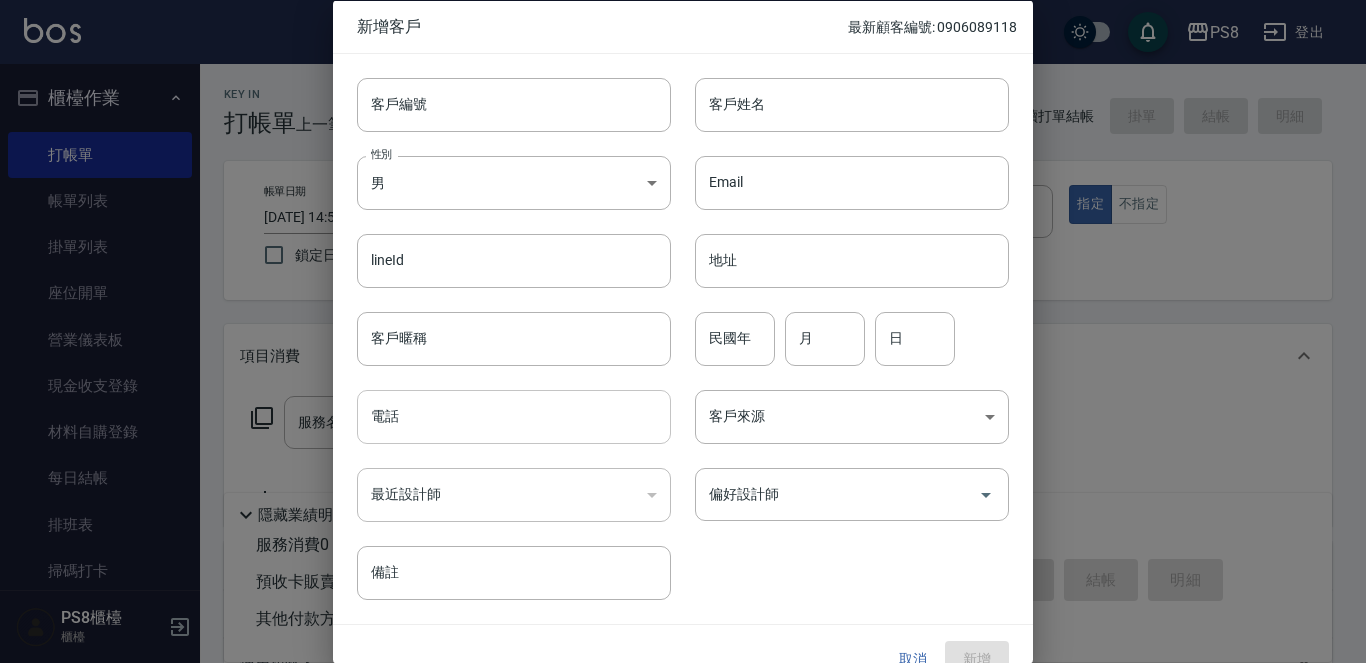 click on "電話" at bounding box center (514, 417) 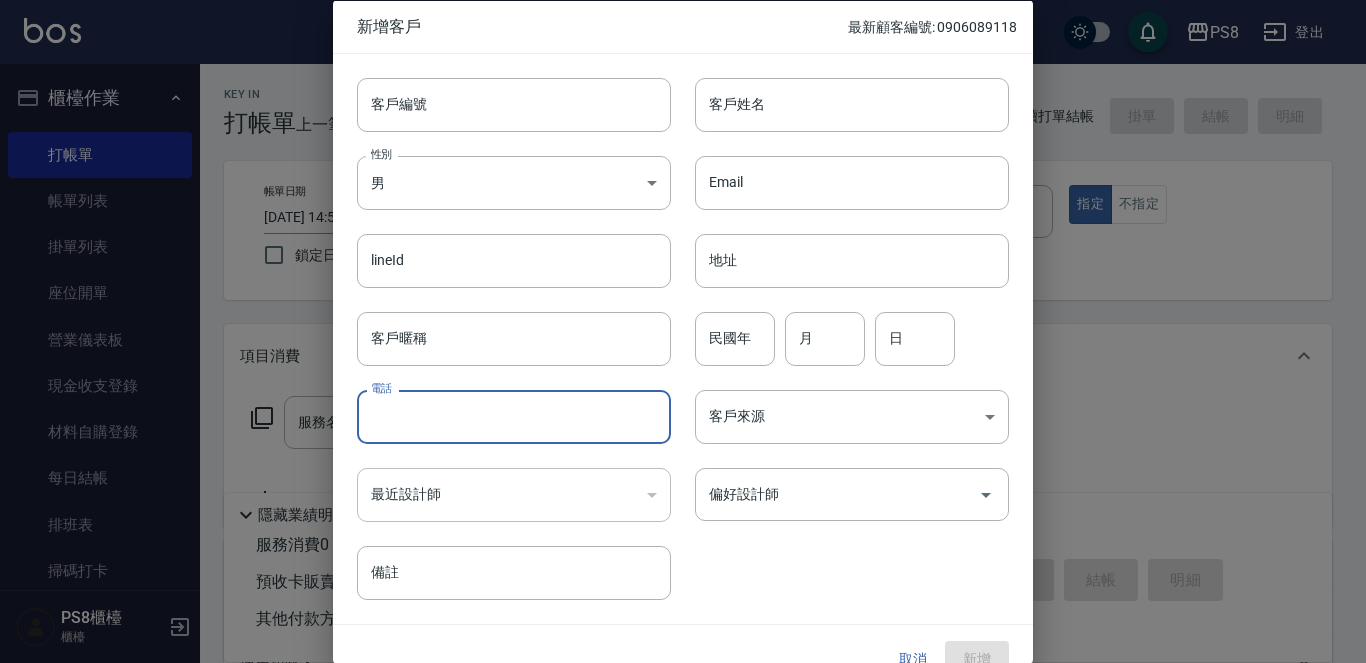 paste on "0981306121" 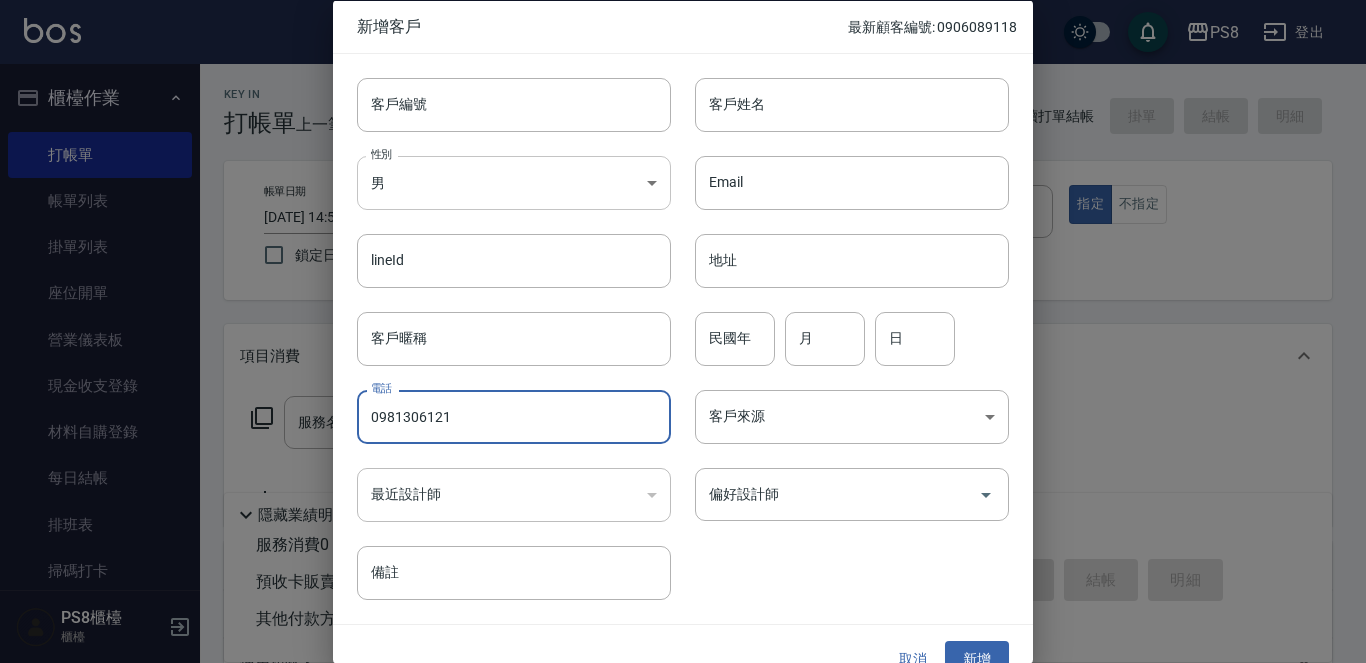 type on "0981306121" 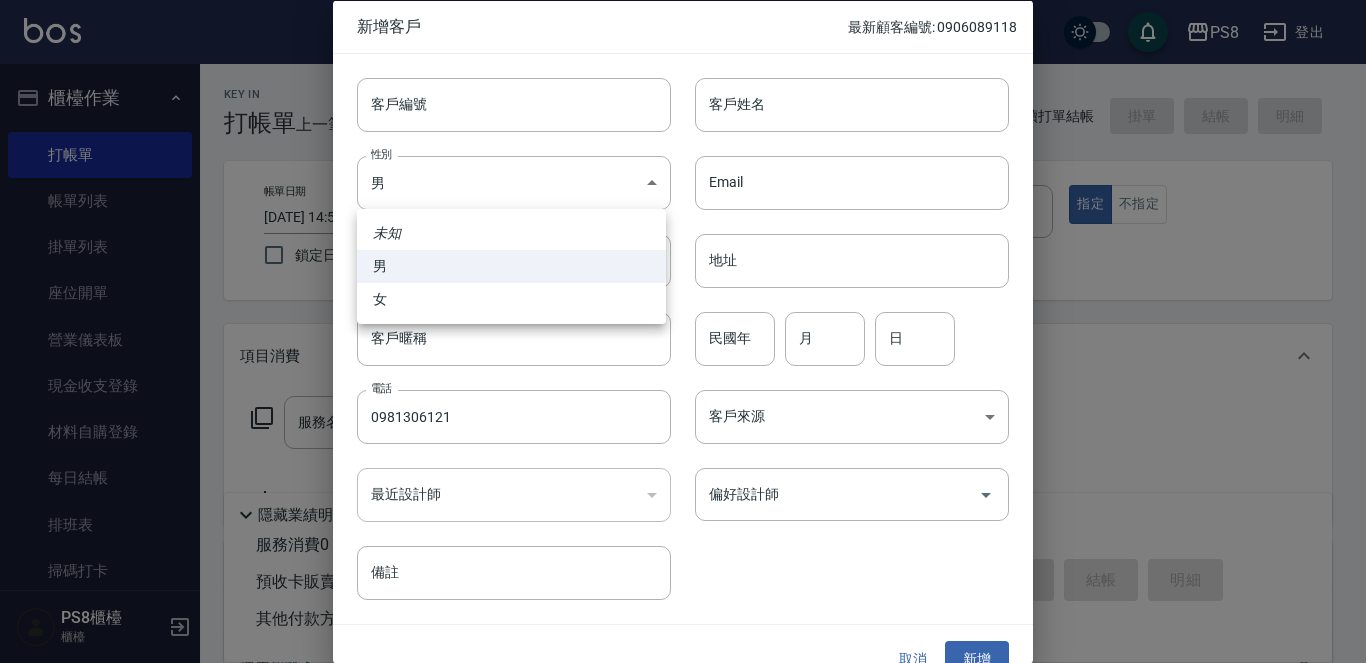 click on "女" at bounding box center [511, 299] 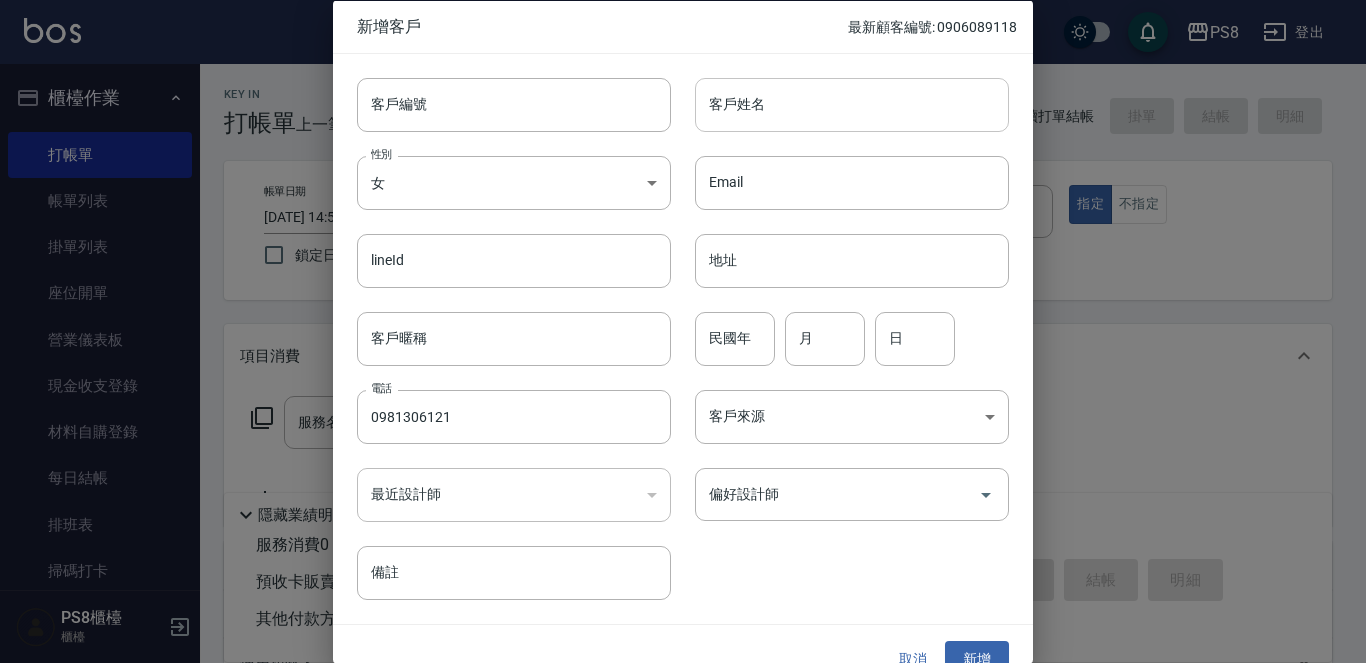 drag, startPoint x: 728, startPoint y: 111, endPoint x: 718, endPoint y: 103, distance: 12.806249 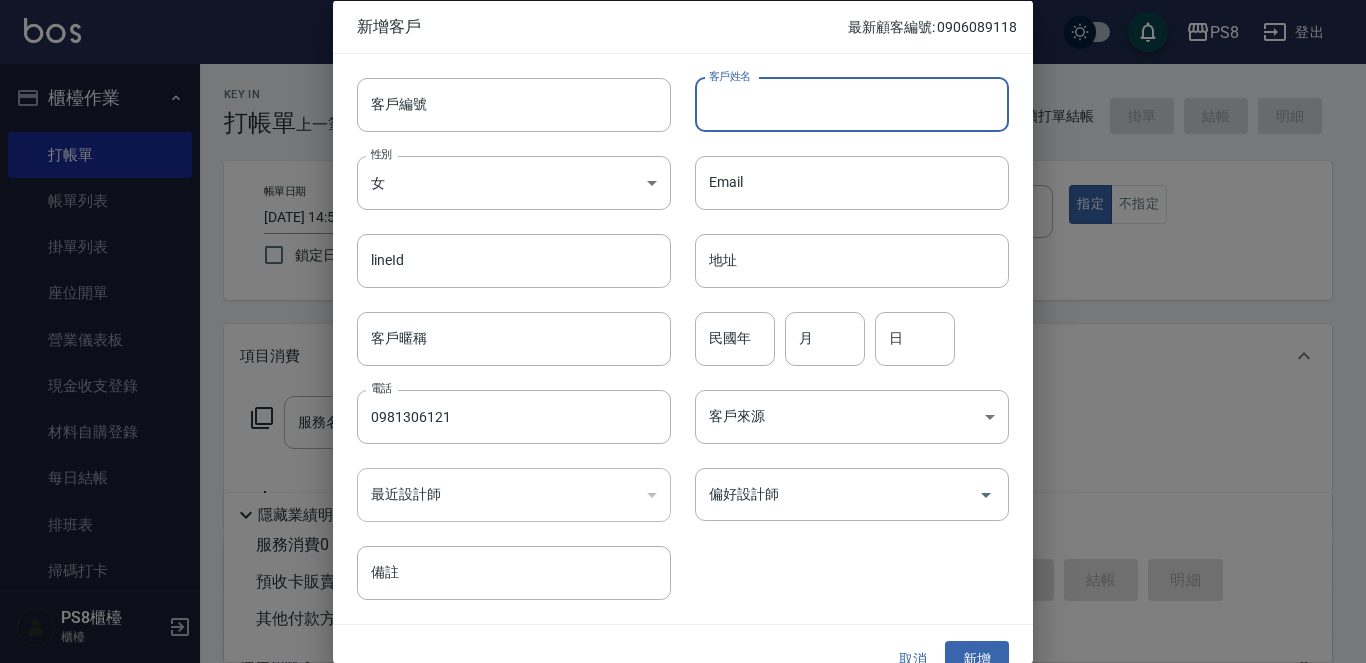 type on "ㄐ" 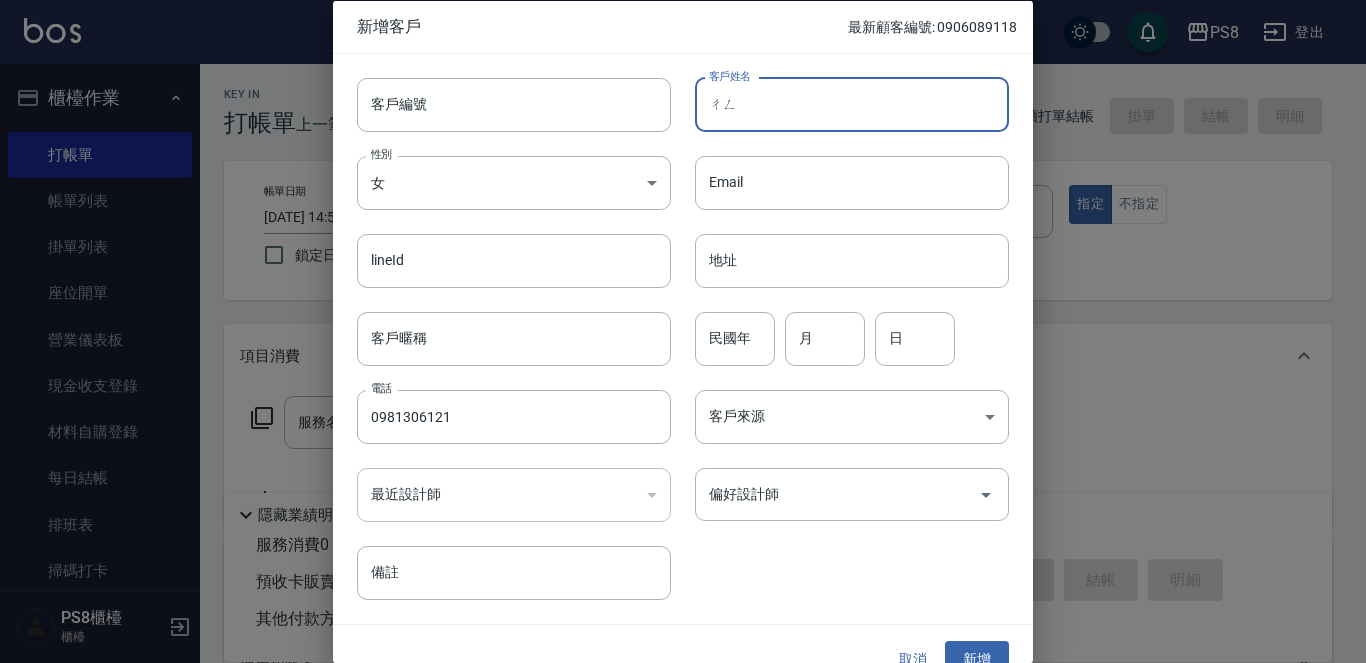 type on "成" 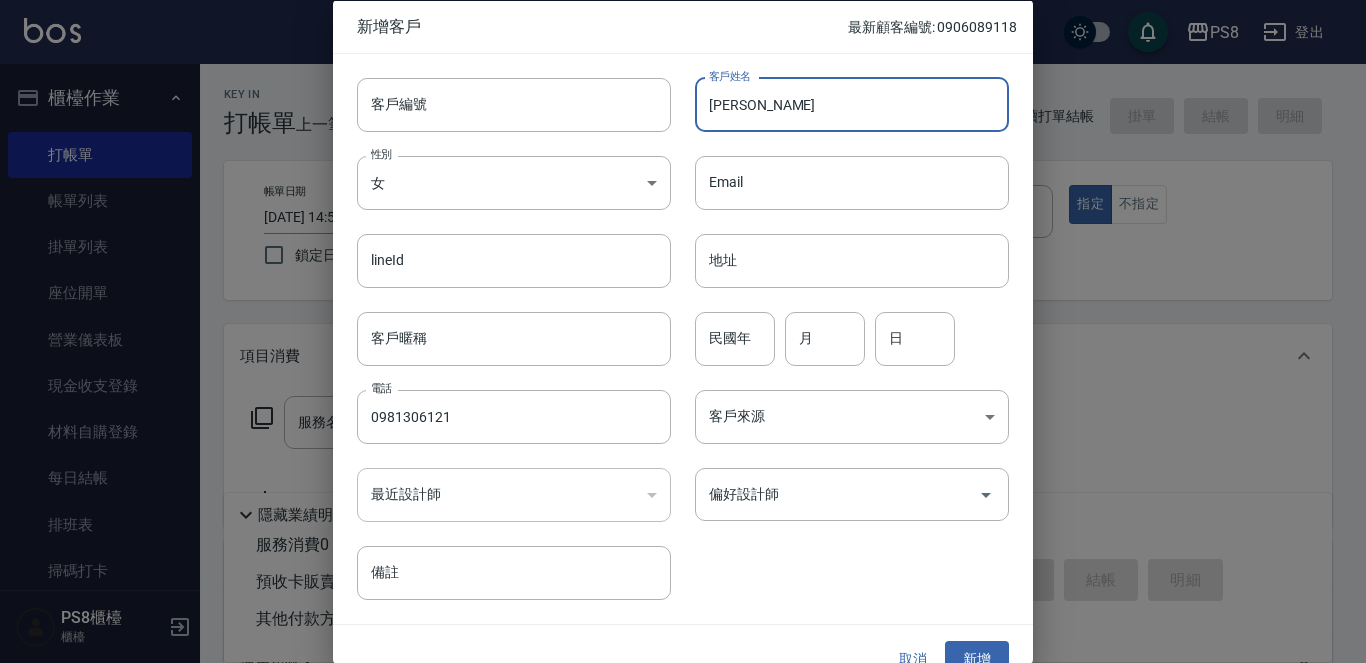 click on "陳培" at bounding box center (852, 104) 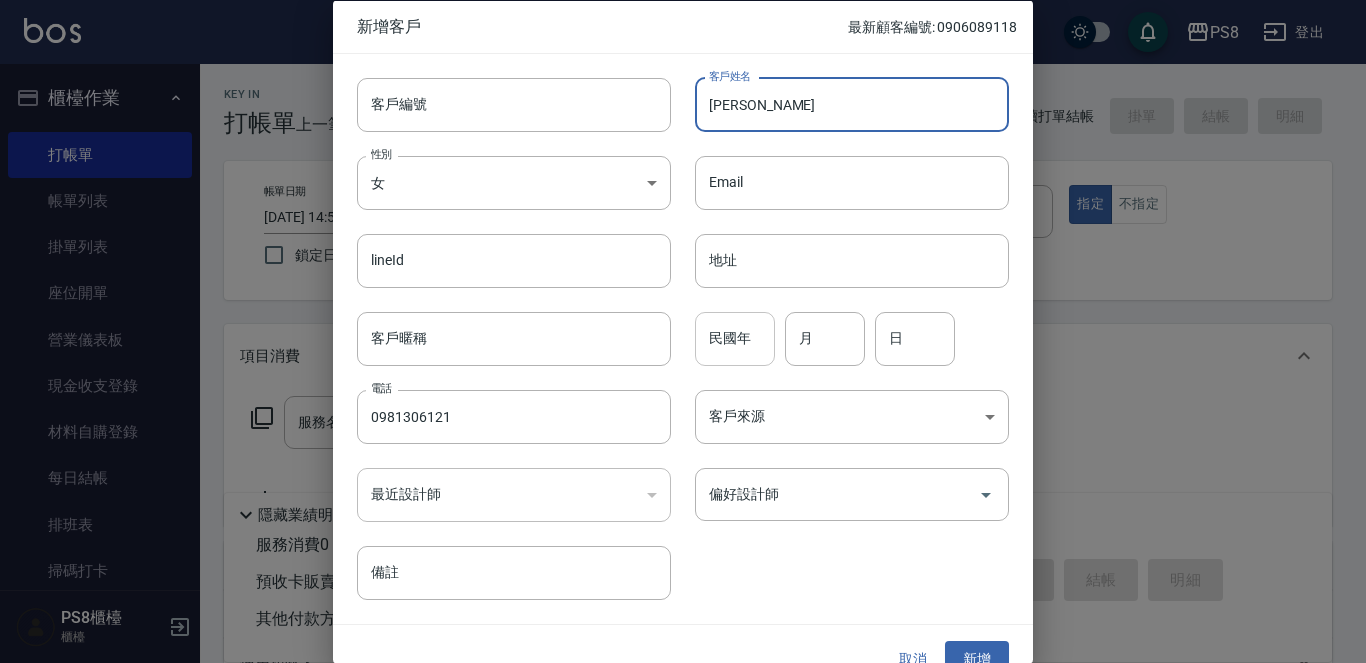 type on "[PERSON_NAME]" 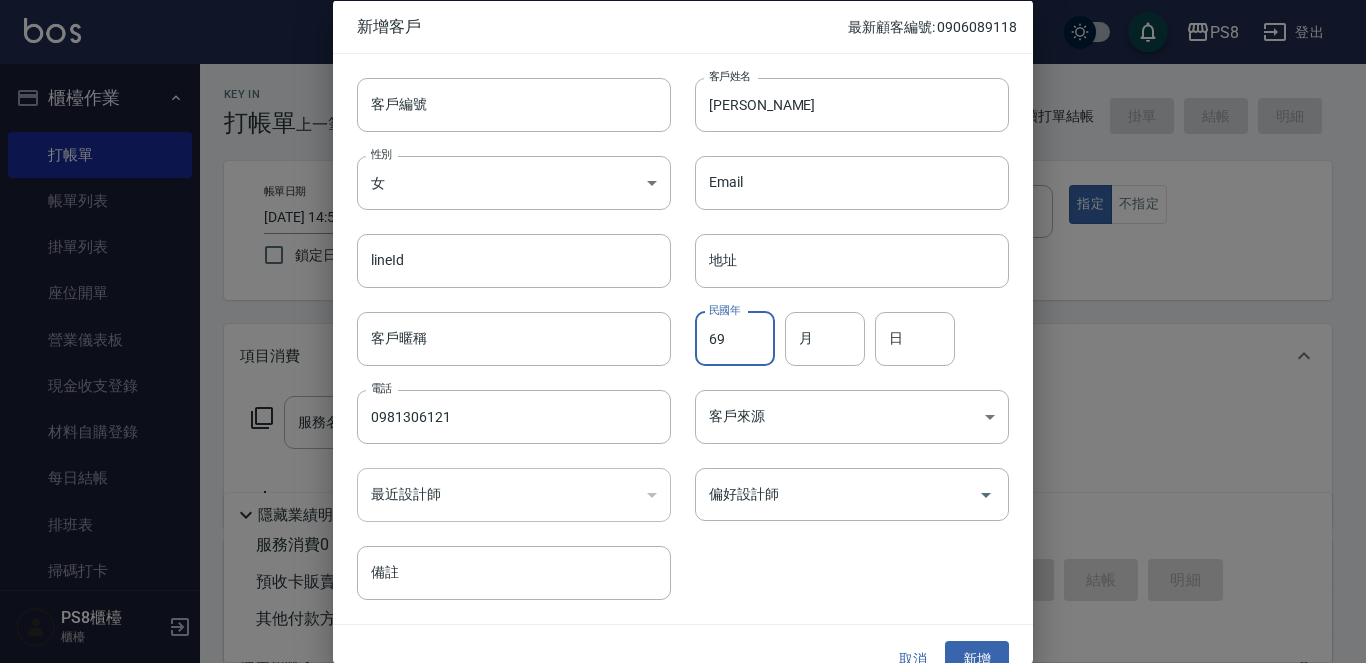 type on "69" 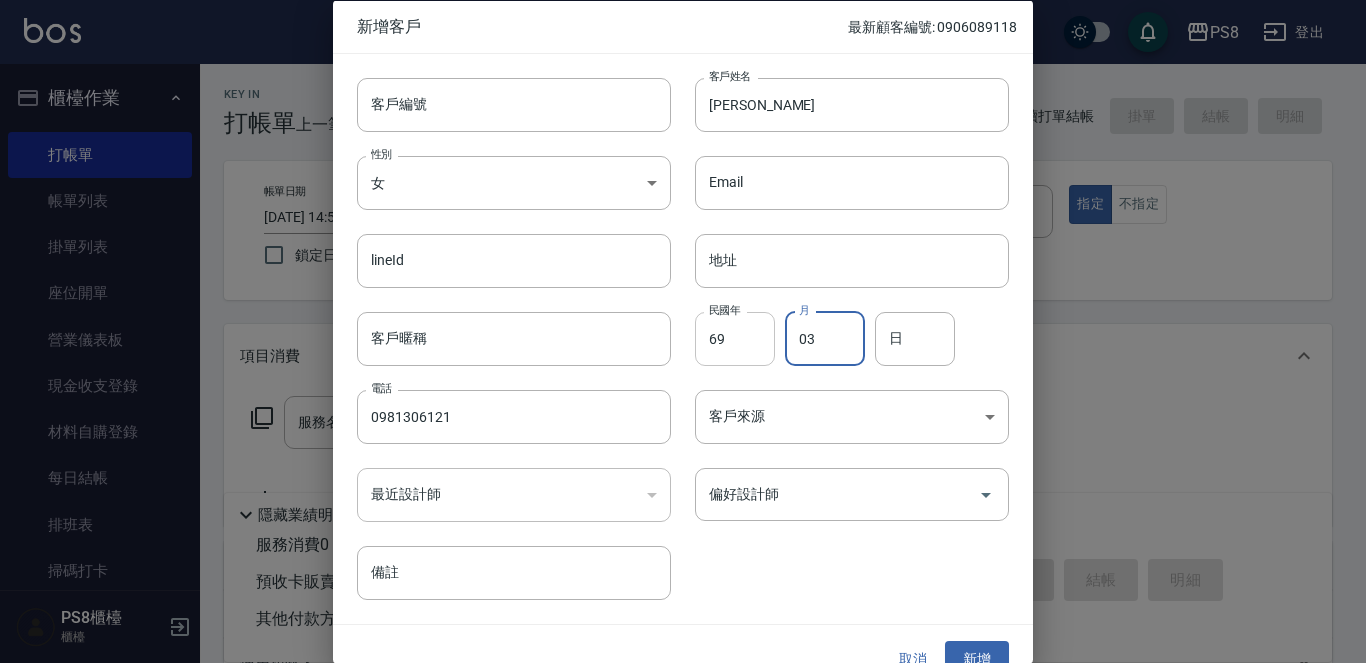 type on "03" 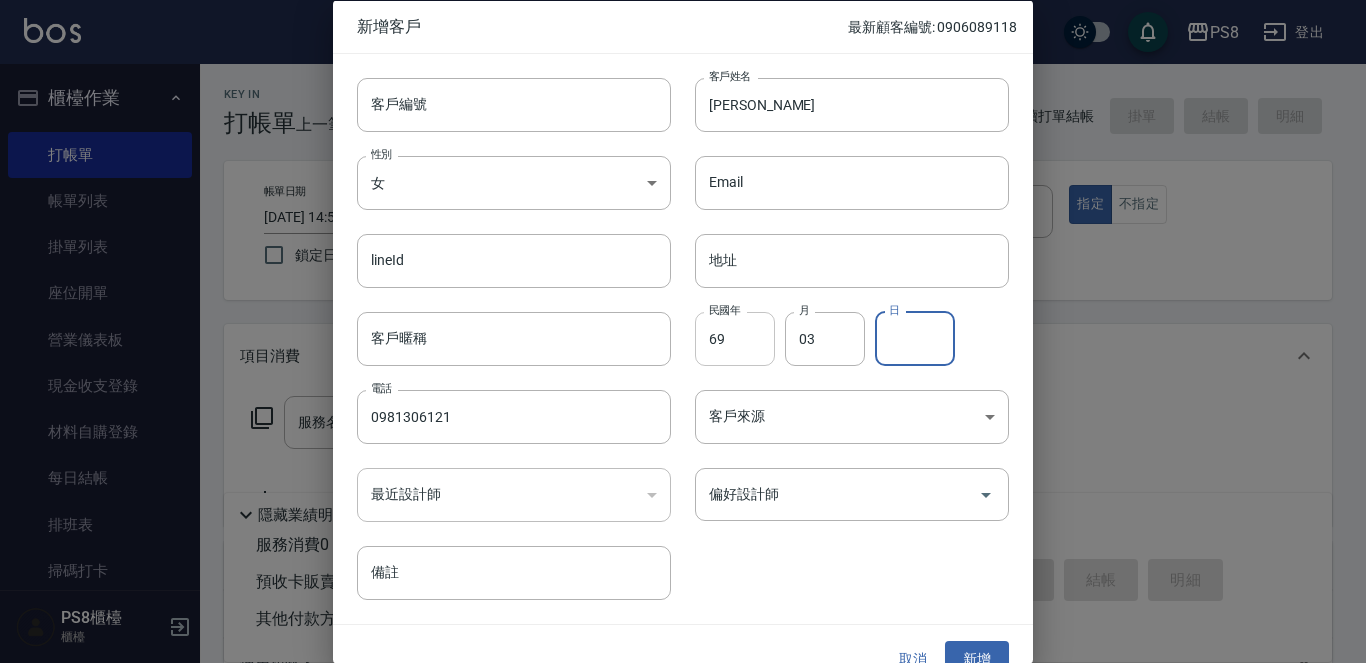 type on "5" 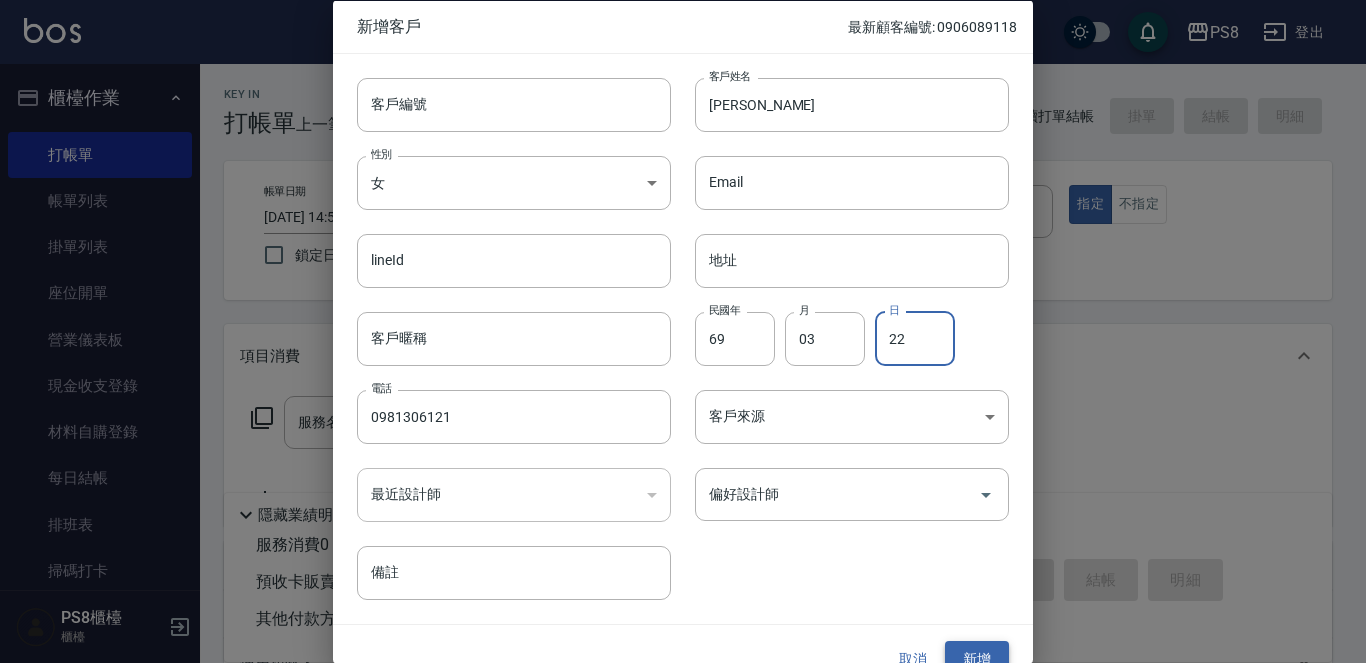 type on "22" 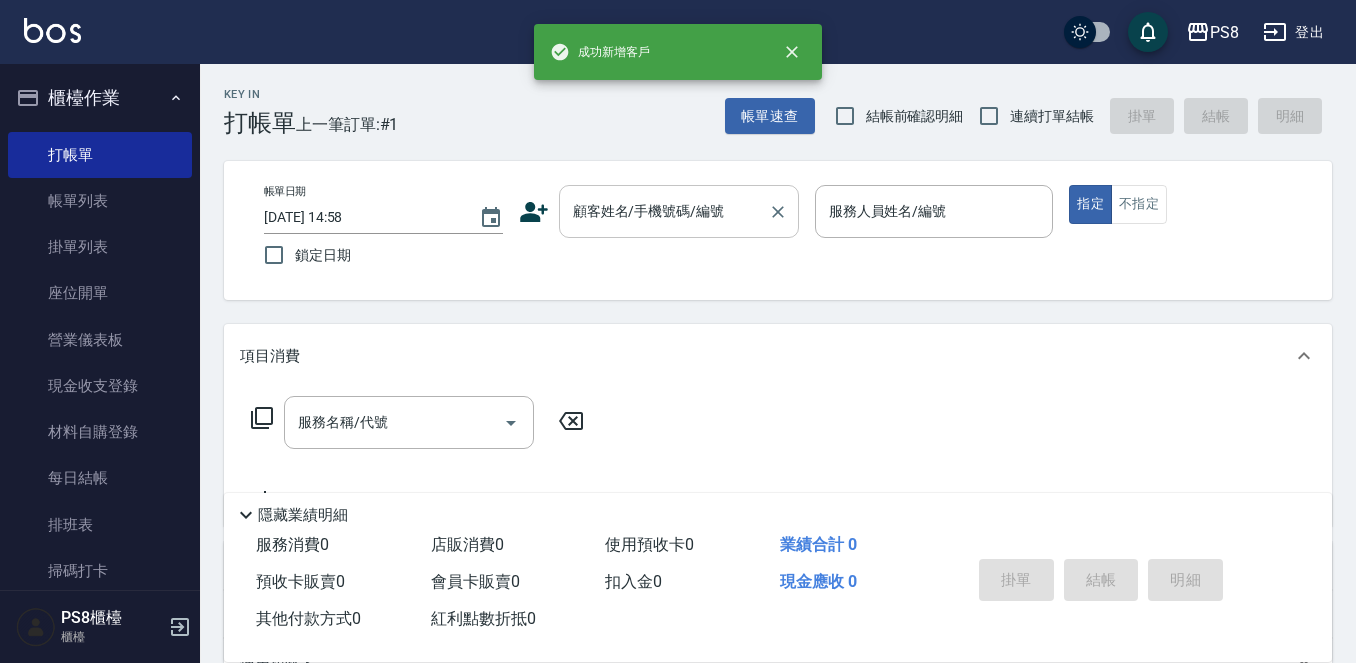 click on "顧客姓名/手機號碼/編號" at bounding box center (664, 211) 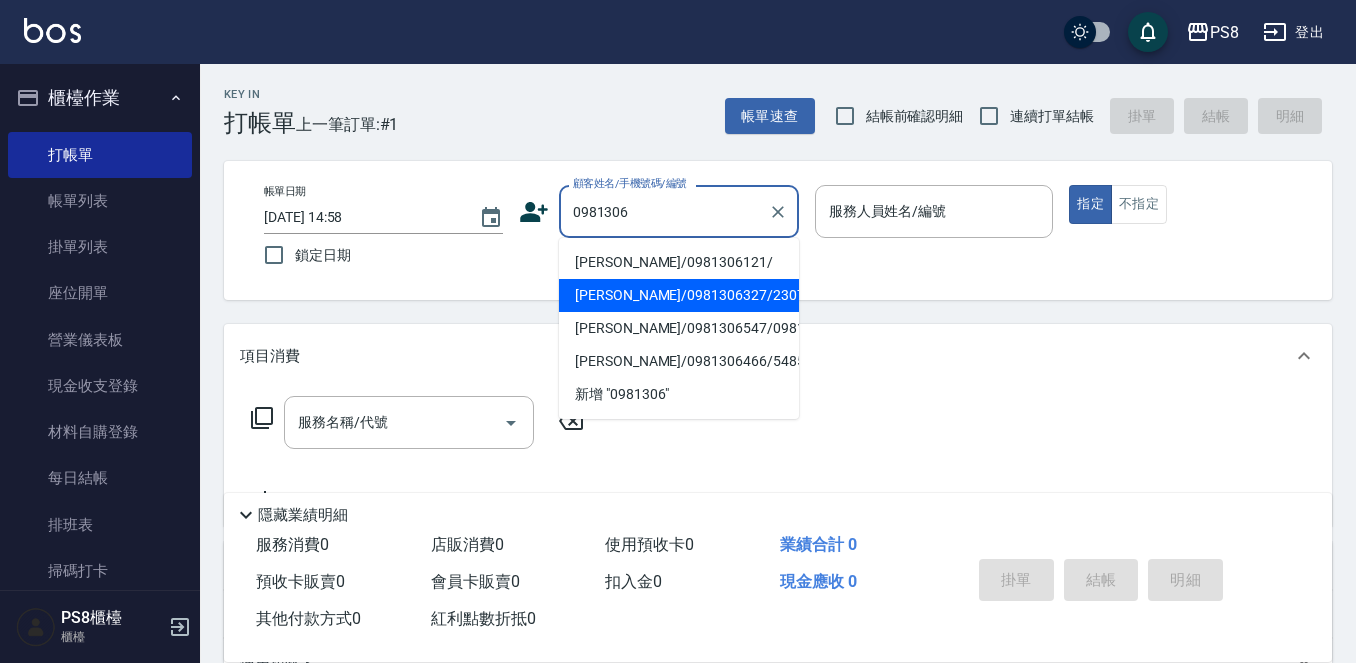 click on "陳姉婕/0981306121/" at bounding box center (679, 262) 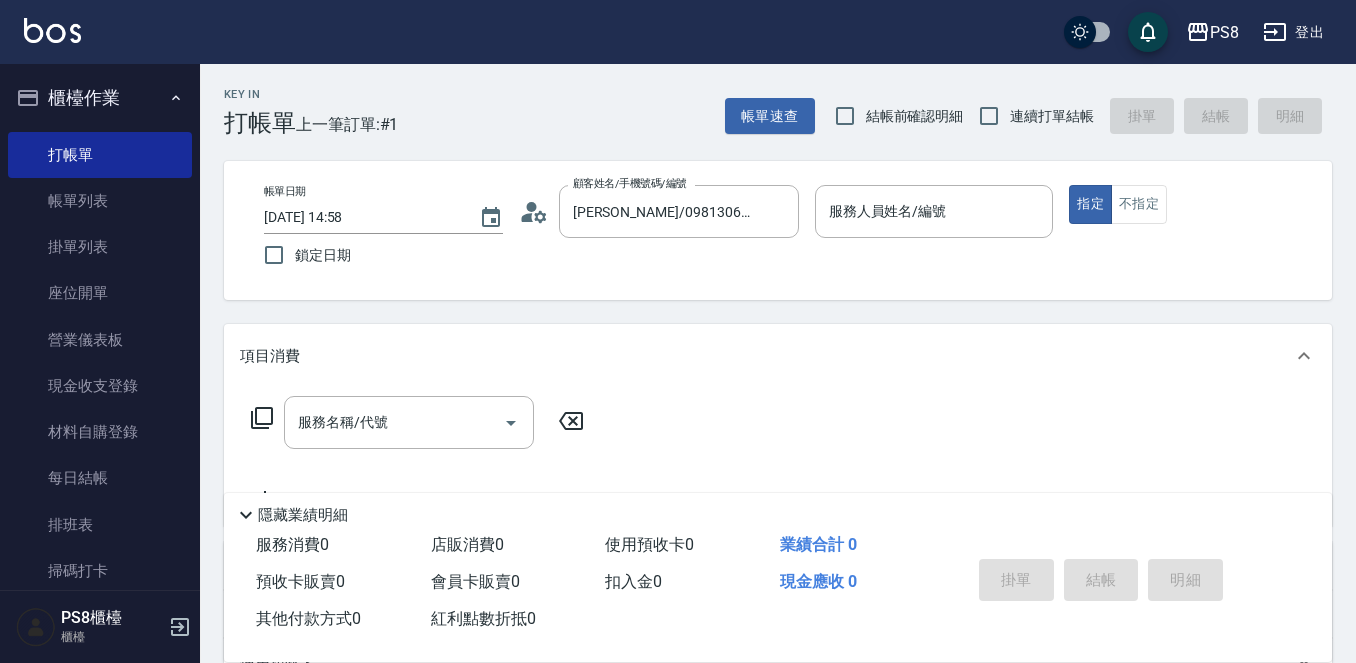 click on "帳單日期 2025/07/16 14:58 鎖定日期 顧客姓名/手機號碼/編號 陳姉婕/0981306121/ 顧客姓名/手機號碼/編號 服務人員姓名/編號 服務人員姓名/編號 指定 不指定" at bounding box center (778, 230) 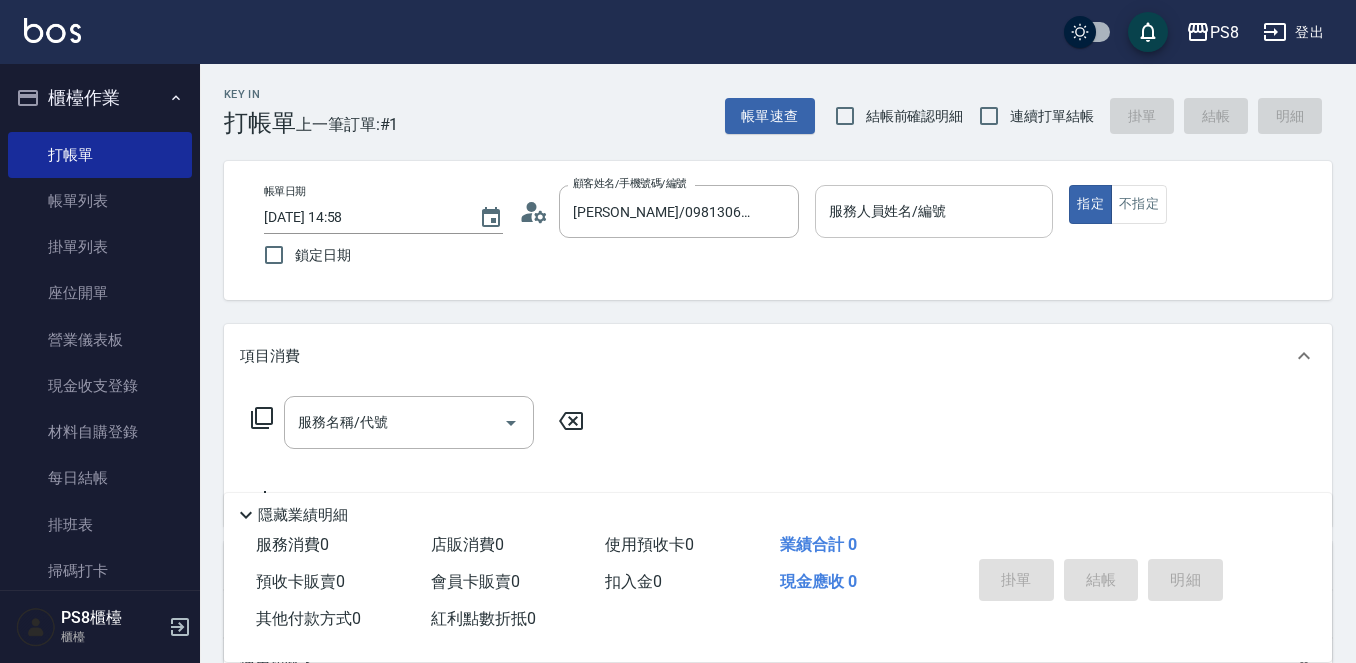click on "服務人員姓名/編號" at bounding box center (934, 211) 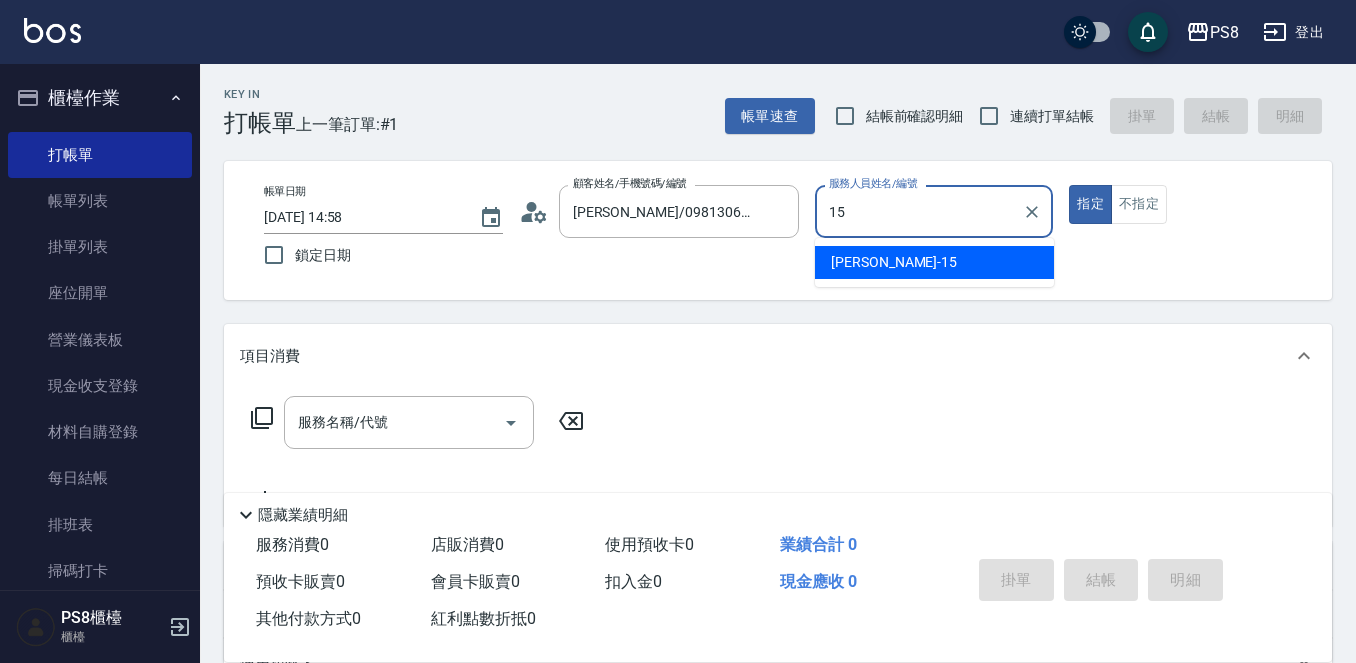 type on "EMMA-15" 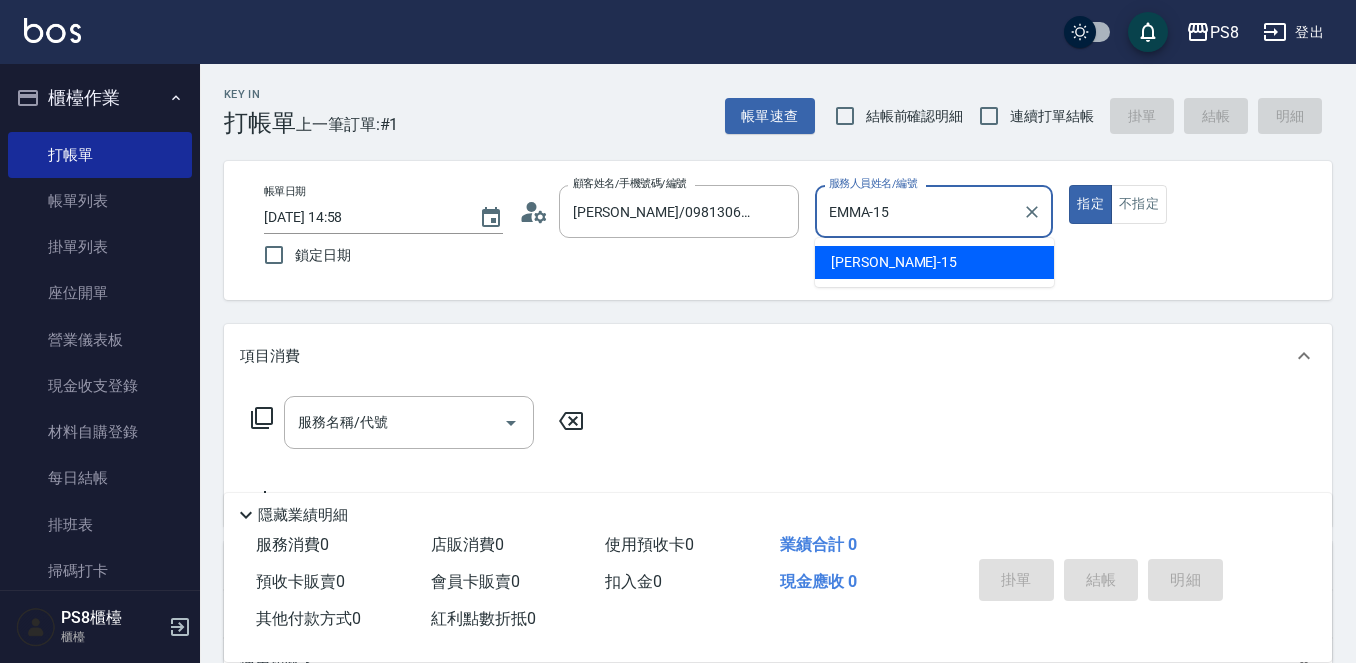 type on "true" 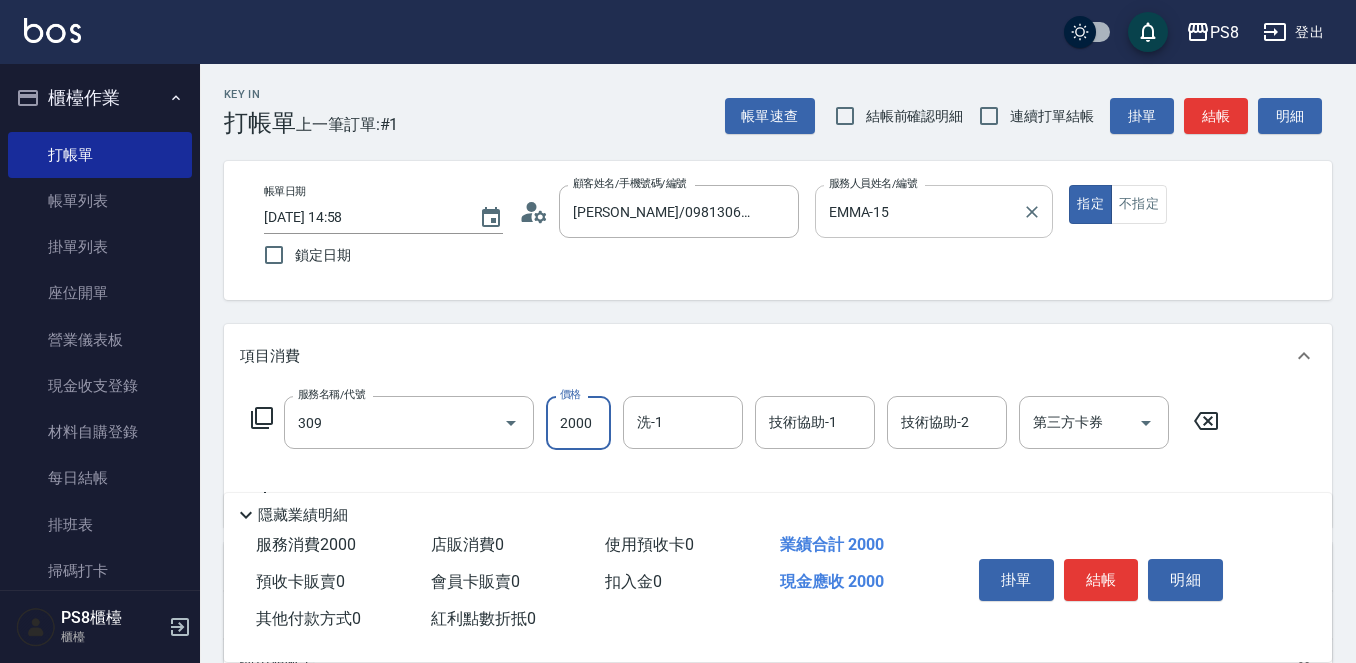 type on "嚴選溫塑(309)" 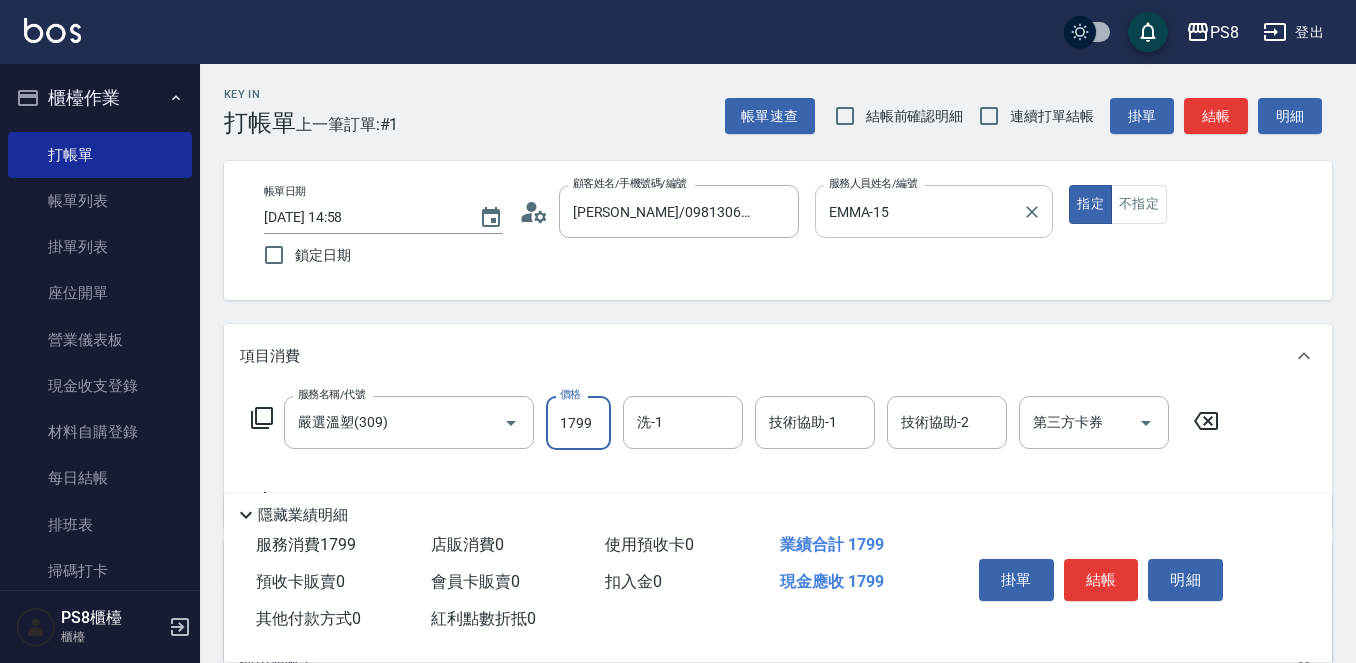 type on "1799" 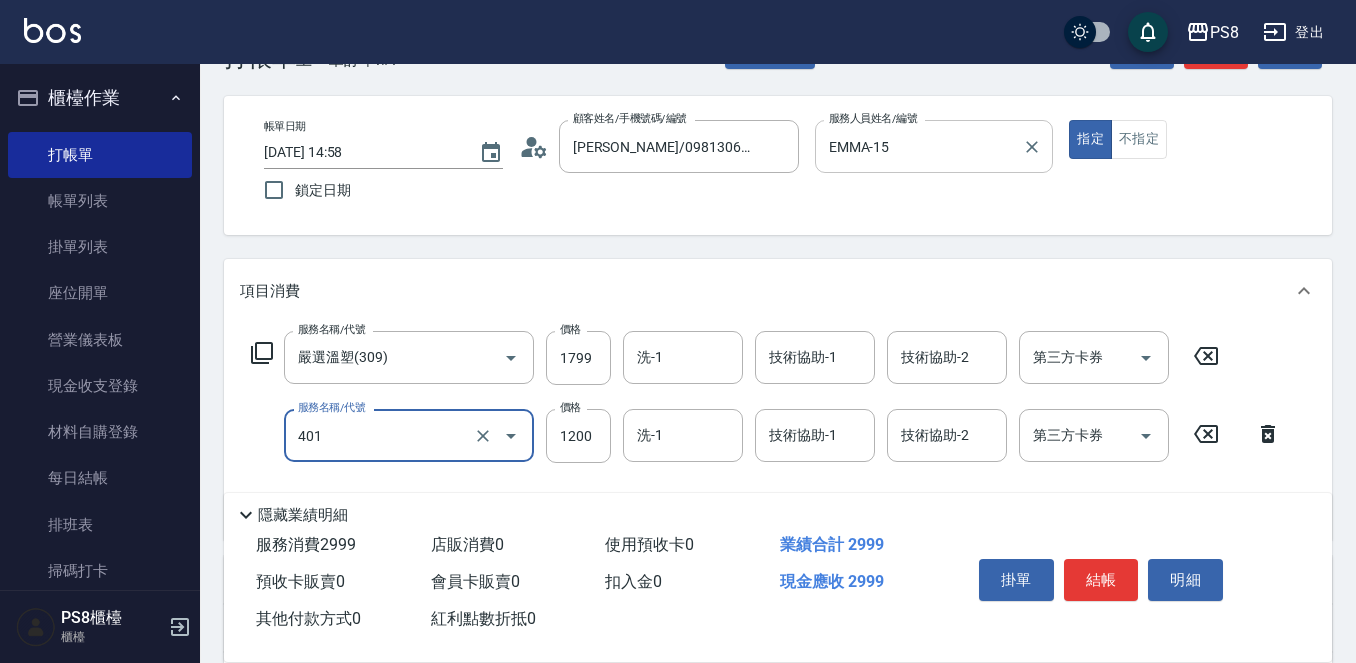 scroll, scrollTop: 100, scrollLeft: 0, axis: vertical 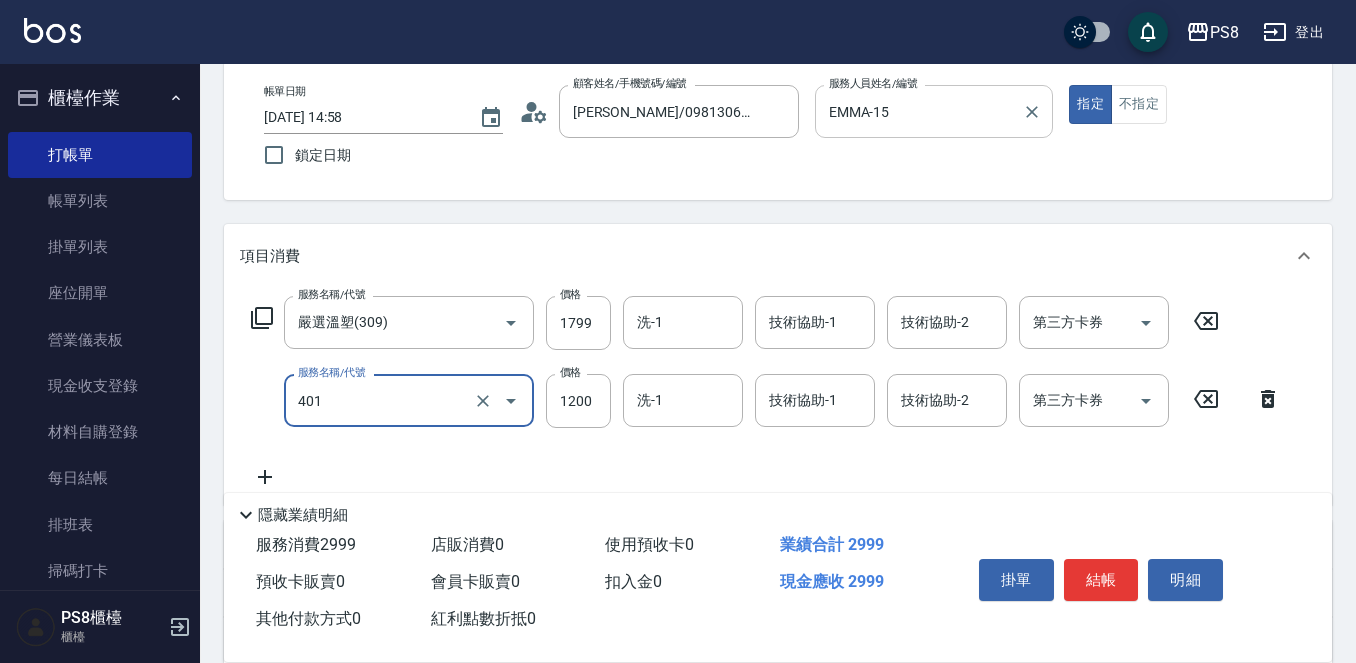 type on "基本染髮(401)" 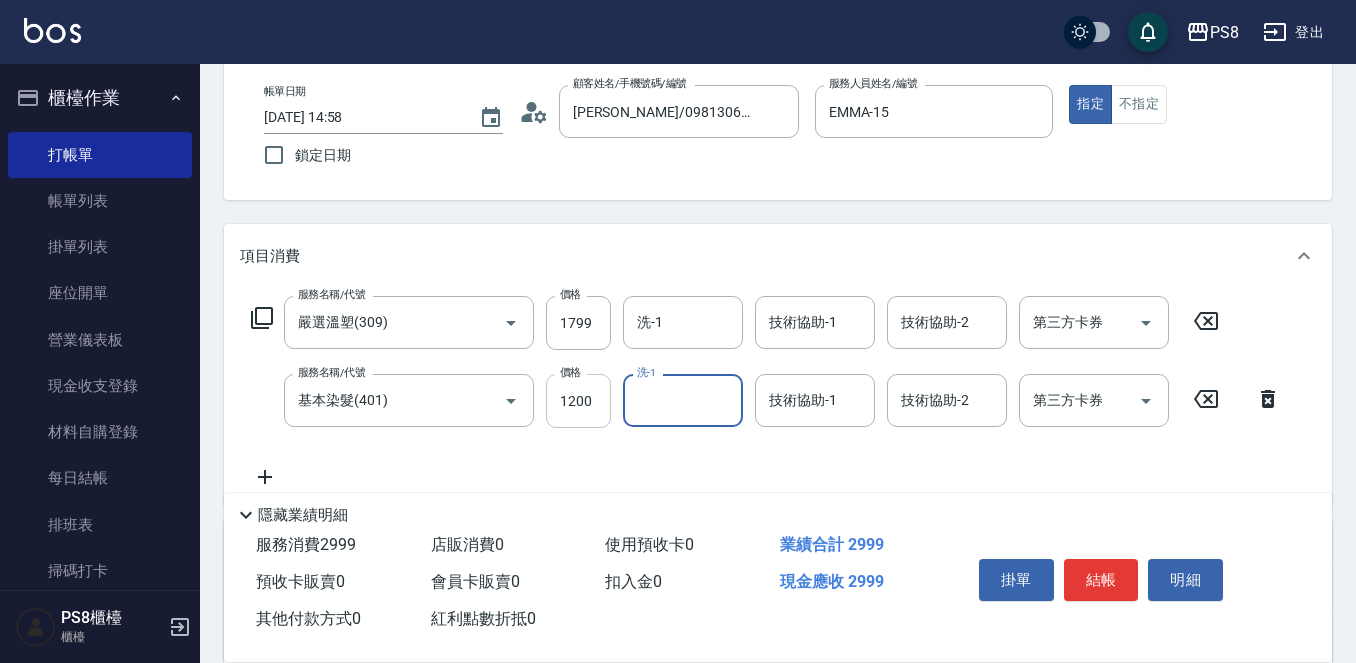 click on "1200" at bounding box center (578, 401) 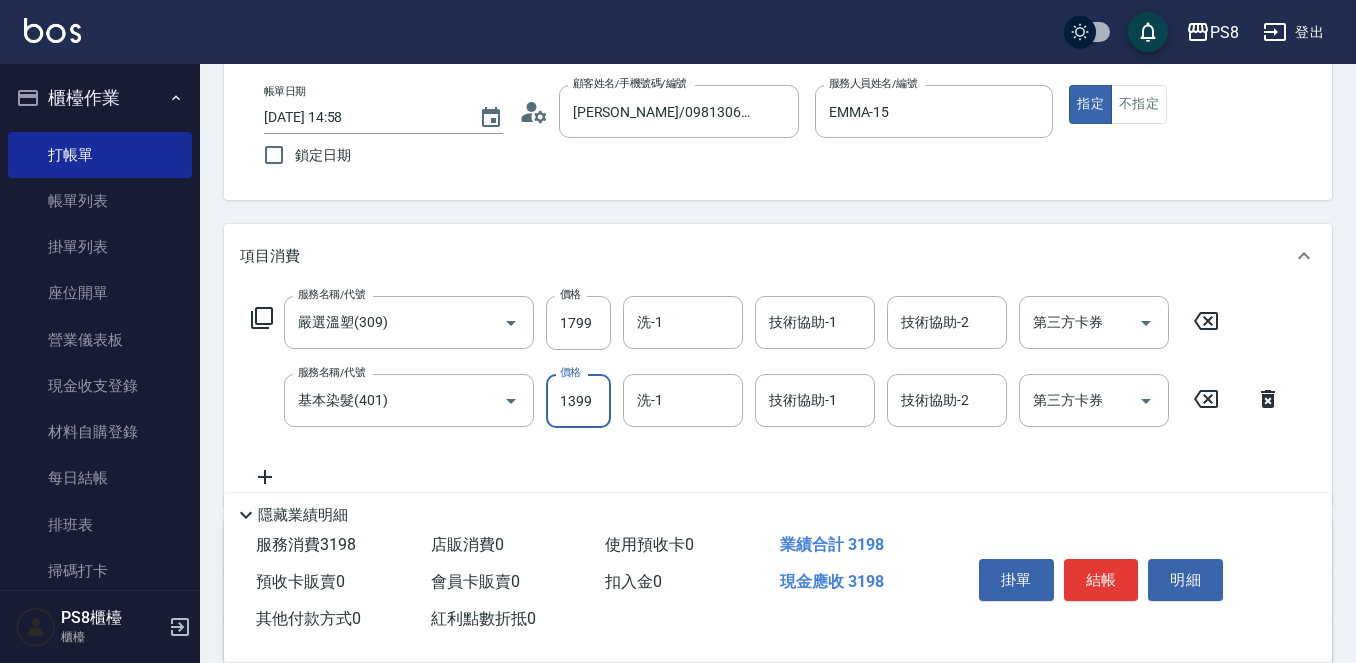 type on "1399" 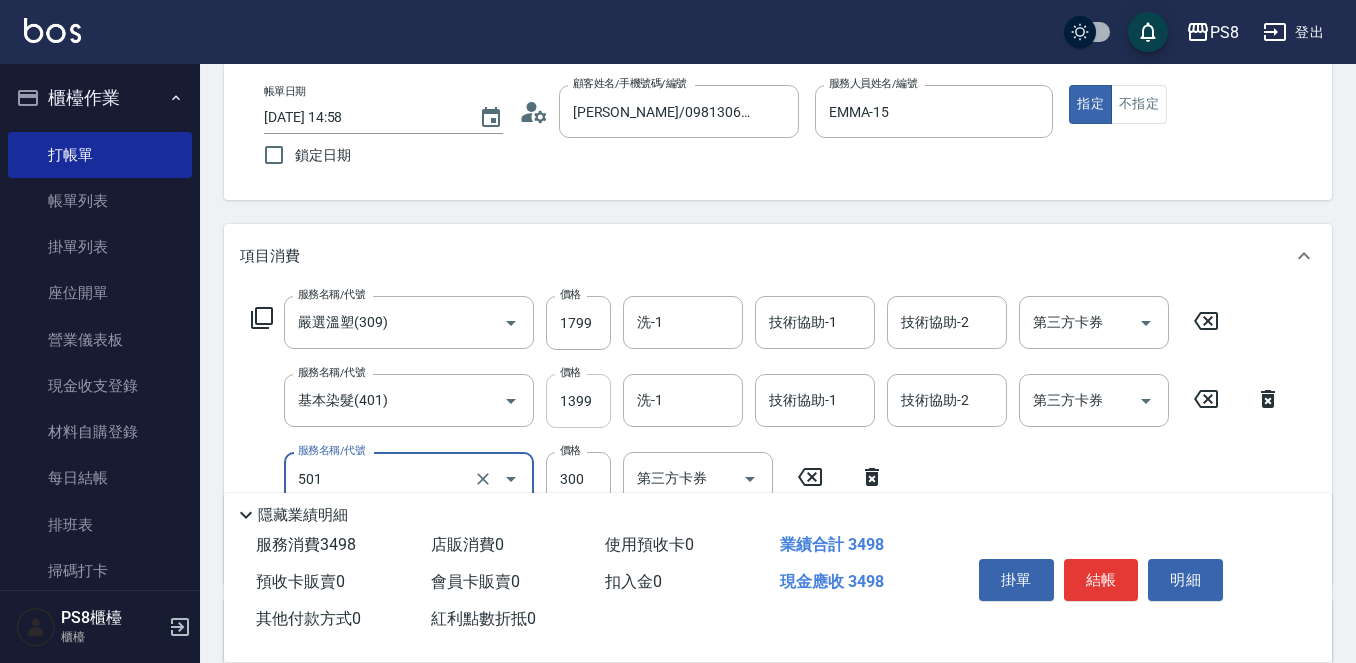 type on "自備護髮(501)" 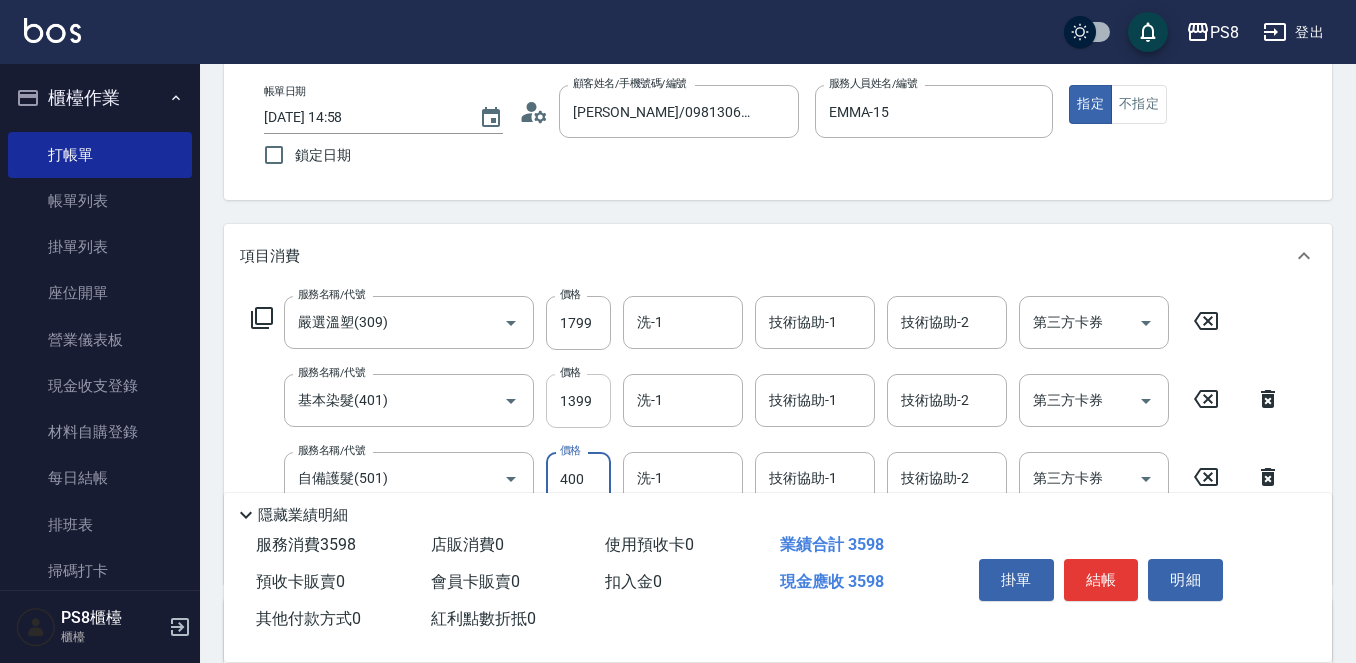 type on "400" 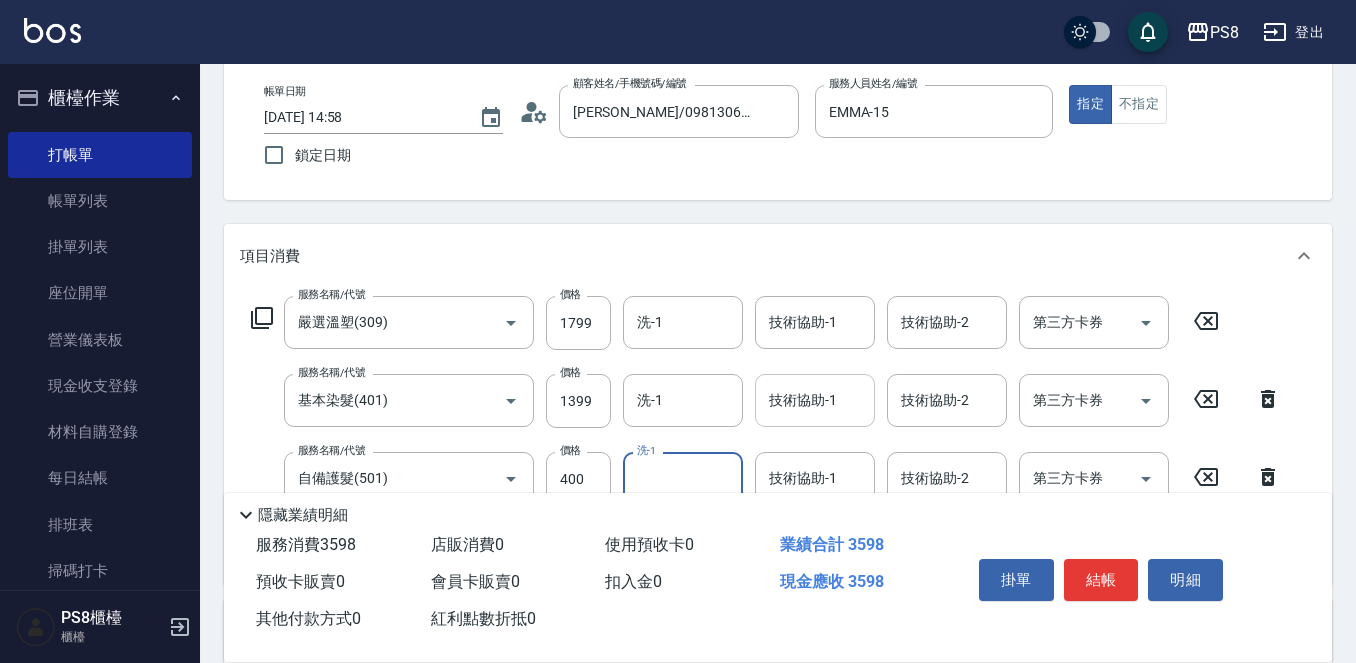 click on "技術協助-1 技術協助-1" at bounding box center [815, 400] 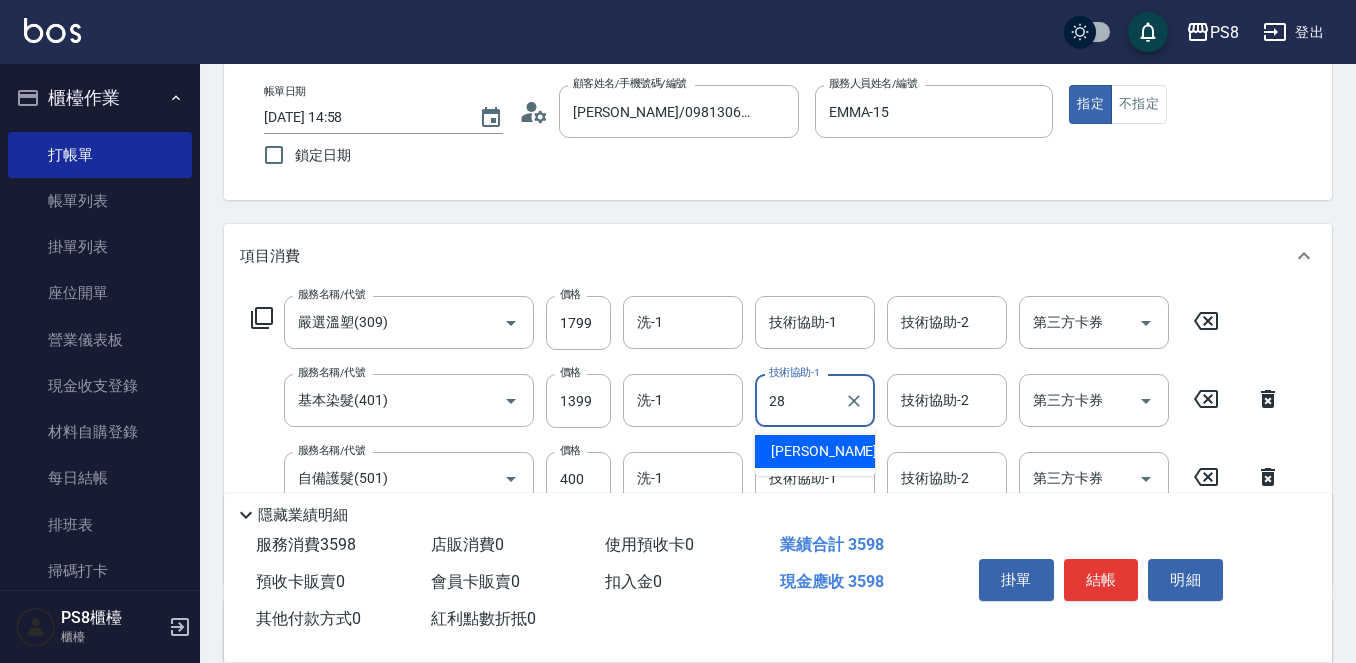 type on "姵蓁-28" 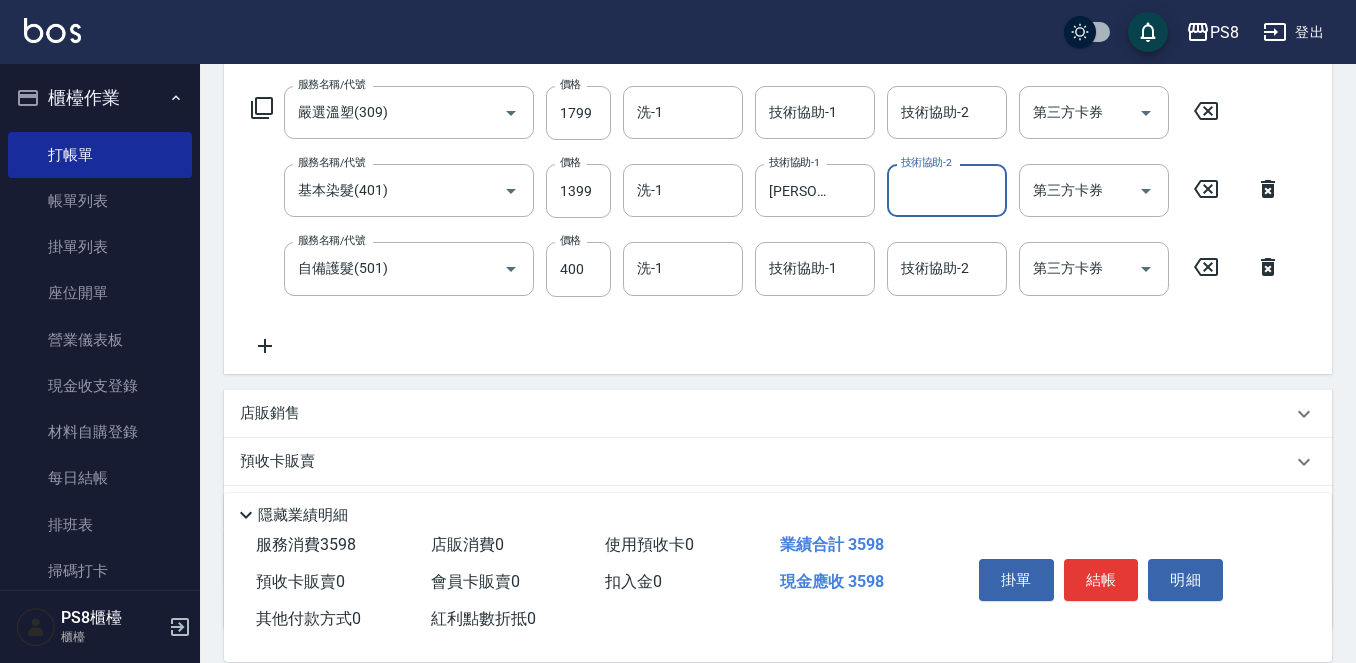 scroll, scrollTop: 469, scrollLeft: 0, axis: vertical 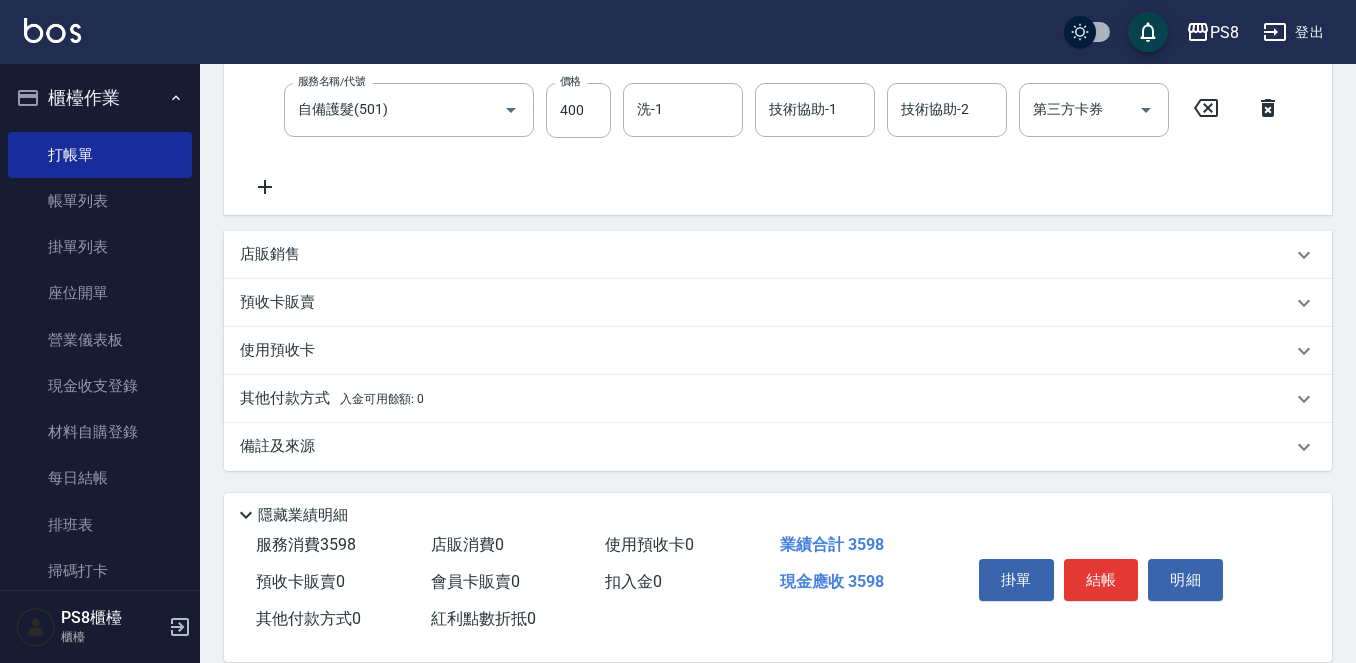 click on "其他付款方式 入金可用餘額: 0" at bounding box center [332, 399] 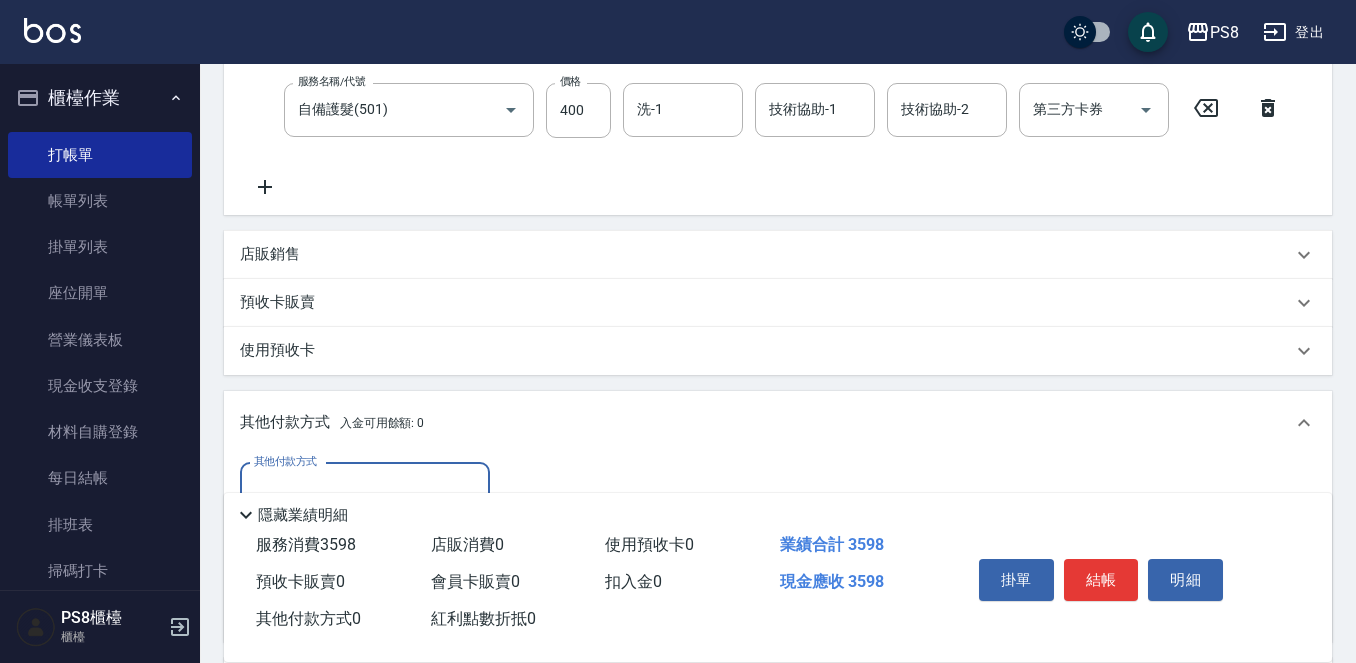 scroll, scrollTop: 0, scrollLeft: 0, axis: both 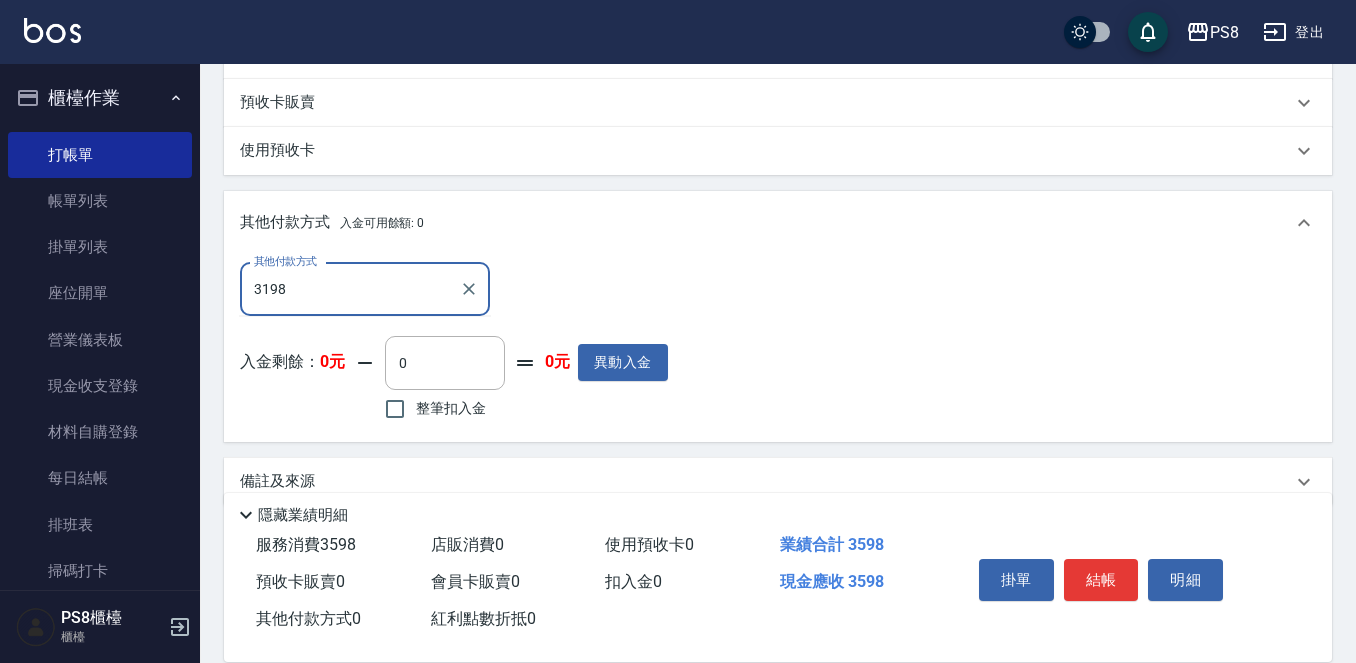 drag, startPoint x: 381, startPoint y: 313, endPoint x: 274, endPoint y: 313, distance: 107 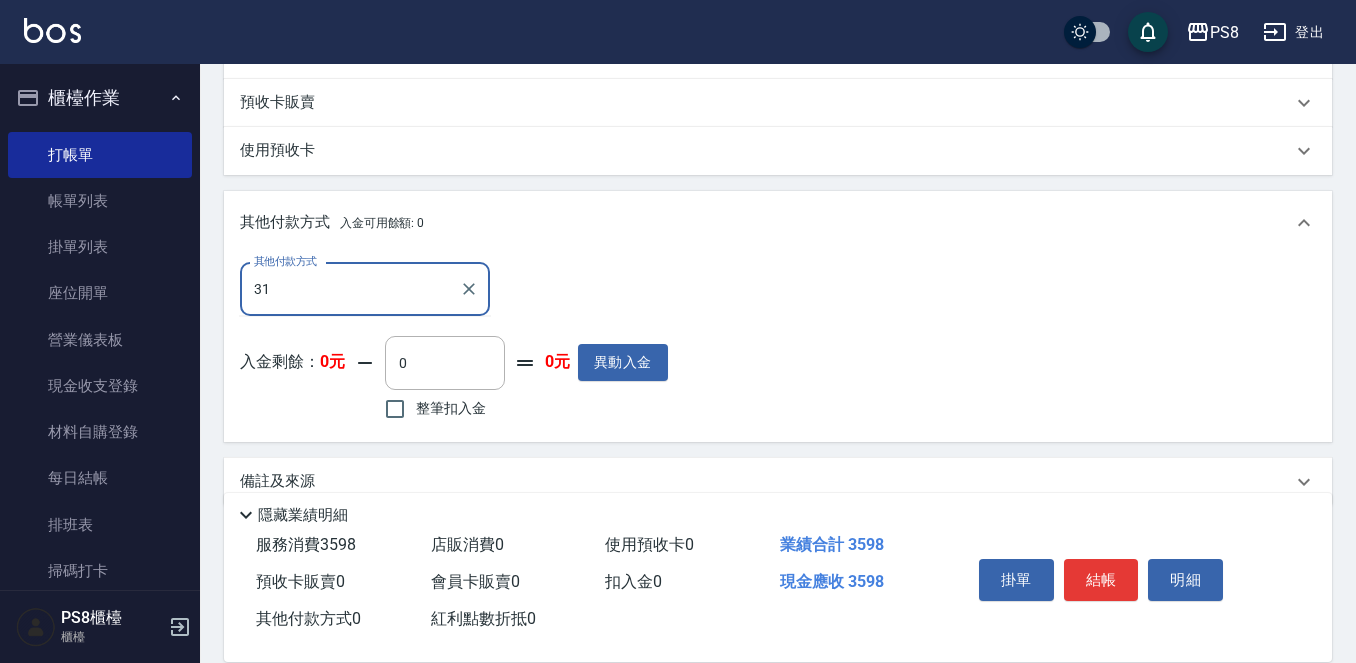 type on "3" 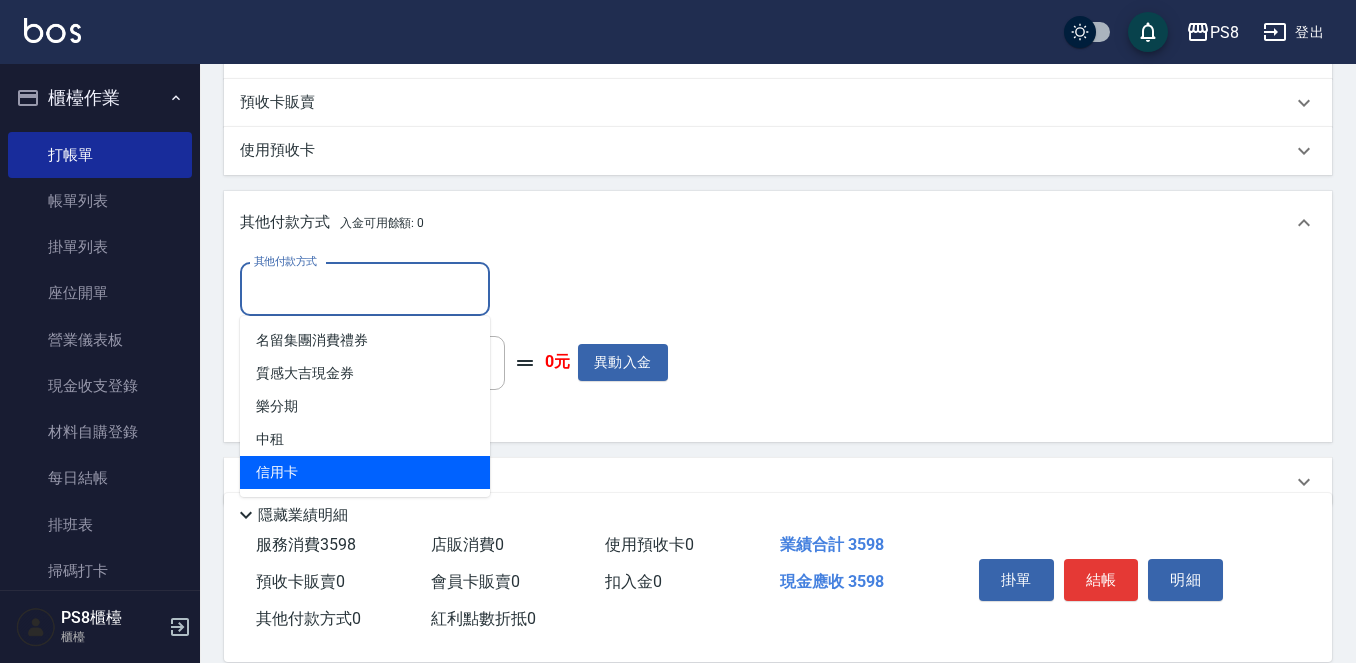 click on "信用卡" at bounding box center (365, 472) 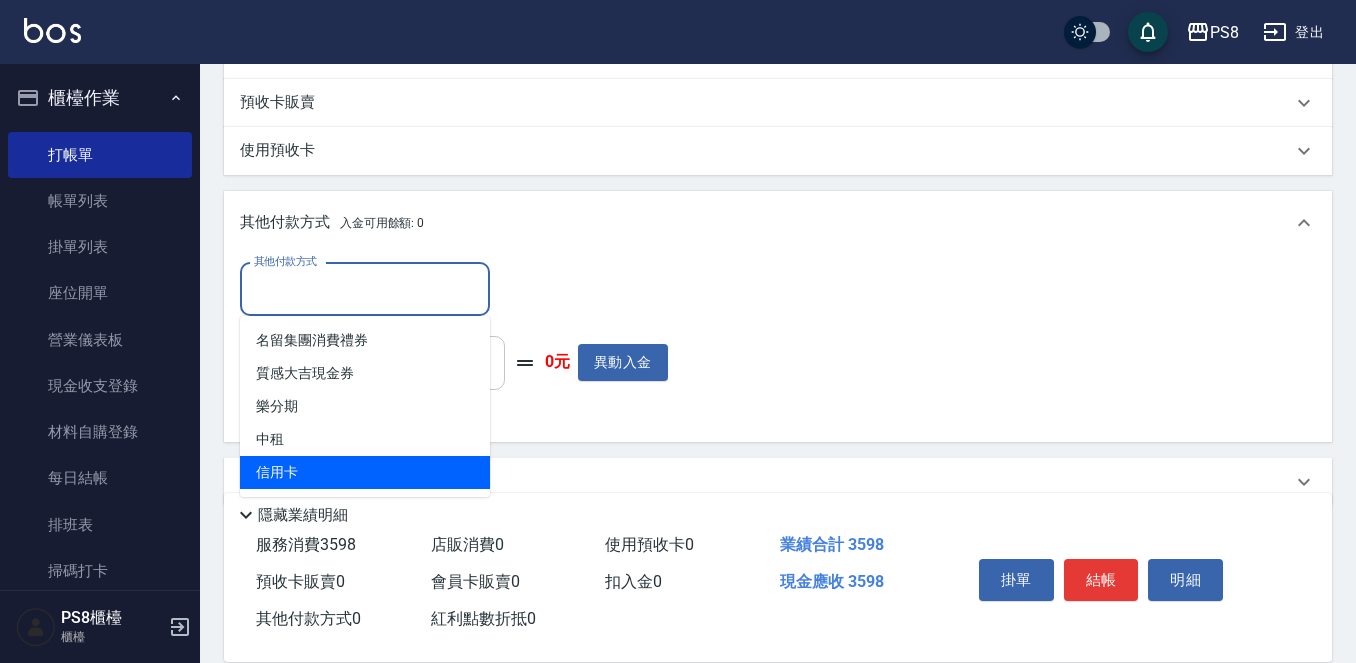 type on "信用卡" 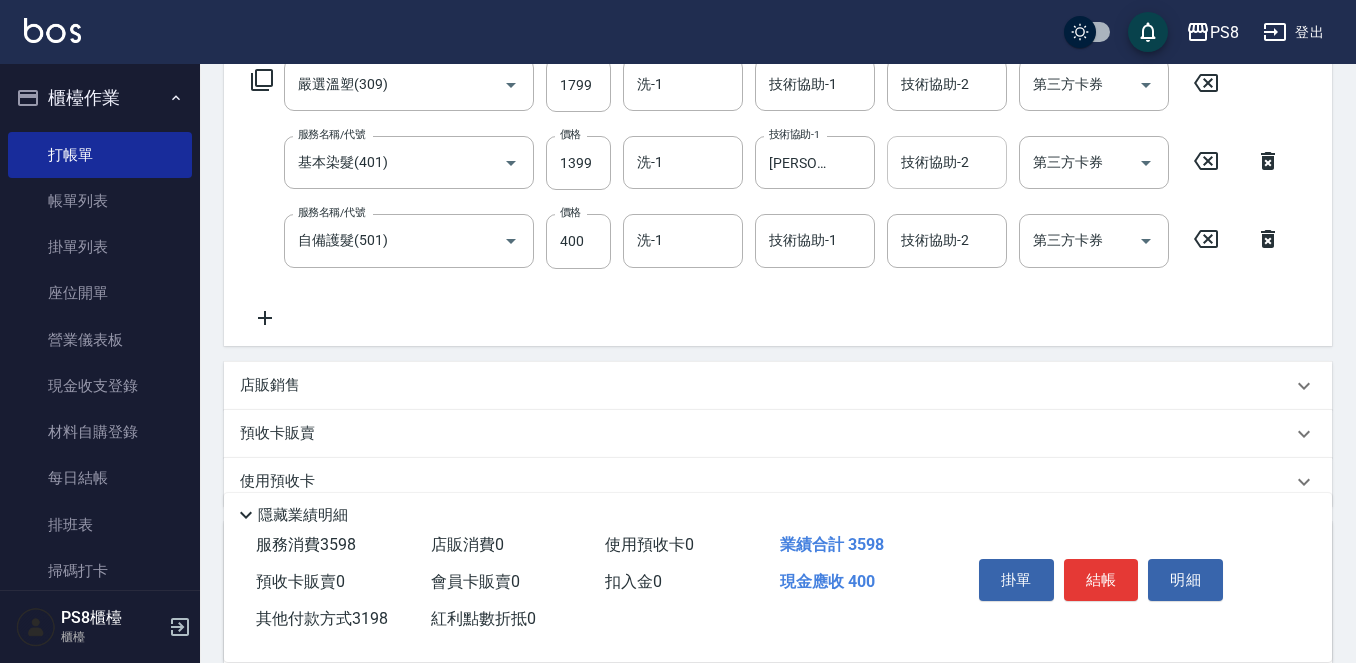 scroll, scrollTop: 105, scrollLeft: 0, axis: vertical 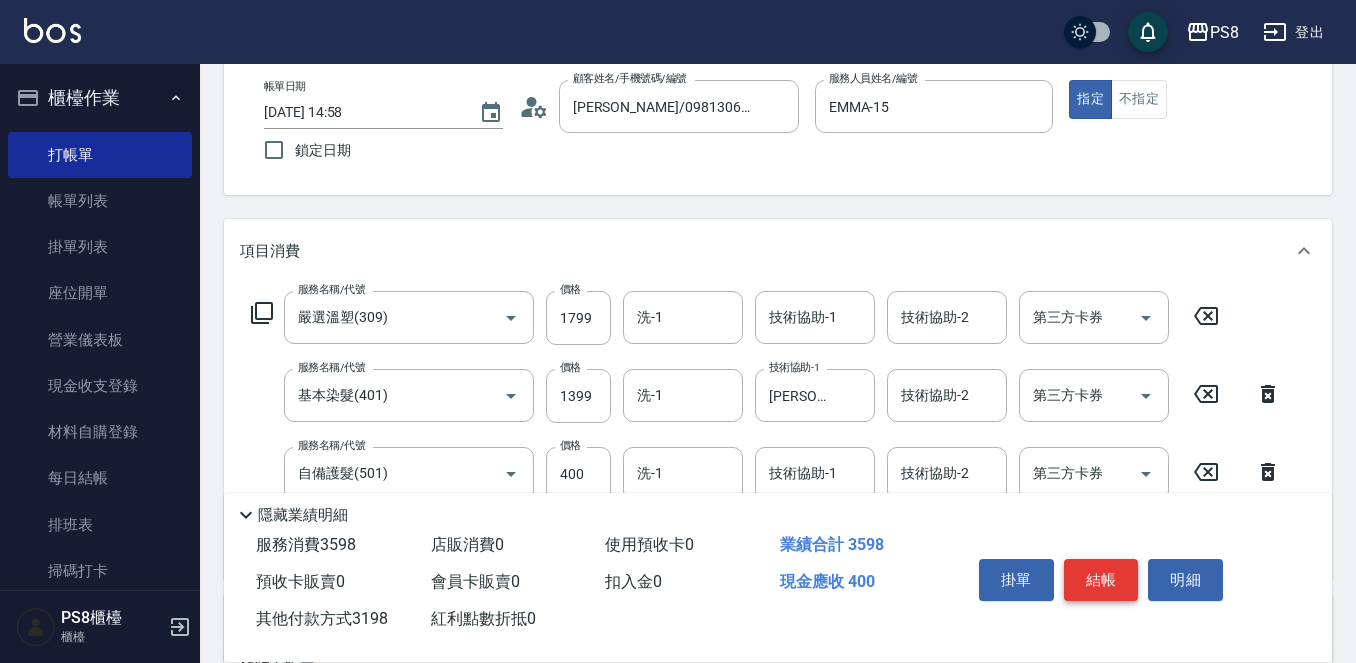 type on "3198" 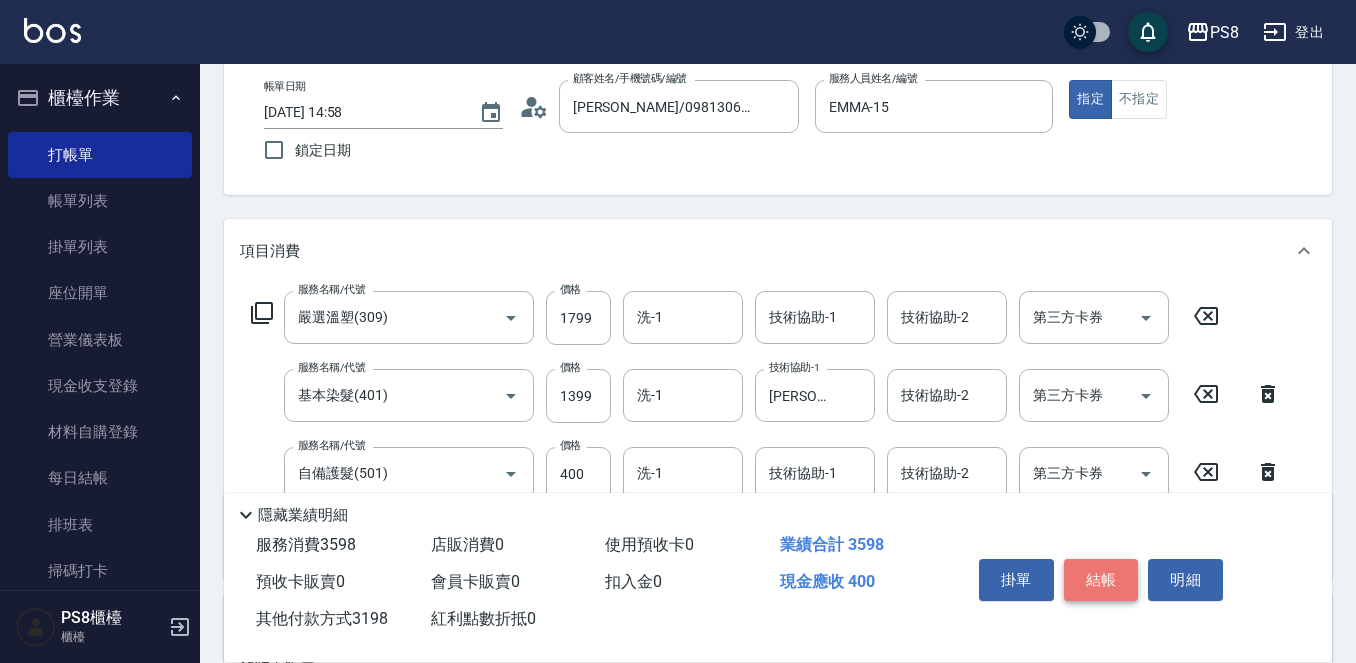 click on "結帳" at bounding box center (1101, 580) 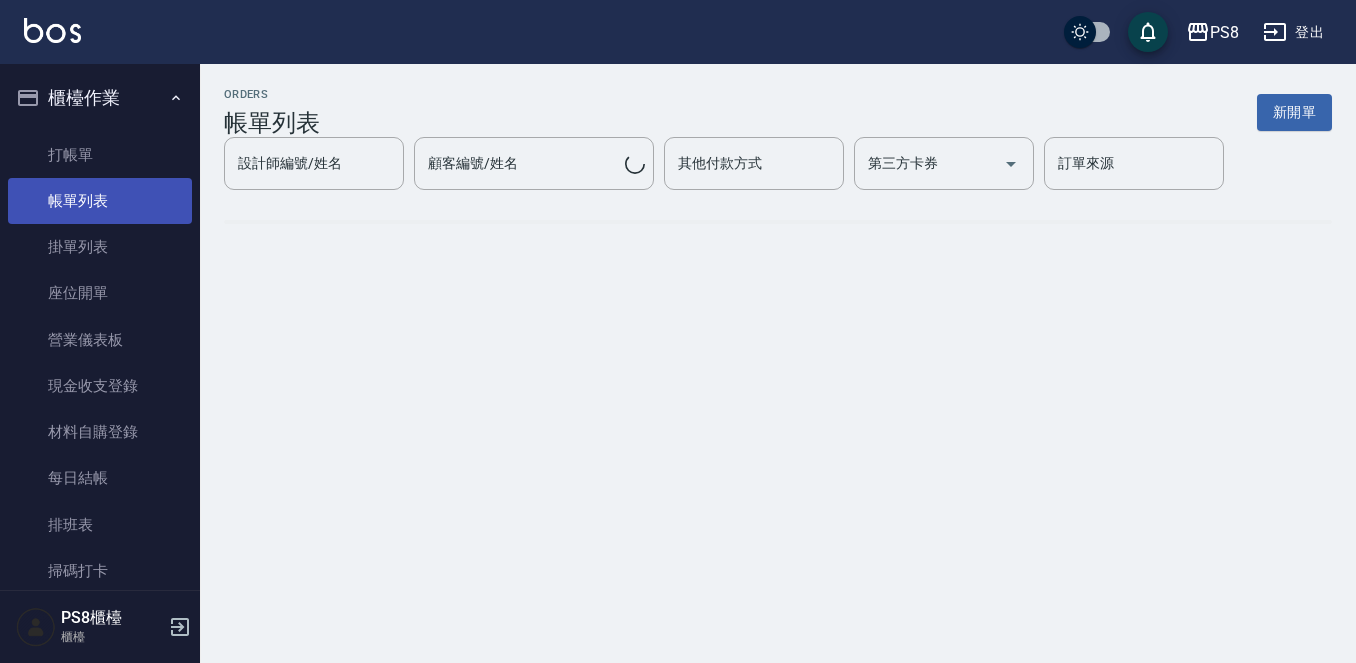 scroll, scrollTop: 0, scrollLeft: 0, axis: both 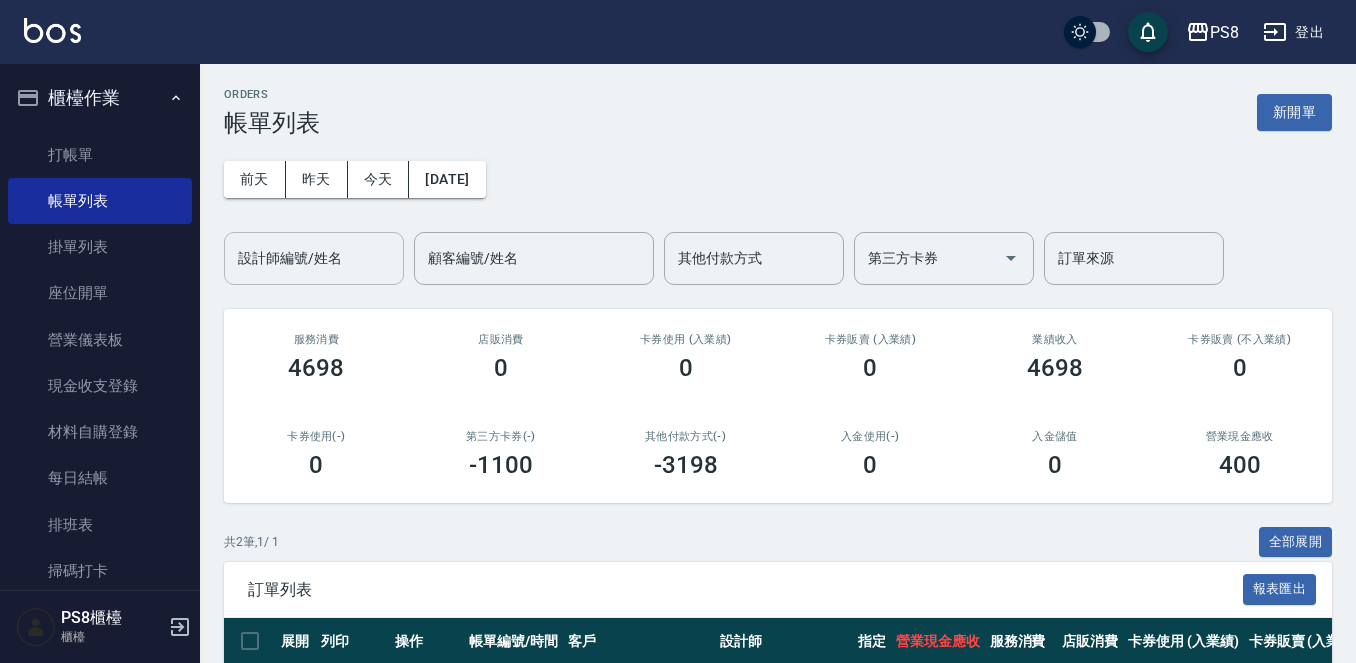 click on "設計師編號/姓名" at bounding box center (314, 258) 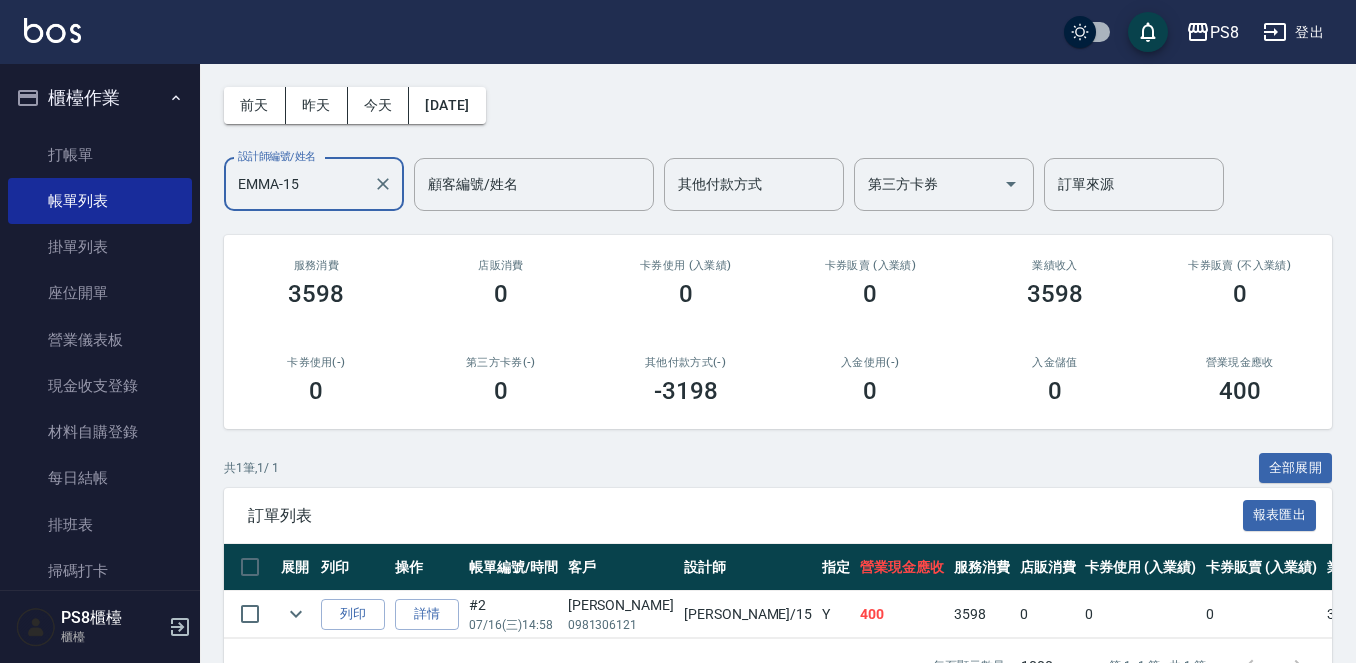 scroll, scrollTop: 145, scrollLeft: 0, axis: vertical 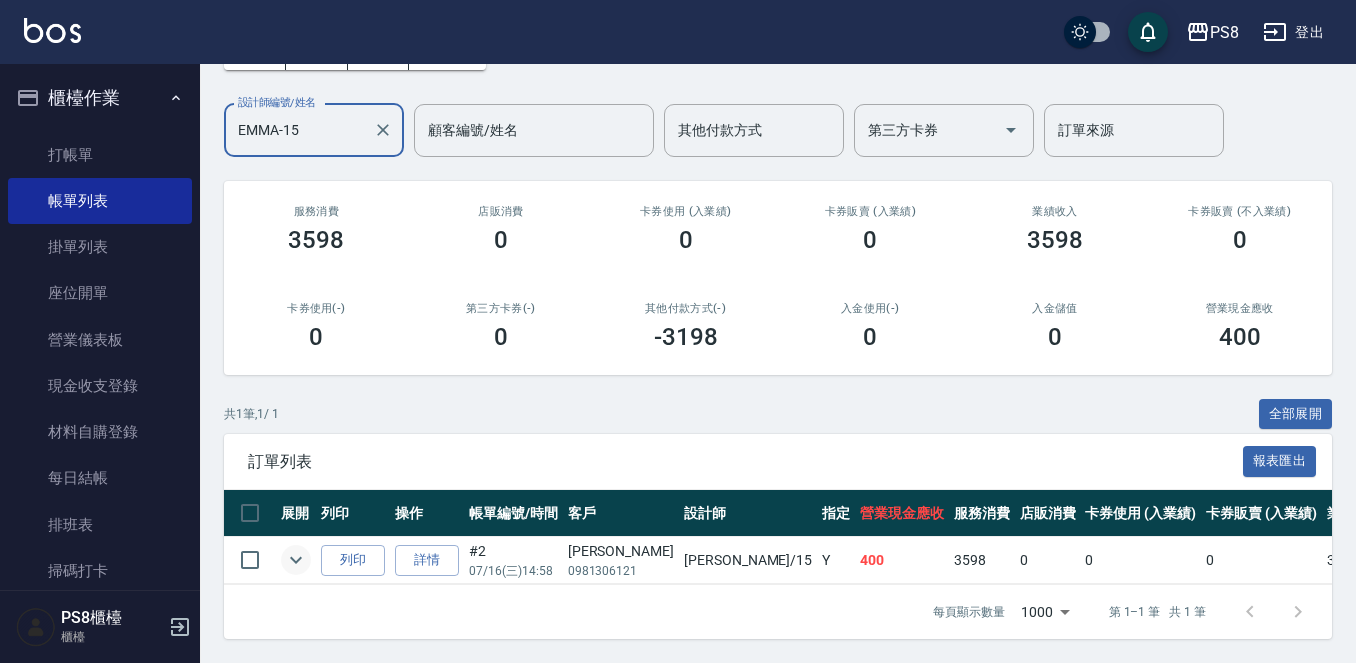 type on "EMMA-15" 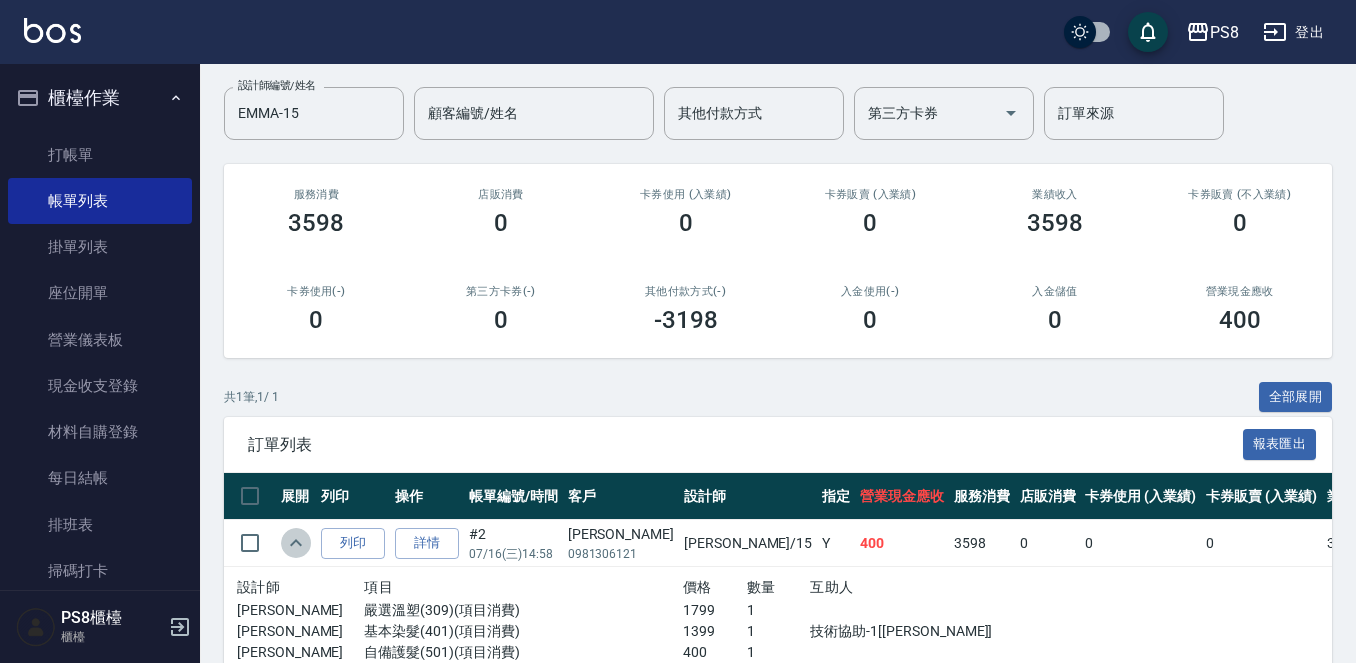 click 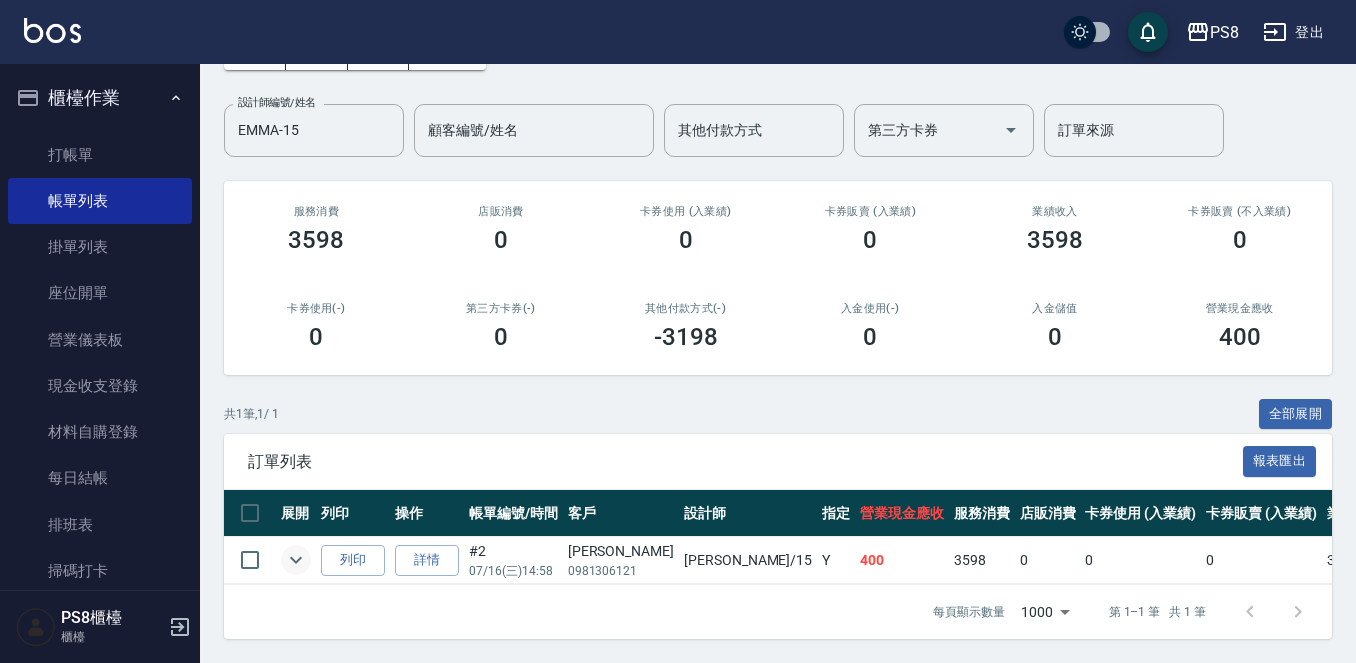 click on "櫃檯作業 打帳單 帳單列表 掛單列表 座位開單 營業儀表板 現金收支登錄 材料自購登錄 每日結帳 排班表 掃碼打卡 預約管理 預約管理 單日預約紀錄 單週預約紀錄 報表及分析 報表目錄 店家日報表 互助日報表 互助排行榜 互助點數明細 全店業績分析表 設計師日報表 設計師業績分析表 設計師業績月報表 設計師排行榜 每日收支明細 收支分類明細表 客戶管理 客戶列表 卡券管理 入金管理 員工及薪資 員工列表 全店打卡記錄 商品管理 商品分類設定 商品列表 資料設定 服務分類設定 服務項目設定 預收卡設定 系統參數設定 業績抽成參數設定 收支科目設定 支付方式設定 第三方卡券設定" at bounding box center (100, 854) 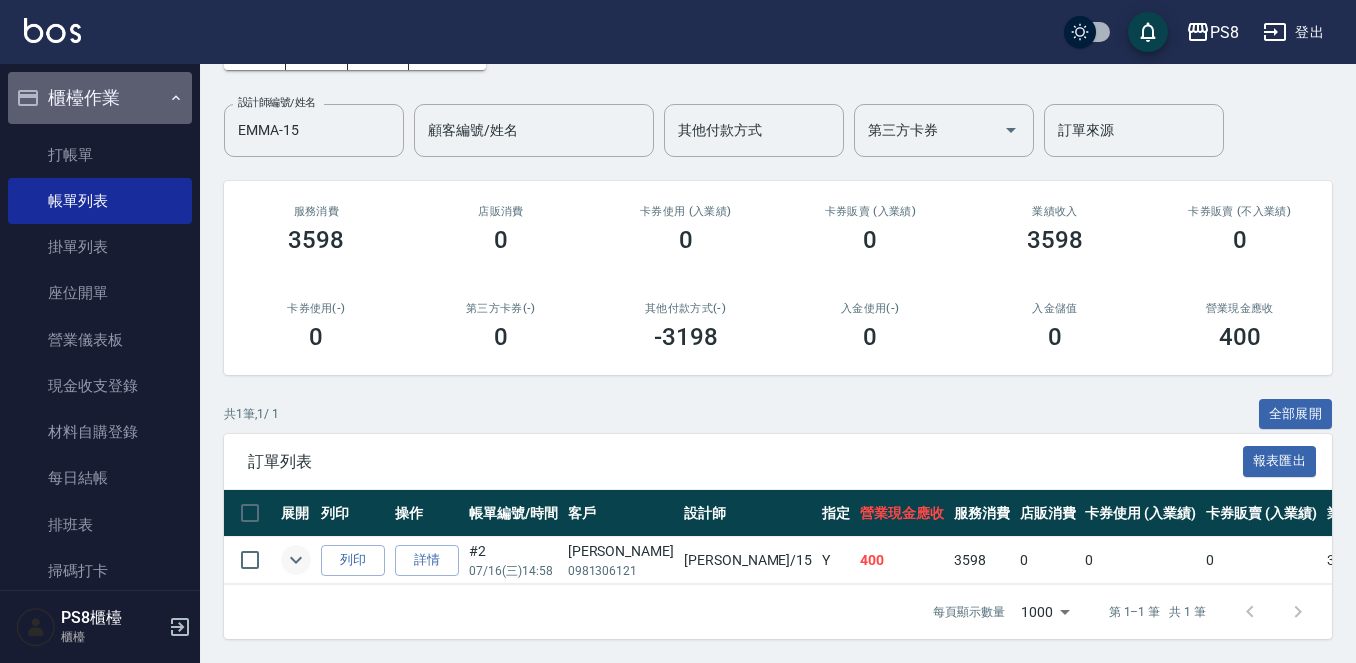 click on "櫃檯作業" at bounding box center [100, 98] 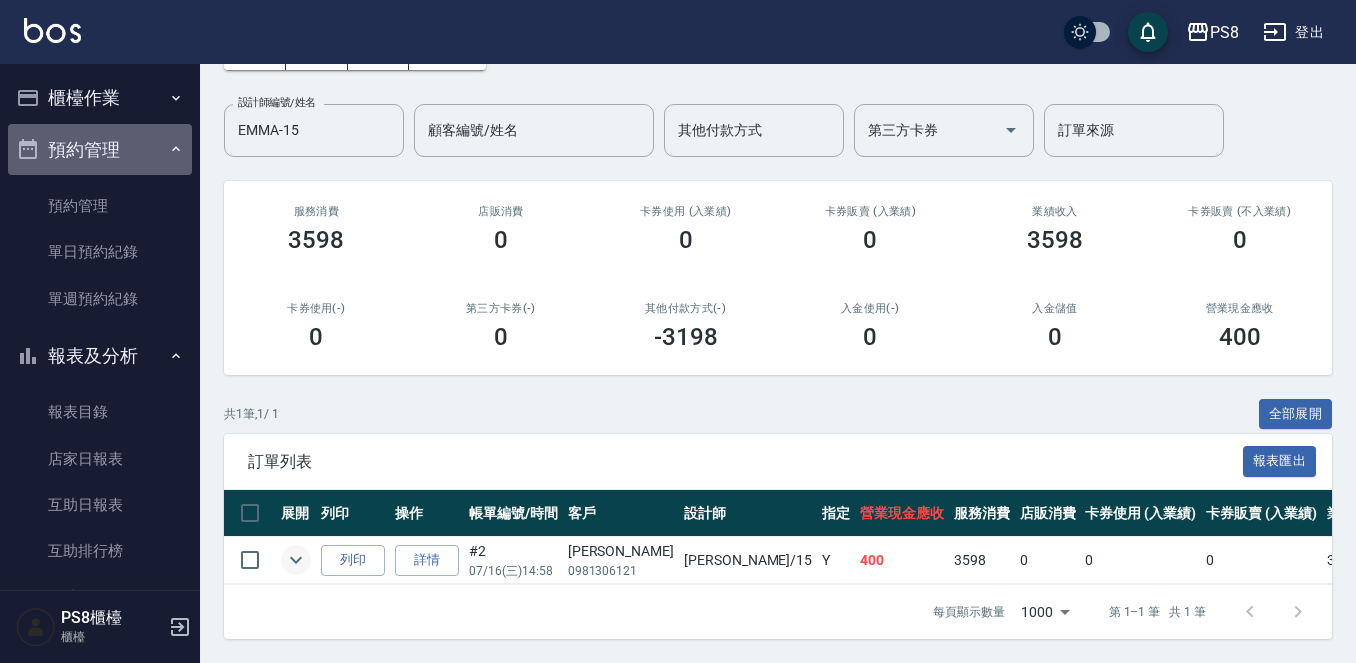 click on "預約管理" at bounding box center (100, 150) 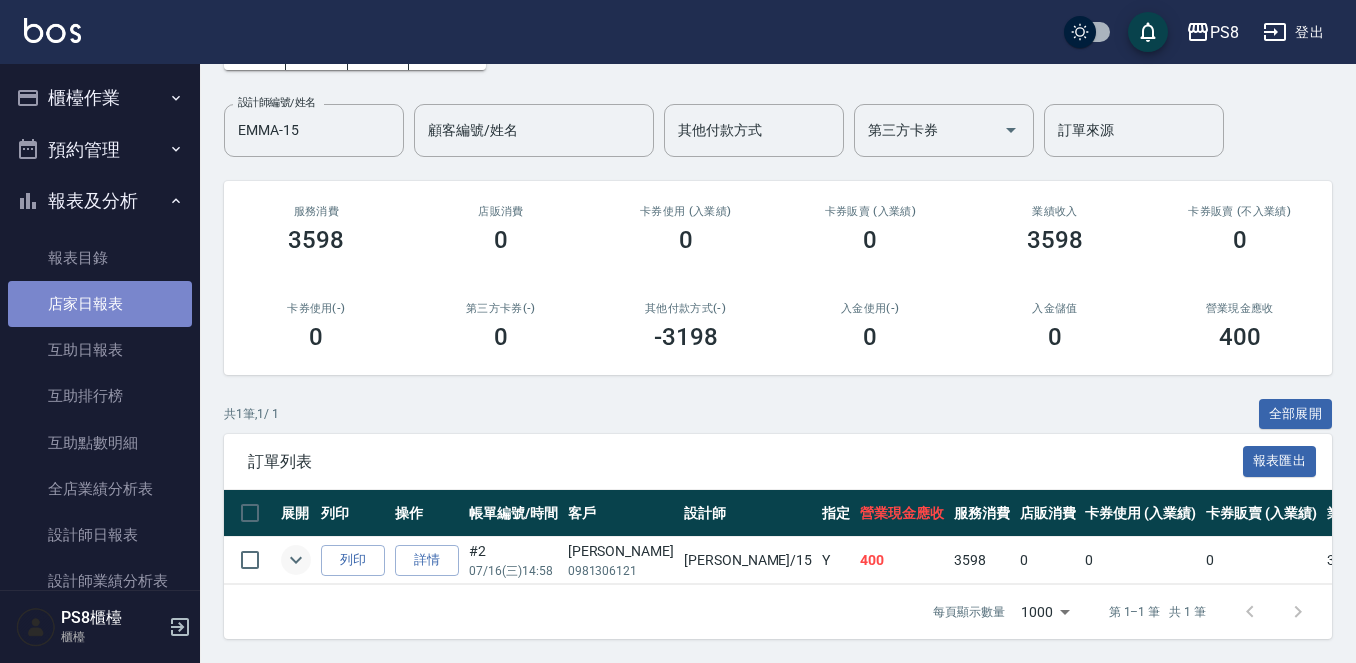 click on "店家日報表" at bounding box center (100, 304) 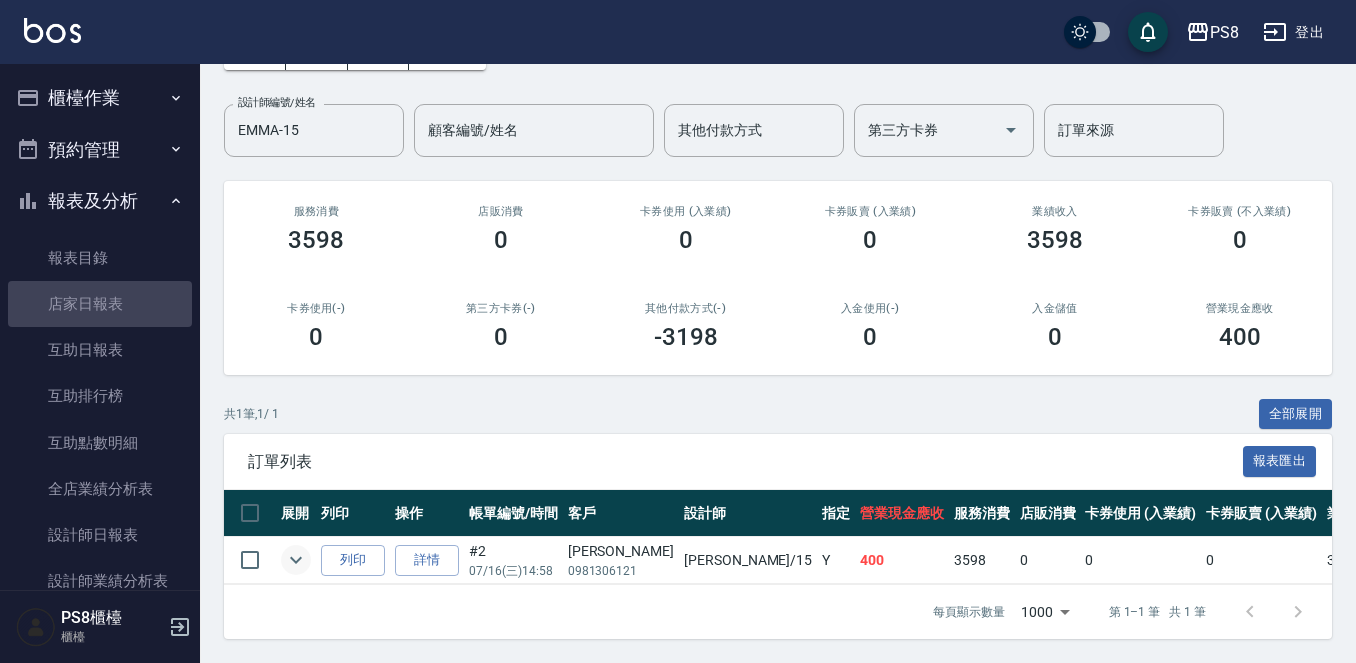 scroll, scrollTop: 0, scrollLeft: 0, axis: both 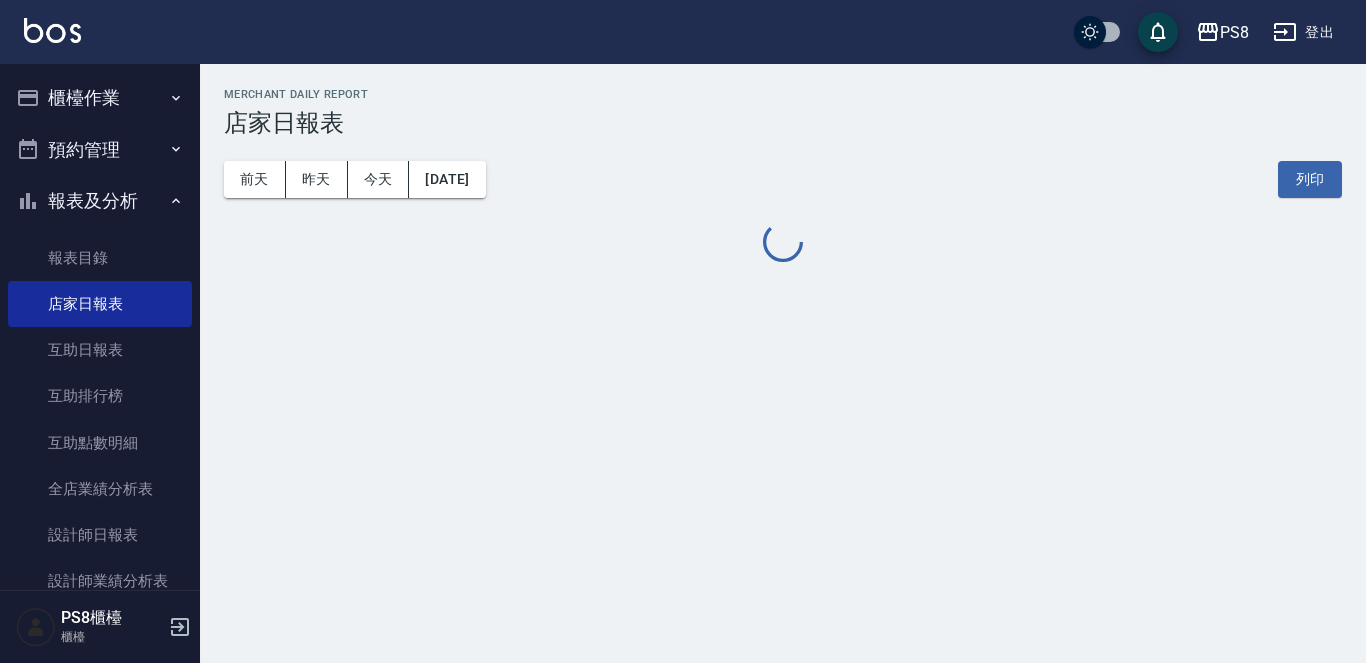 click on "報表及分析" at bounding box center [100, 201] 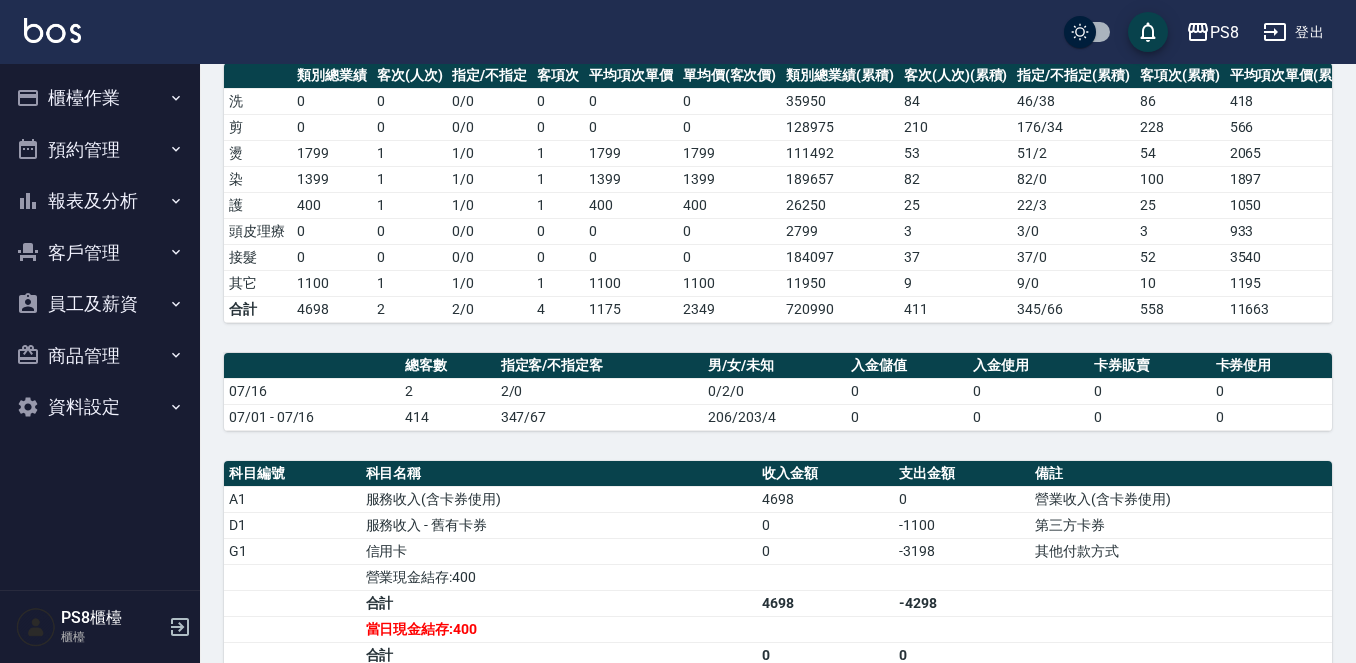 scroll, scrollTop: 100, scrollLeft: 0, axis: vertical 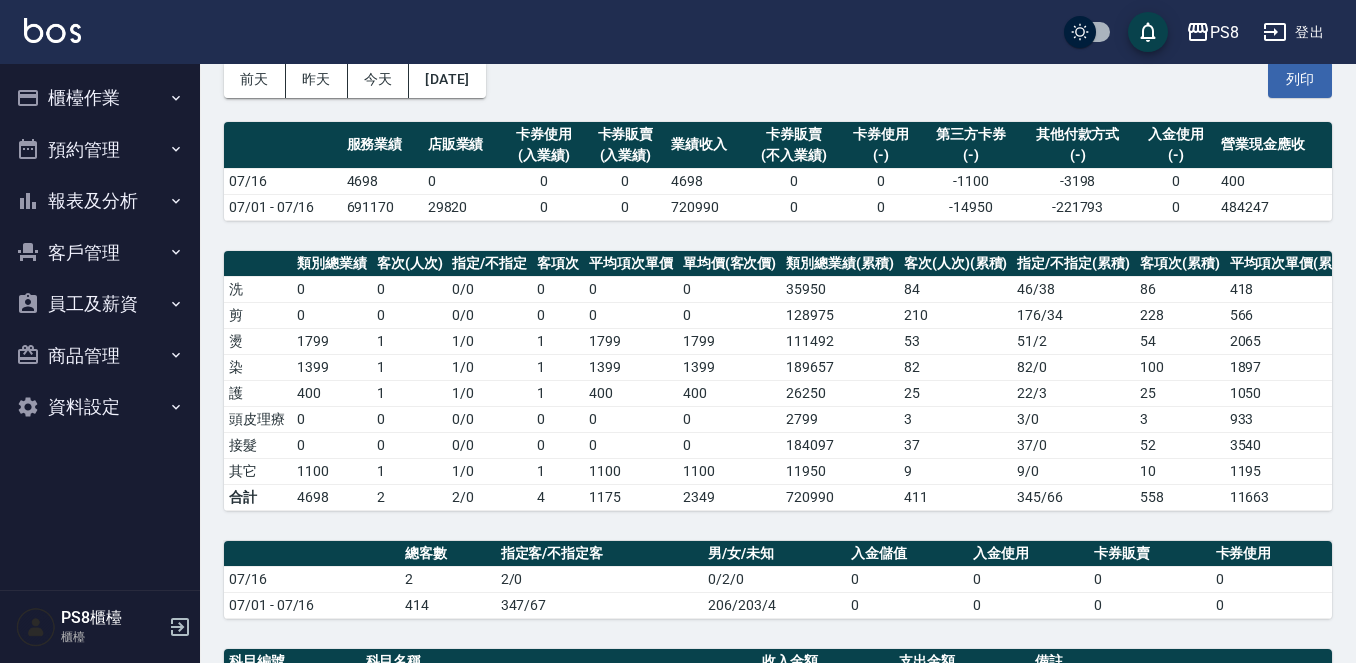 click on "櫃檯作業" at bounding box center [100, 98] 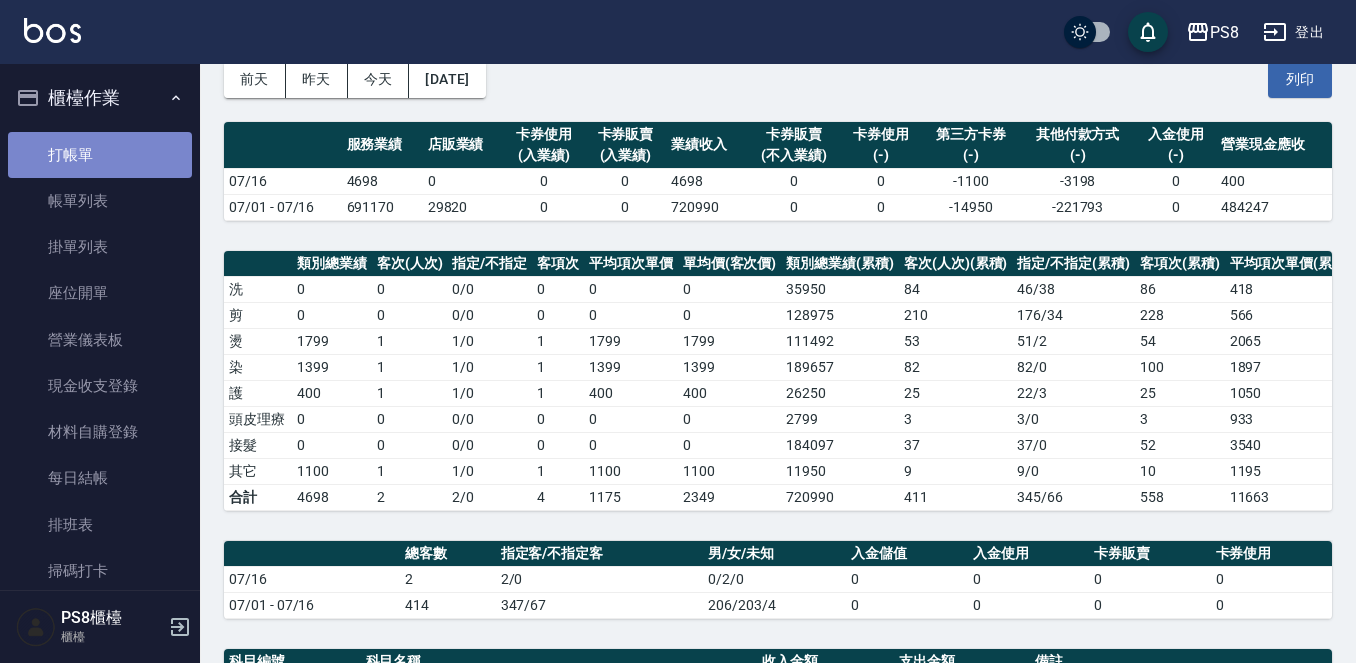 click on "打帳單" at bounding box center [100, 155] 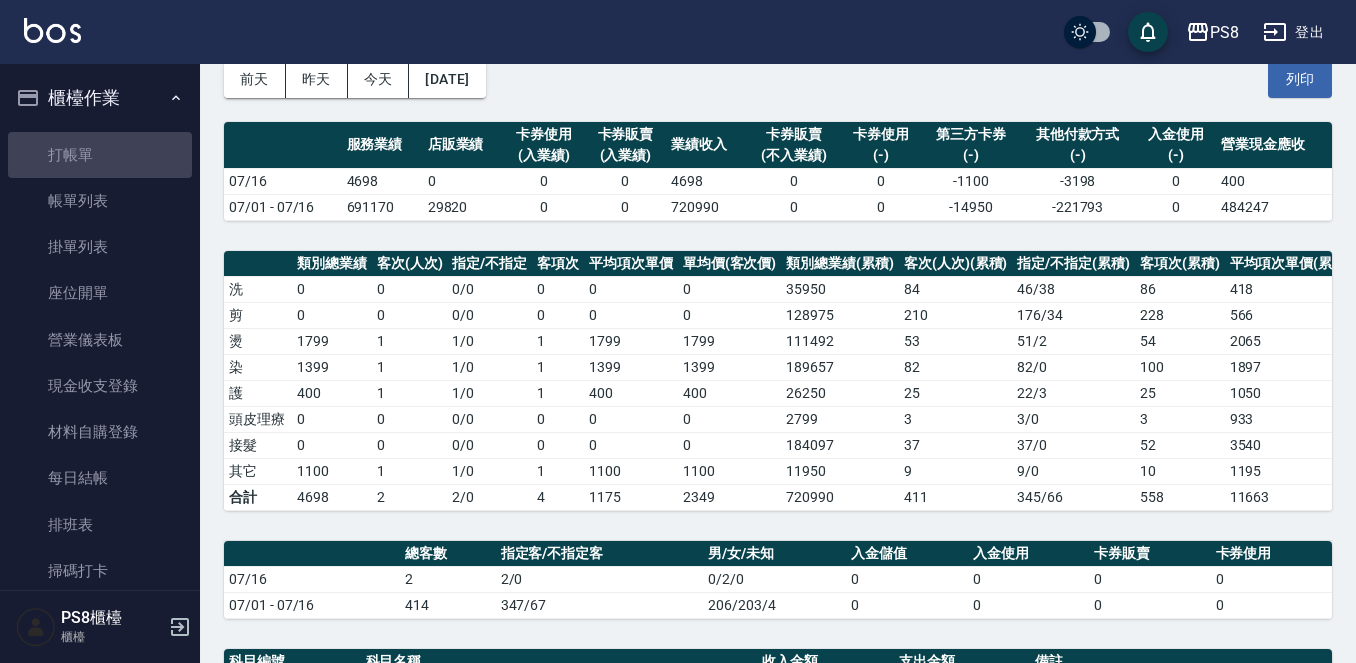 scroll, scrollTop: 0, scrollLeft: 0, axis: both 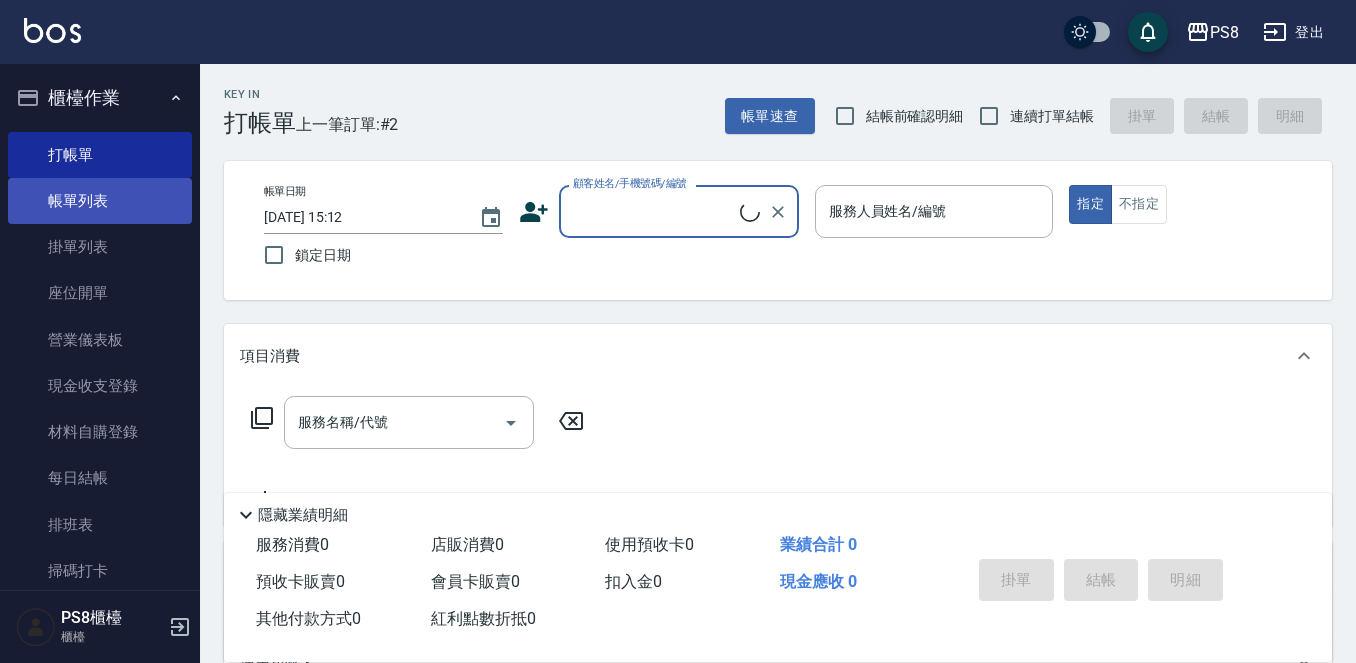 click on "帳單列表" at bounding box center [100, 201] 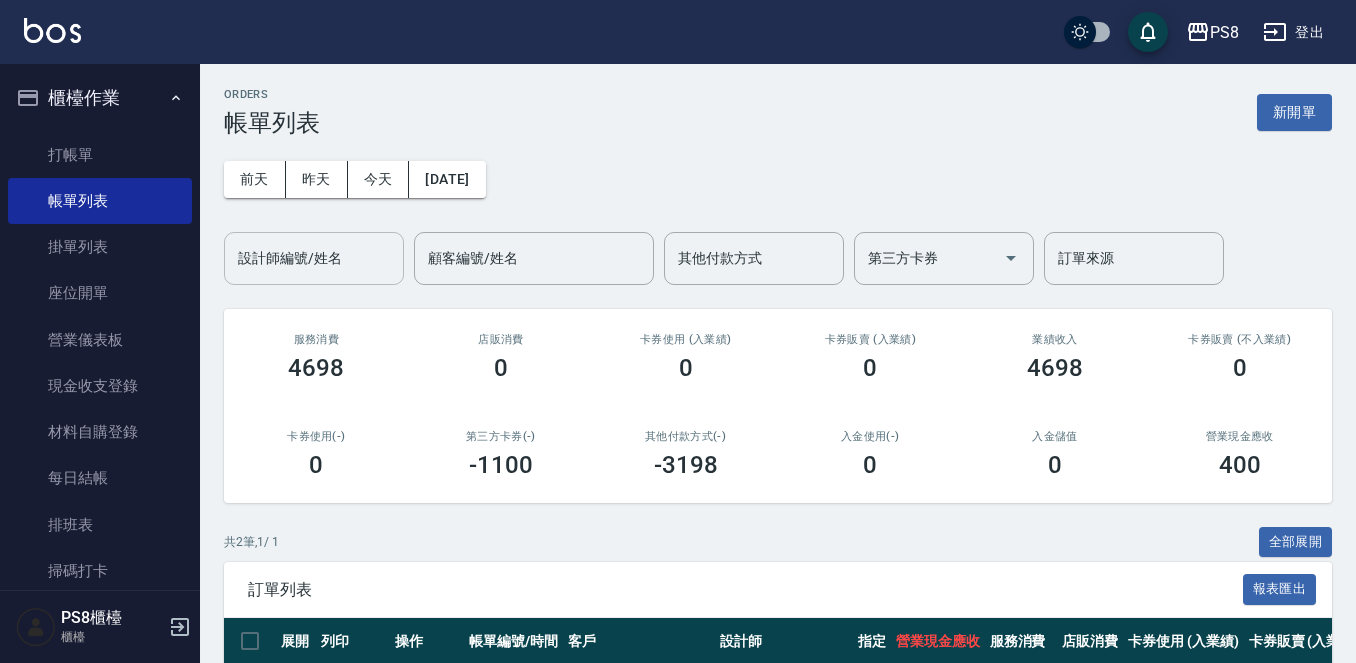 click on "設計師編號/姓名" at bounding box center [314, 258] 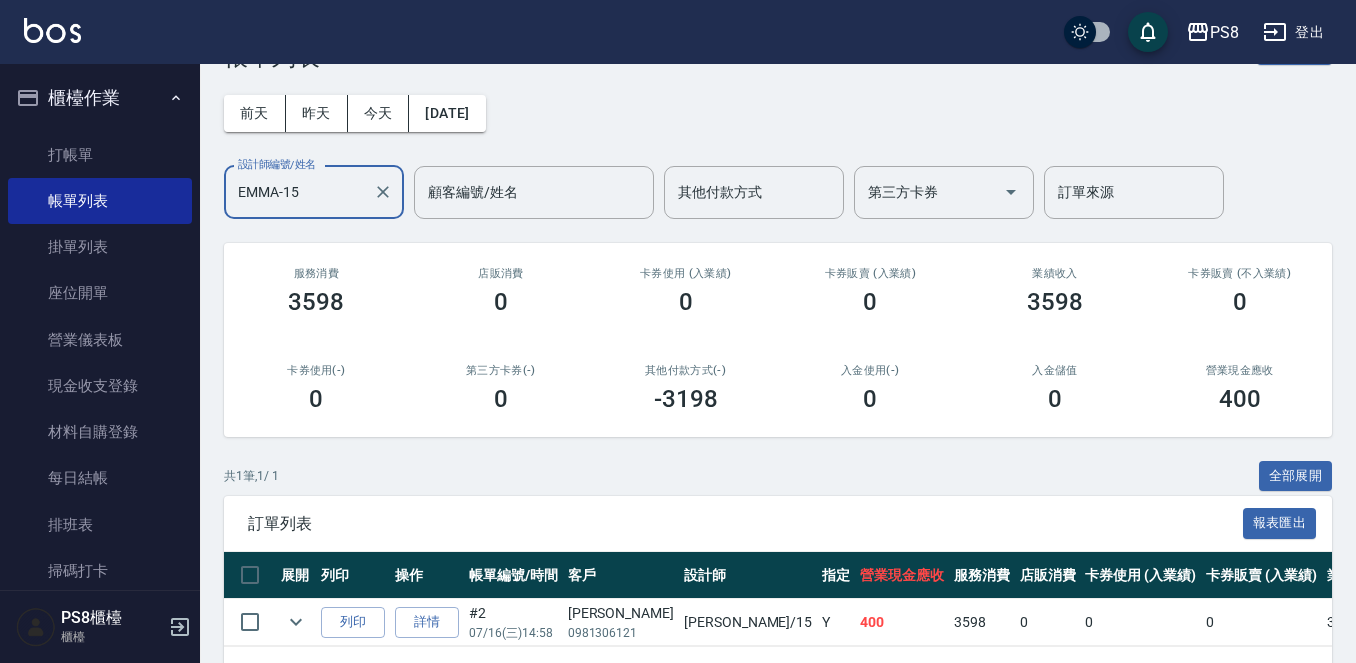 scroll, scrollTop: 145, scrollLeft: 0, axis: vertical 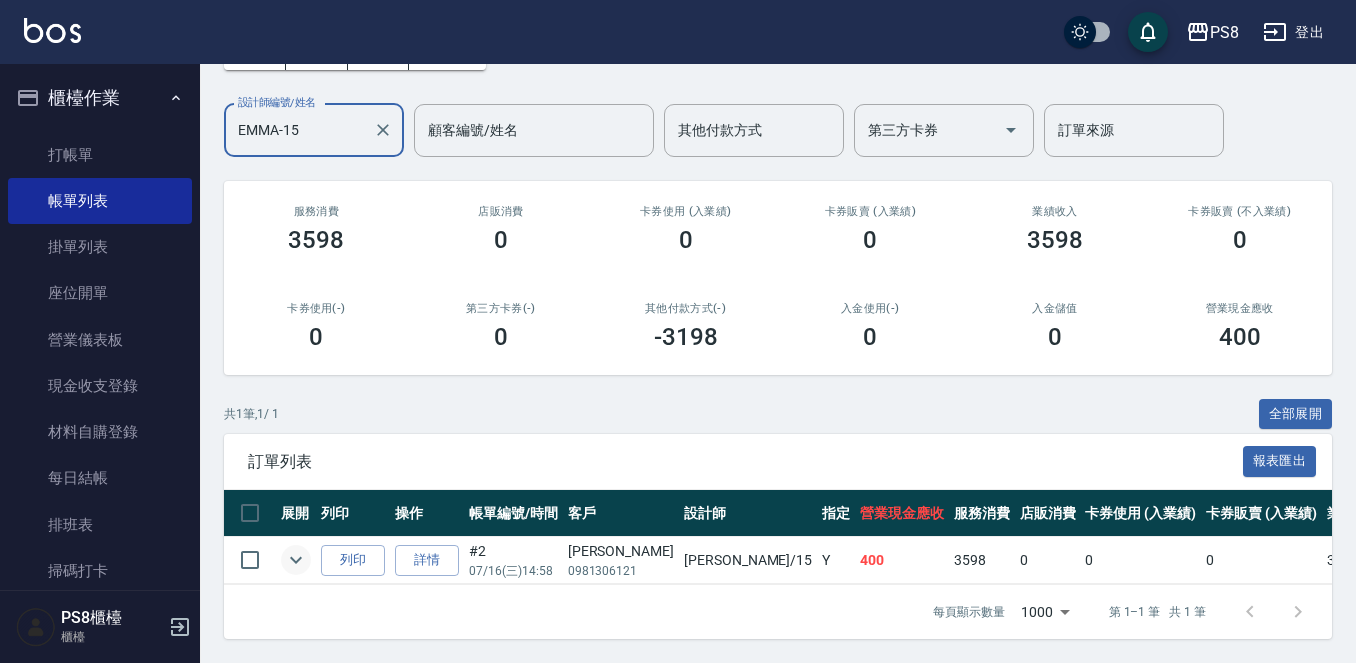 type on "EMMA-15" 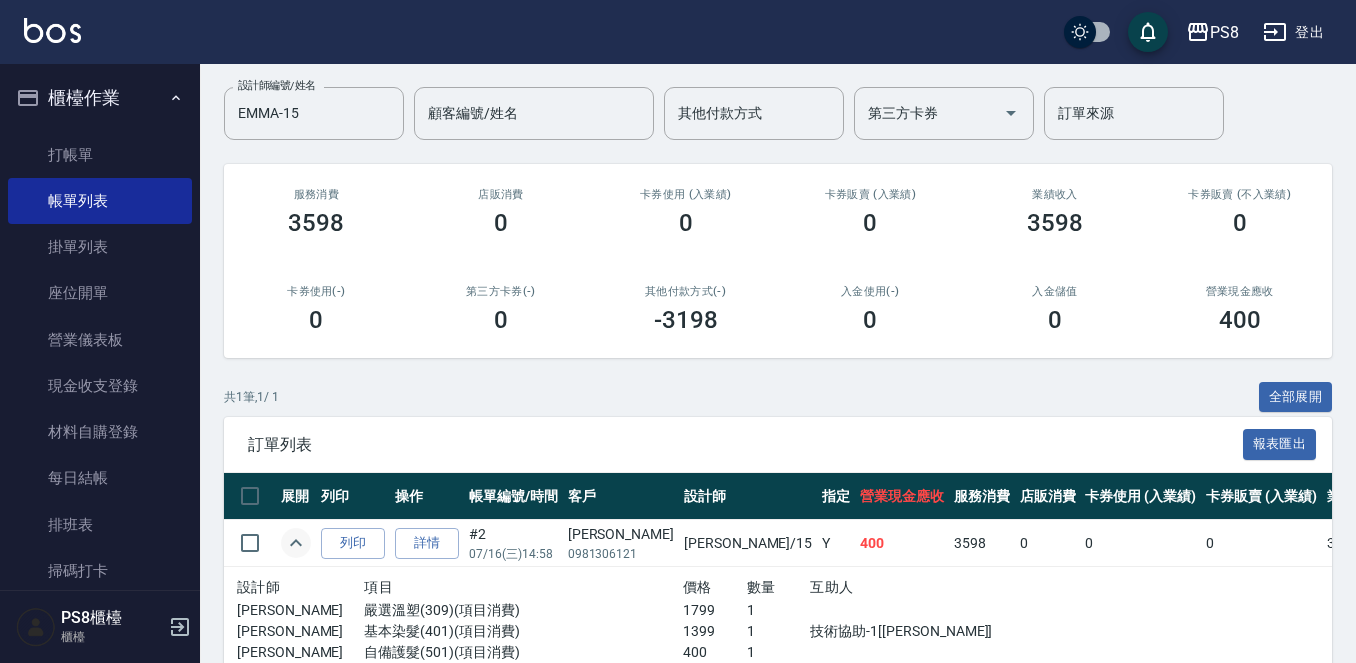 scroll, scrollTop: 245, scrollLeft: 0, axis: vertical 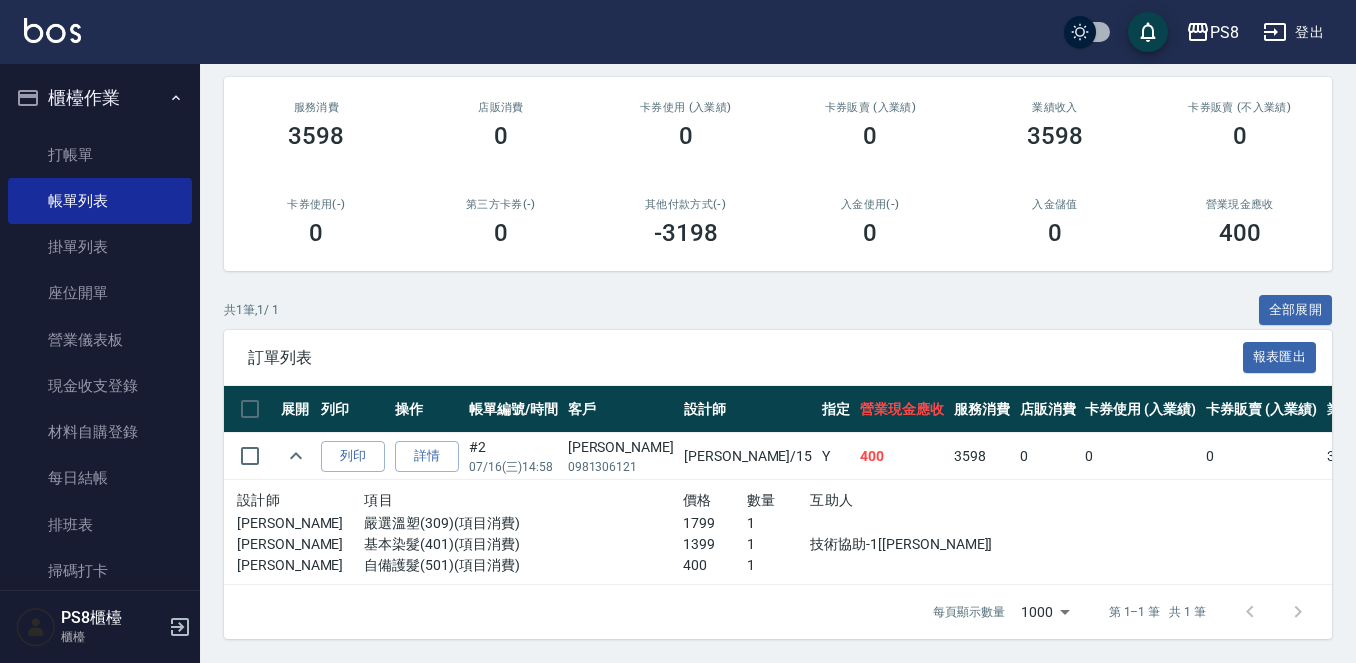 click on "櫃檯作業" at bounding box center (100, 98) 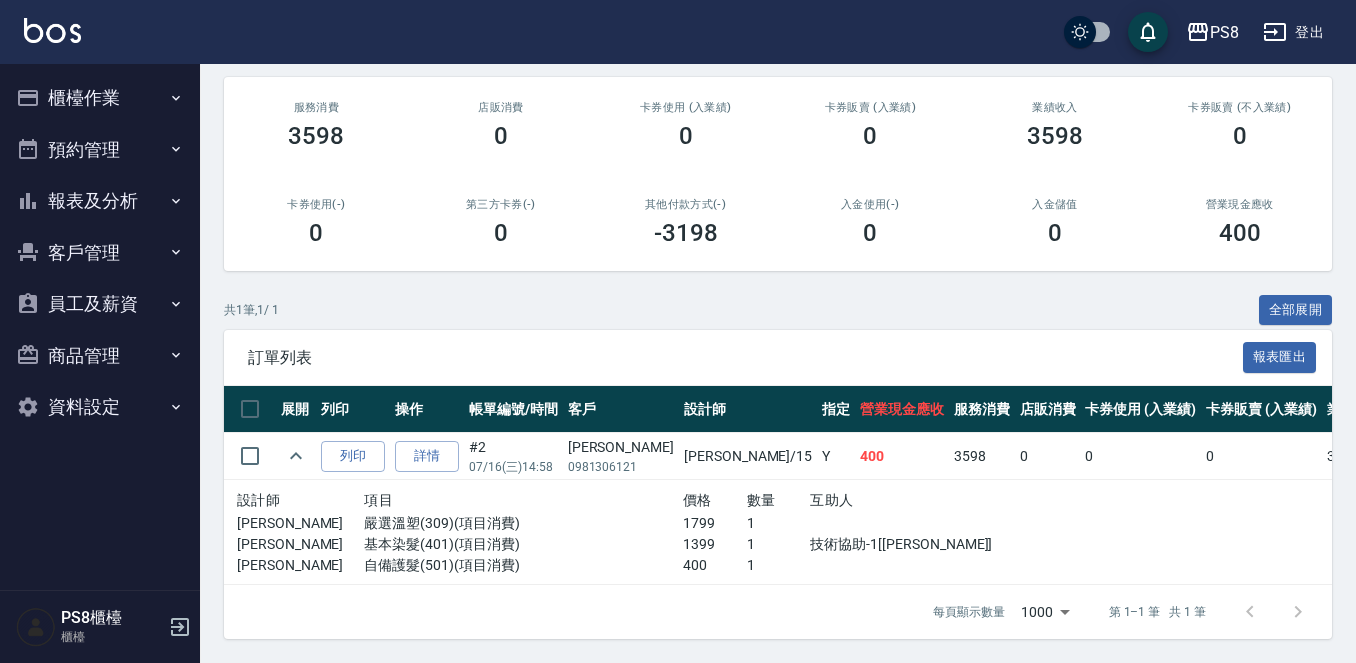 click on "報表及分析" at bounding box center [100, 201] 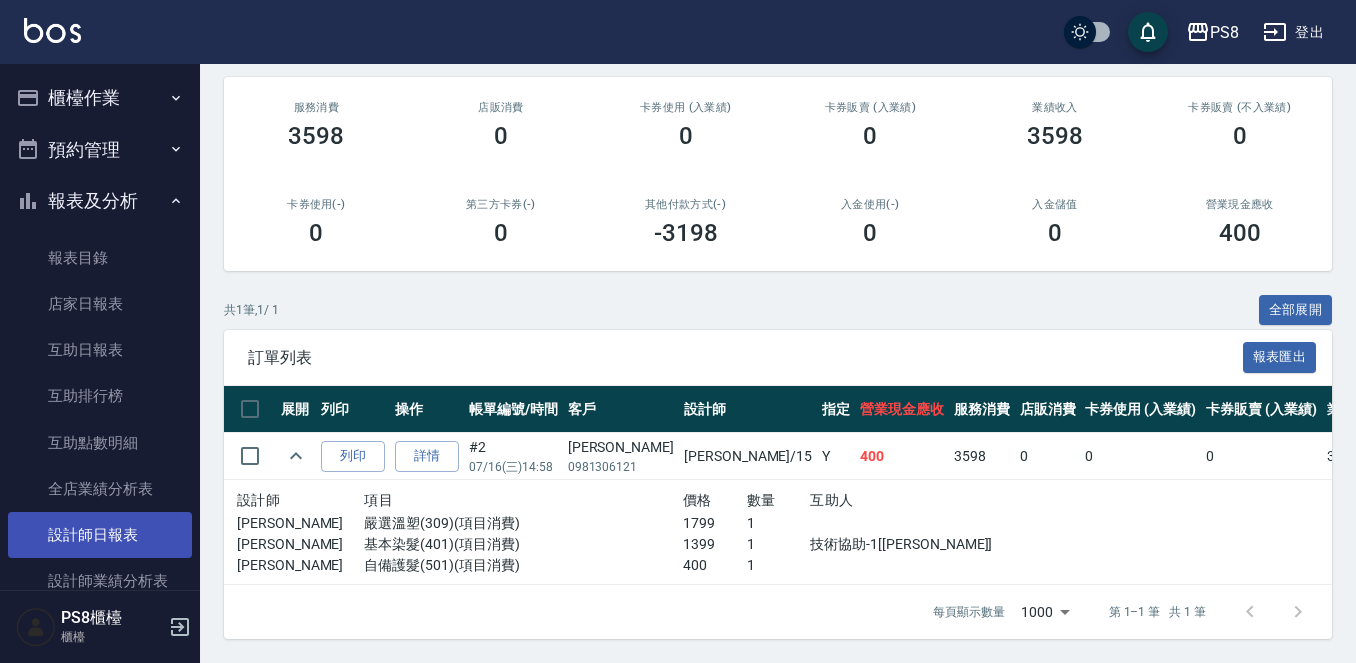 click on "設計師日報表" at bounding box center (100, 535) 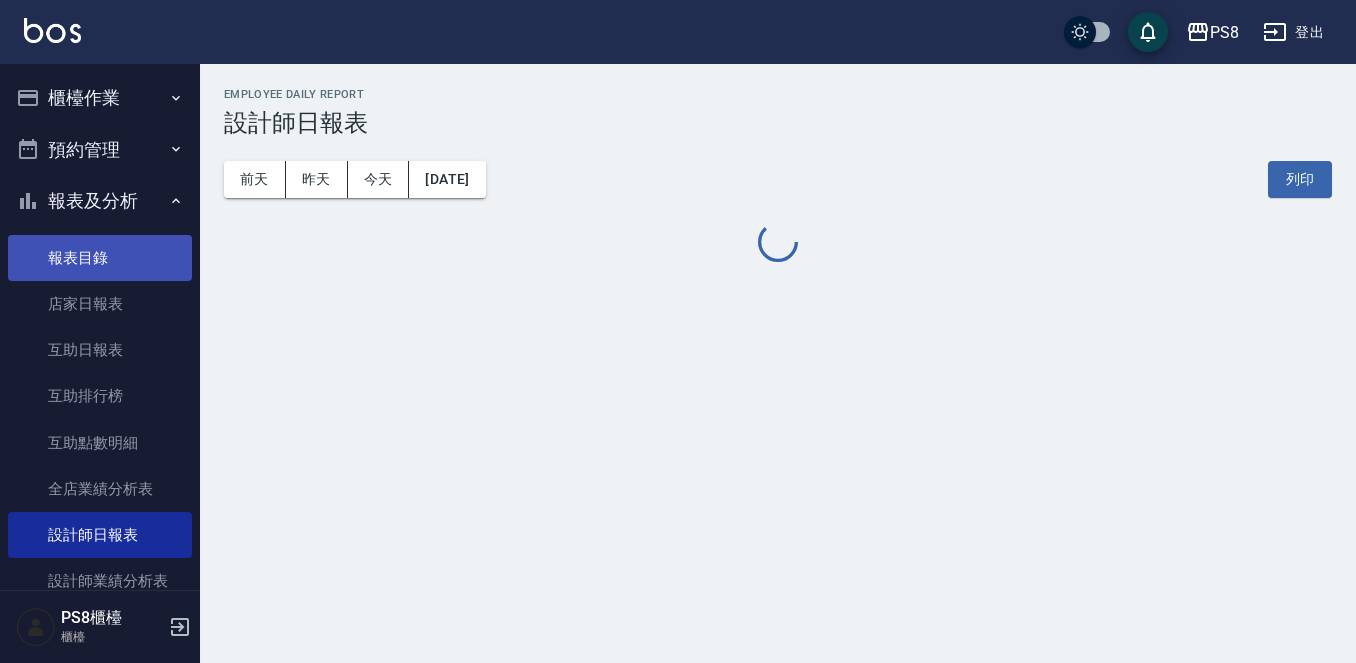 scroll, scrollTop: 0, scrollLeft: 0, axis: both 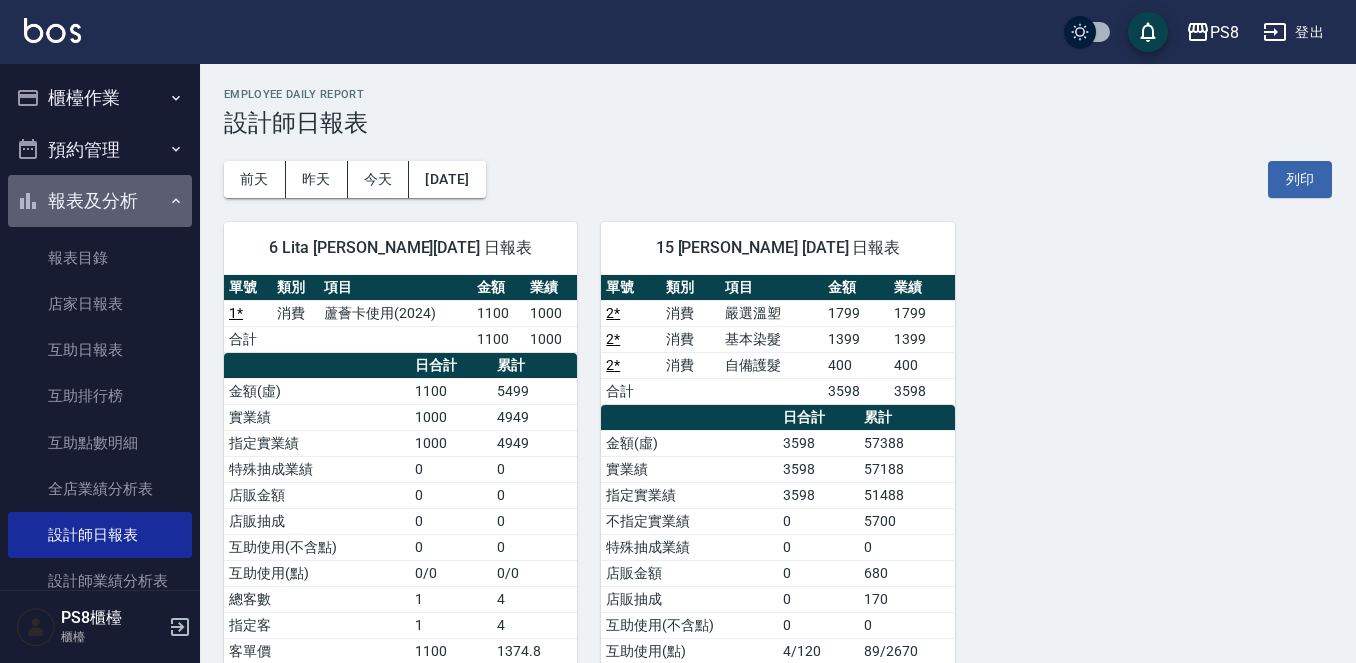 click on "報表及分析" at bounding box center [100, 201] 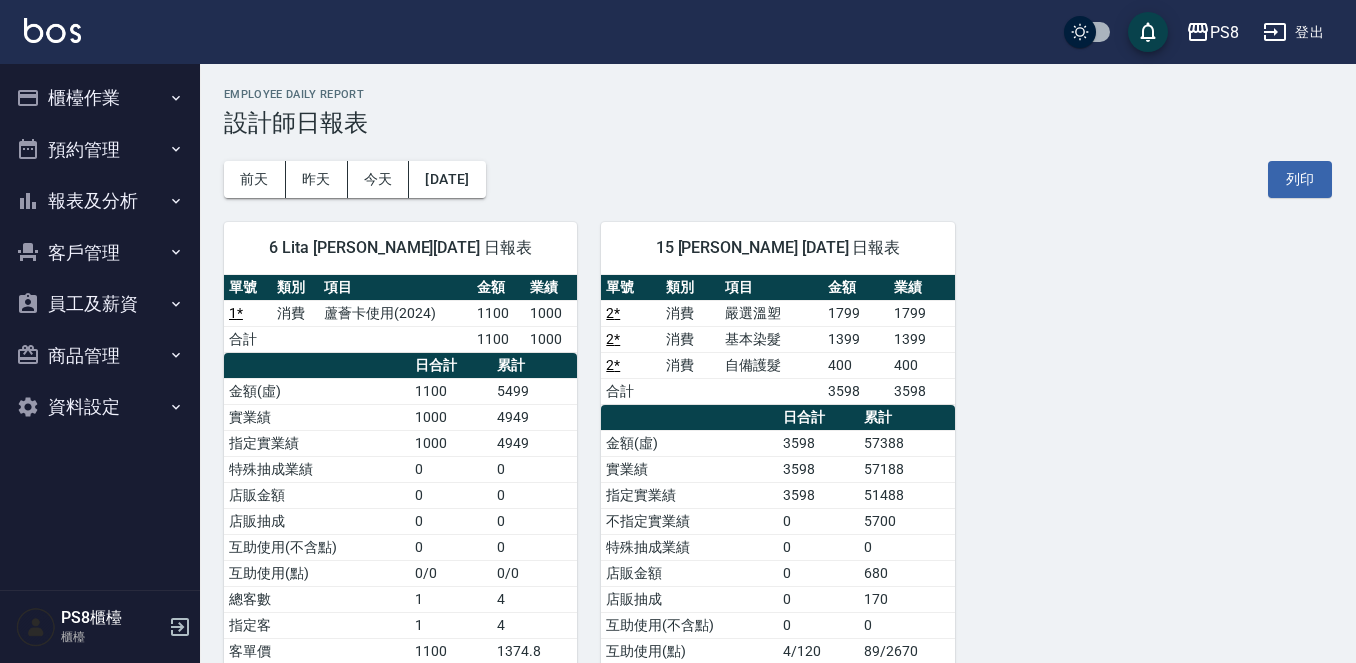 click on "櫃檯作業" at bounding box center [100, 98] 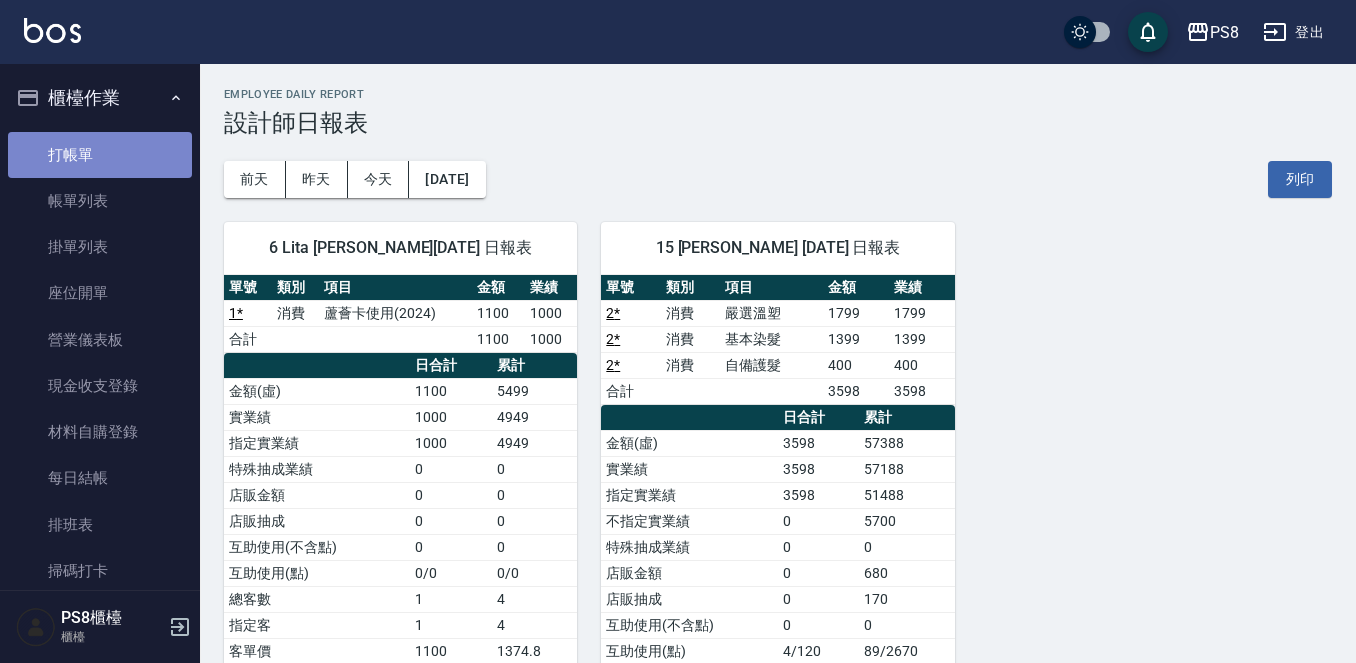 click on "打帳單" at bounding box center (100, 155) 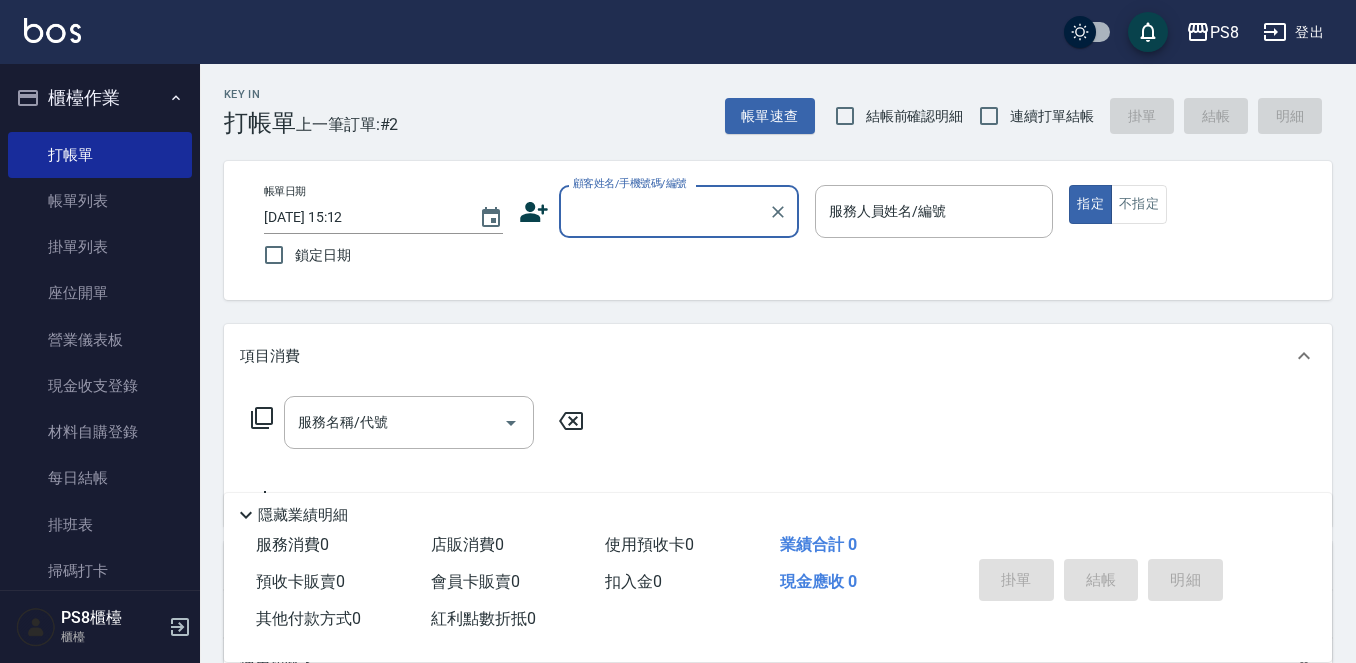 click on "櫃檯作業" at bounding box center (100, 98) 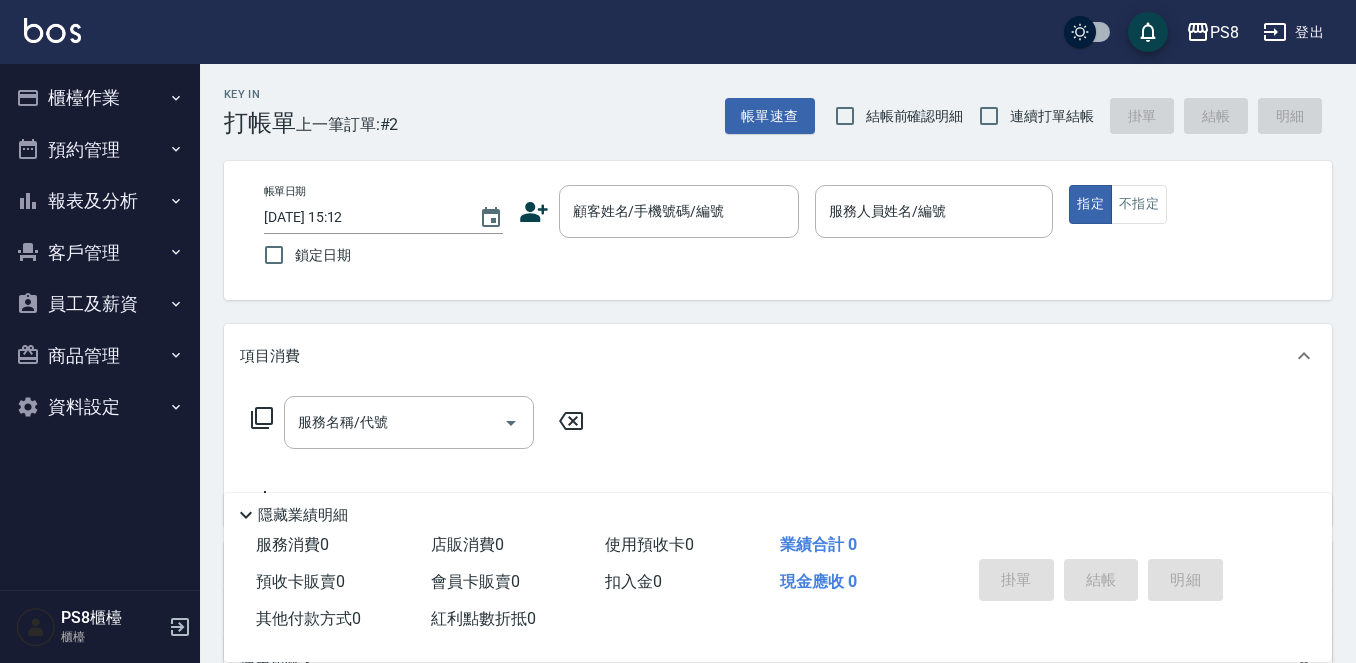 click on "櫃檯作業" at bounding box center [100, 98] 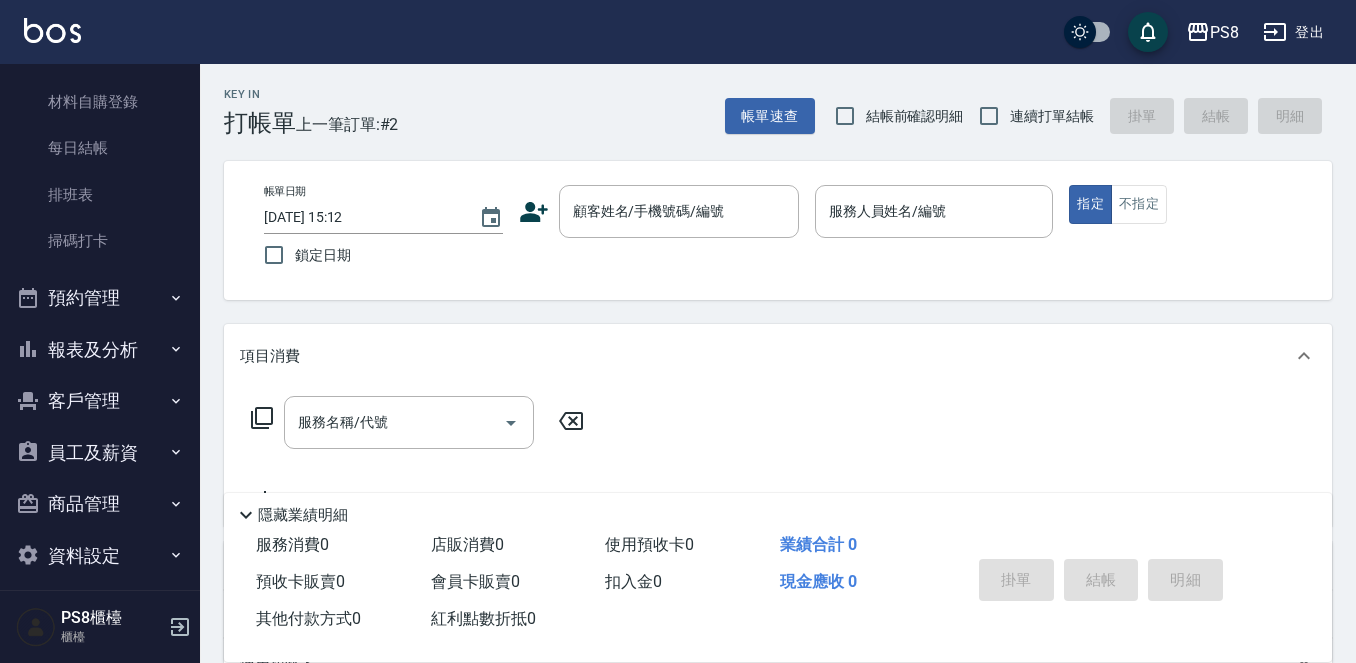 scroll, scrollTop: 345, scrollLeft: 0, axis: vertical 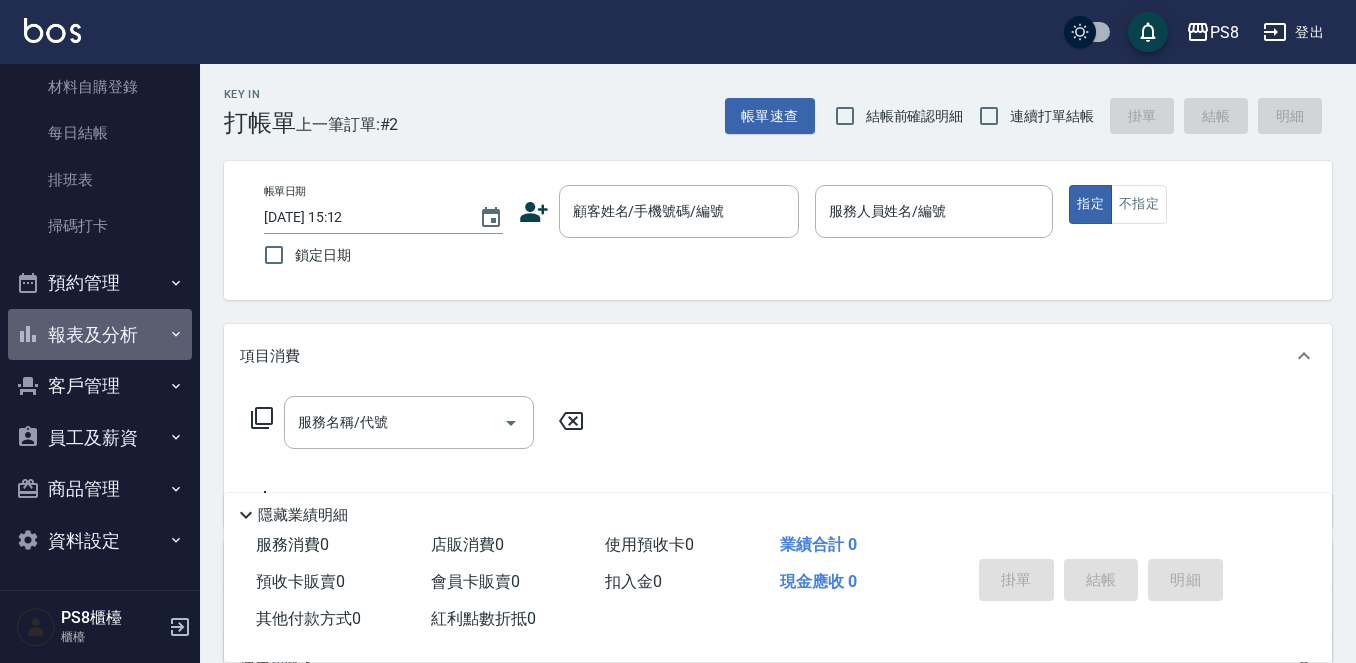 click on "報表及分析" at bounding box center [100, 335] 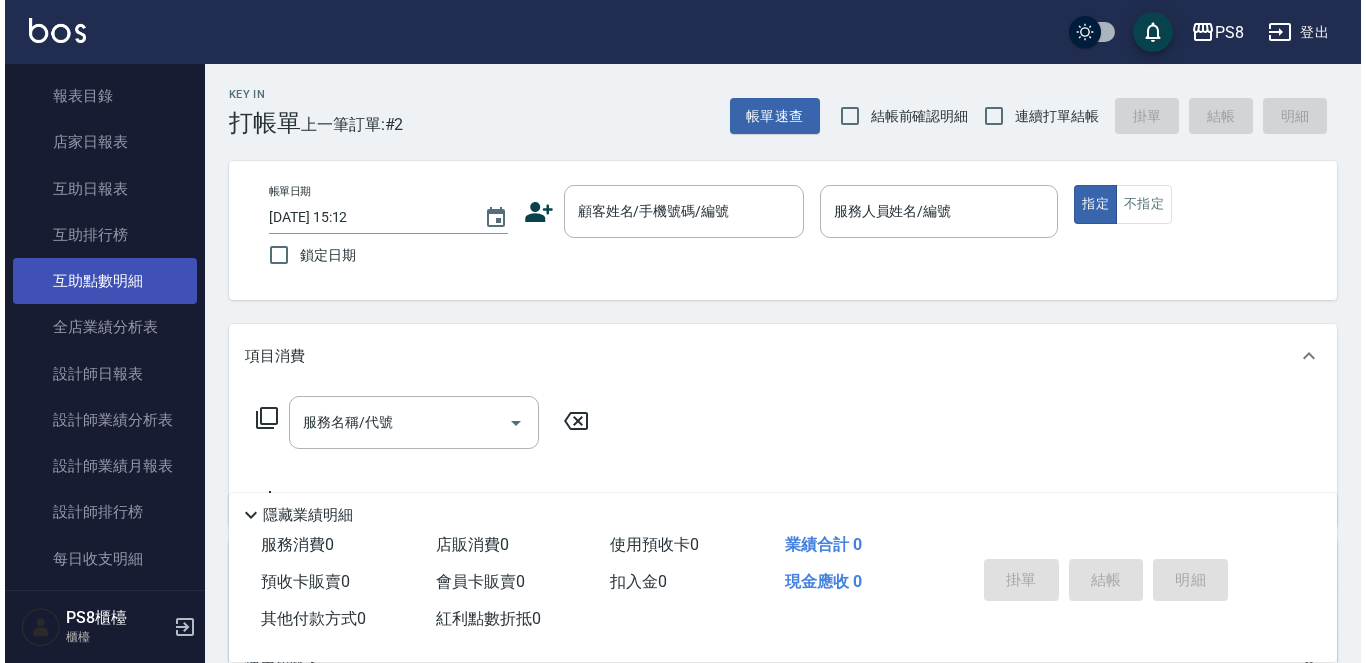 scroll, scrollTop: 645, scrollLeft: 0, axis: vertical 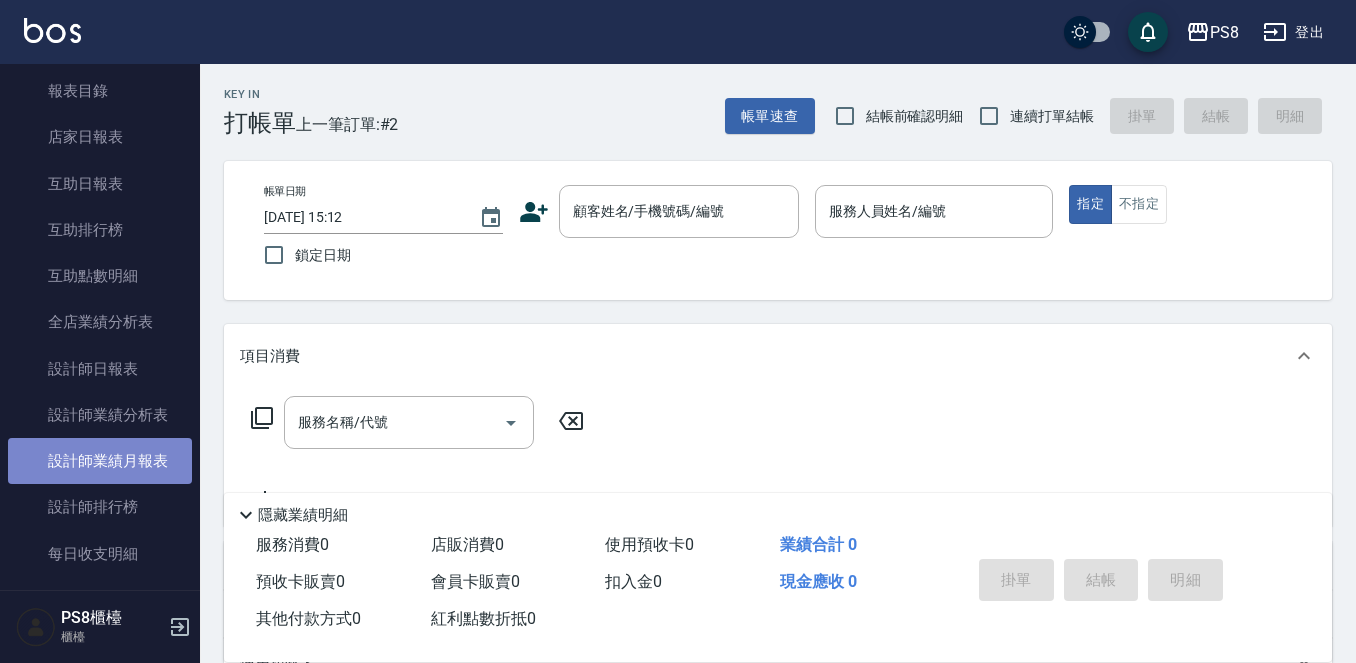click on "設計師業績月報表" at bounding box center [100, 461] 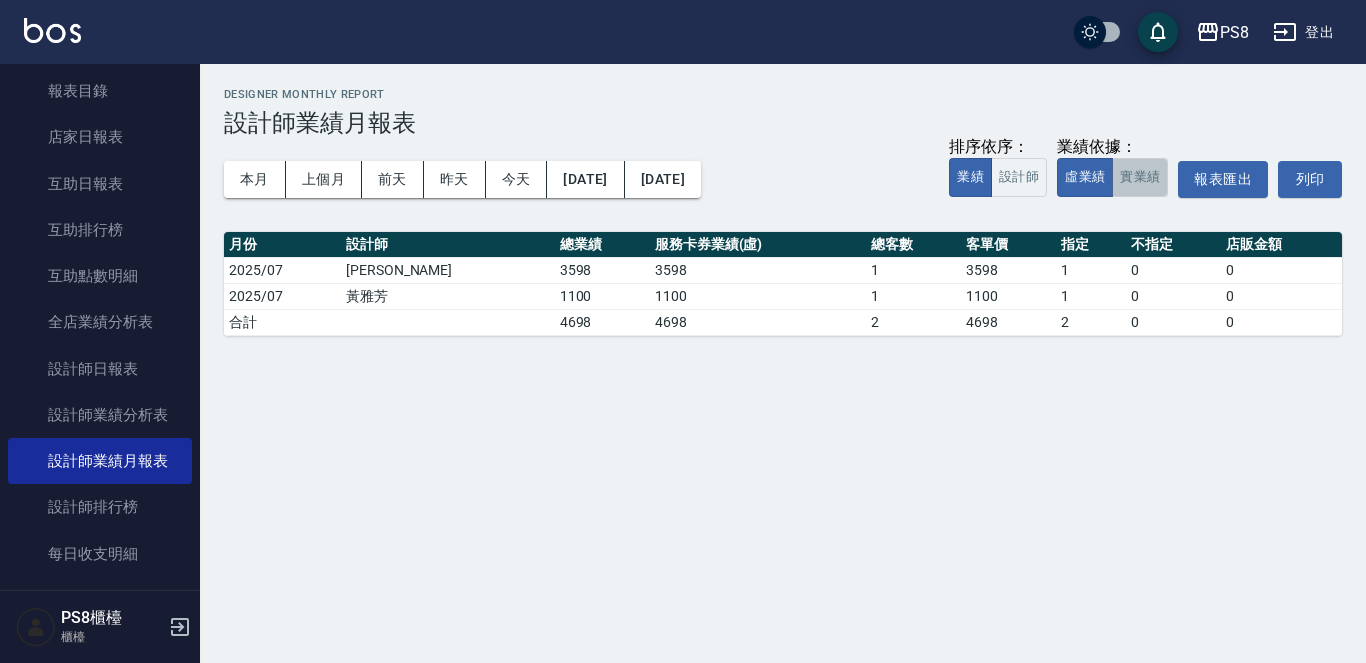 click on "實業績" at bounding box center (1140, 177) 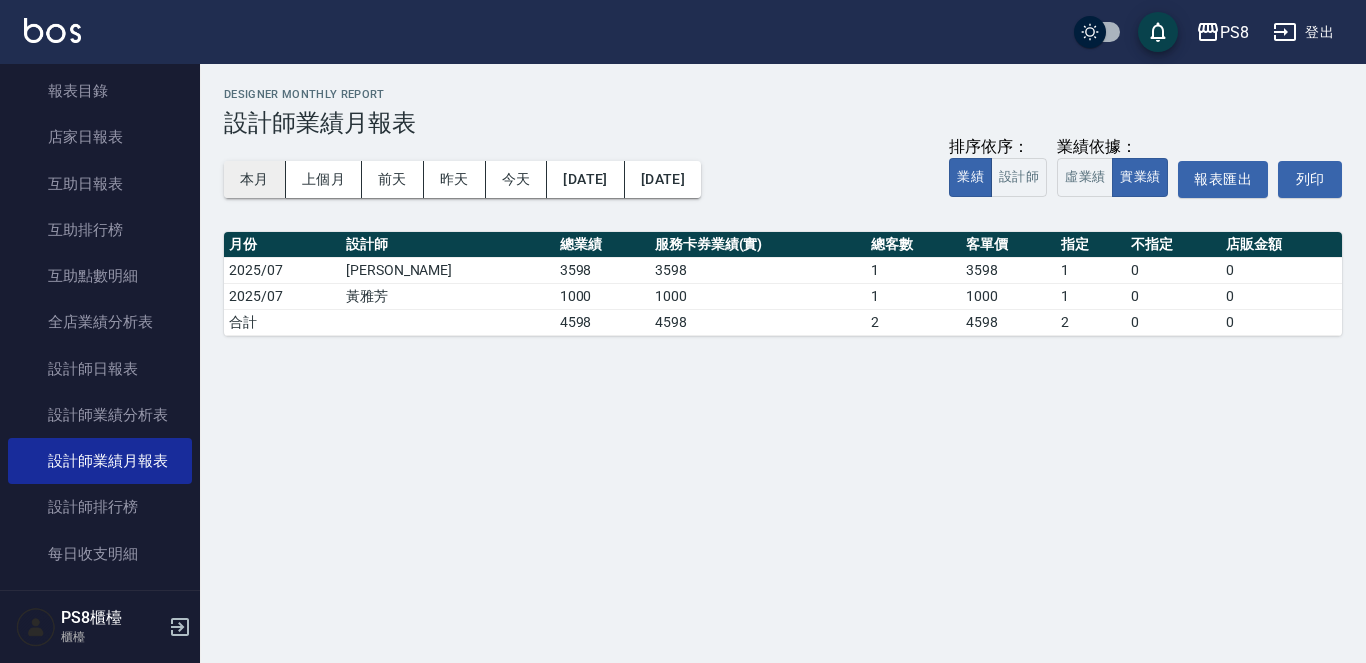 click on "本月" at bounding box center [255, 179] 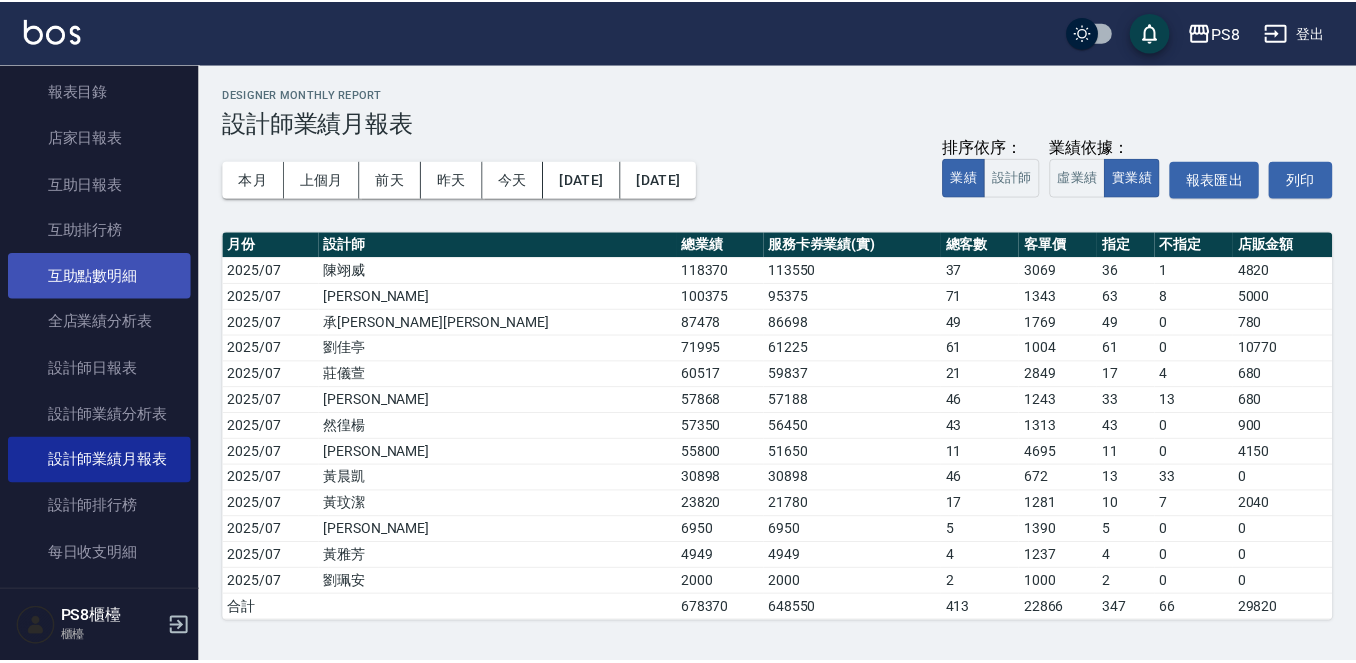 scroll, scrollTop: 0, scrollLeft: 0, axis: both 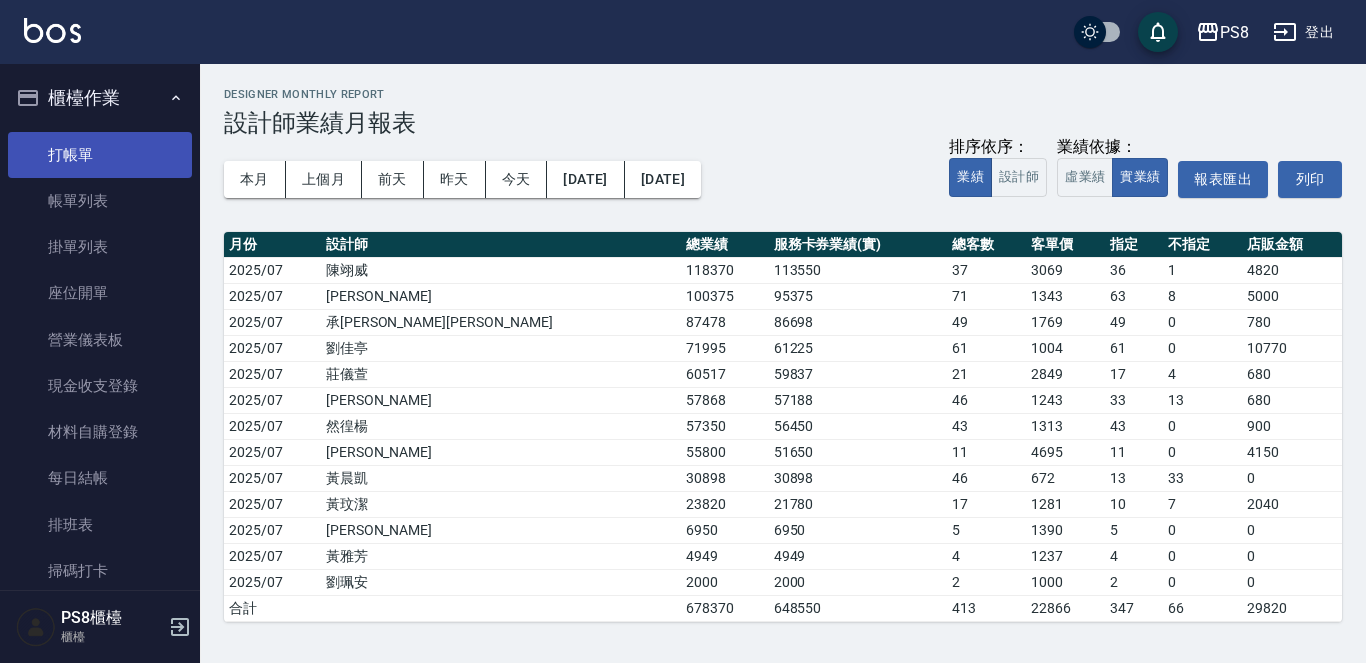 click on "打帳單" at bounding box center (100, 155) 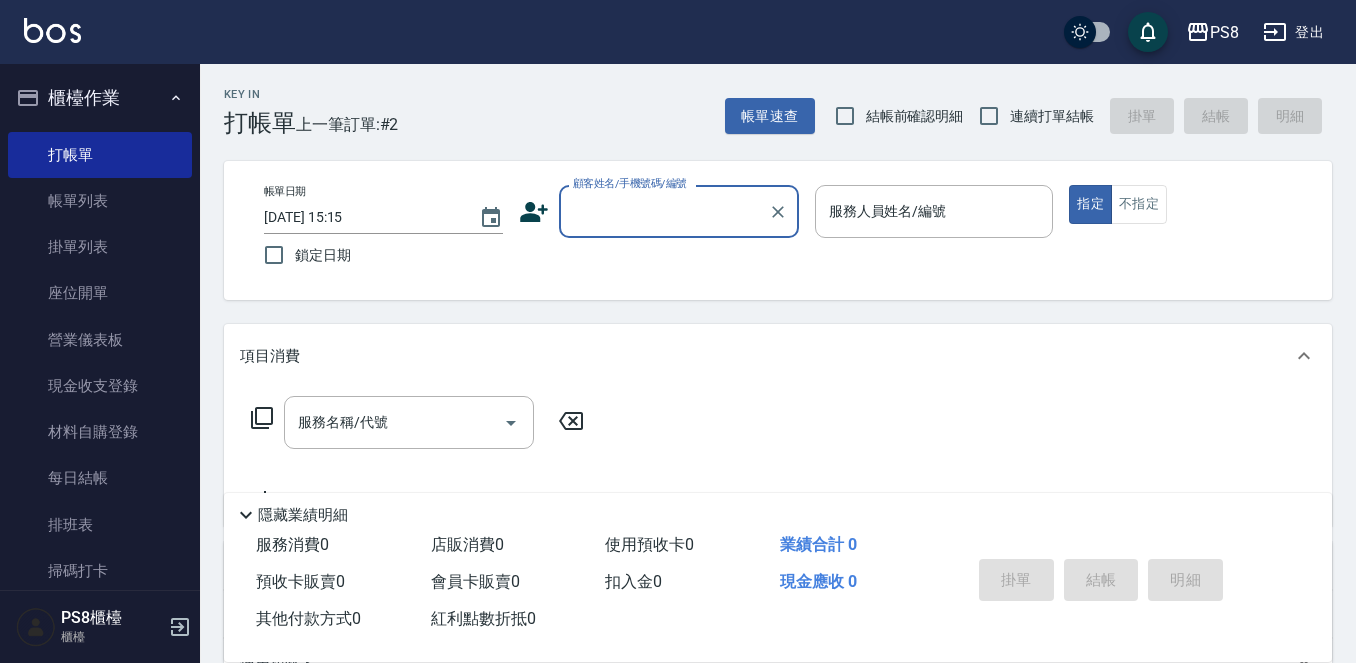 click on "顧客姓名/手機號碼/編號" at bounding box center [630, 183] 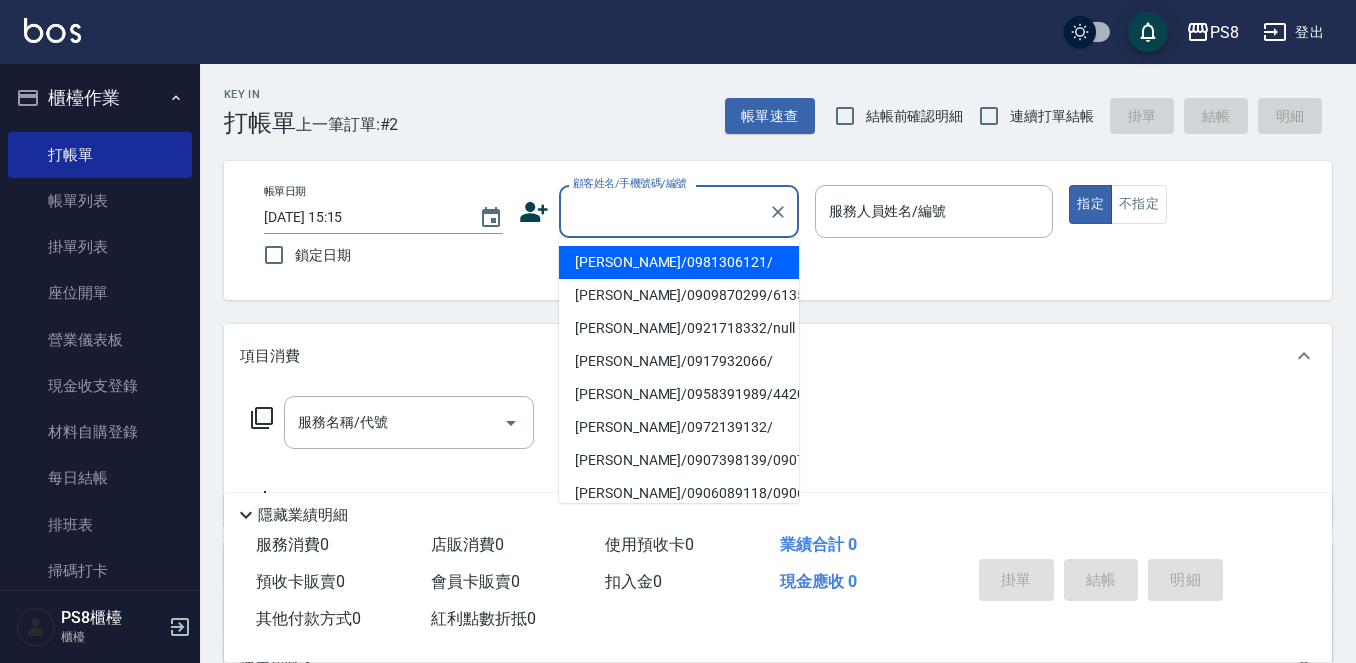 click on "顧客姓名/手機號碼/編號" at bounding box center (664, 211) 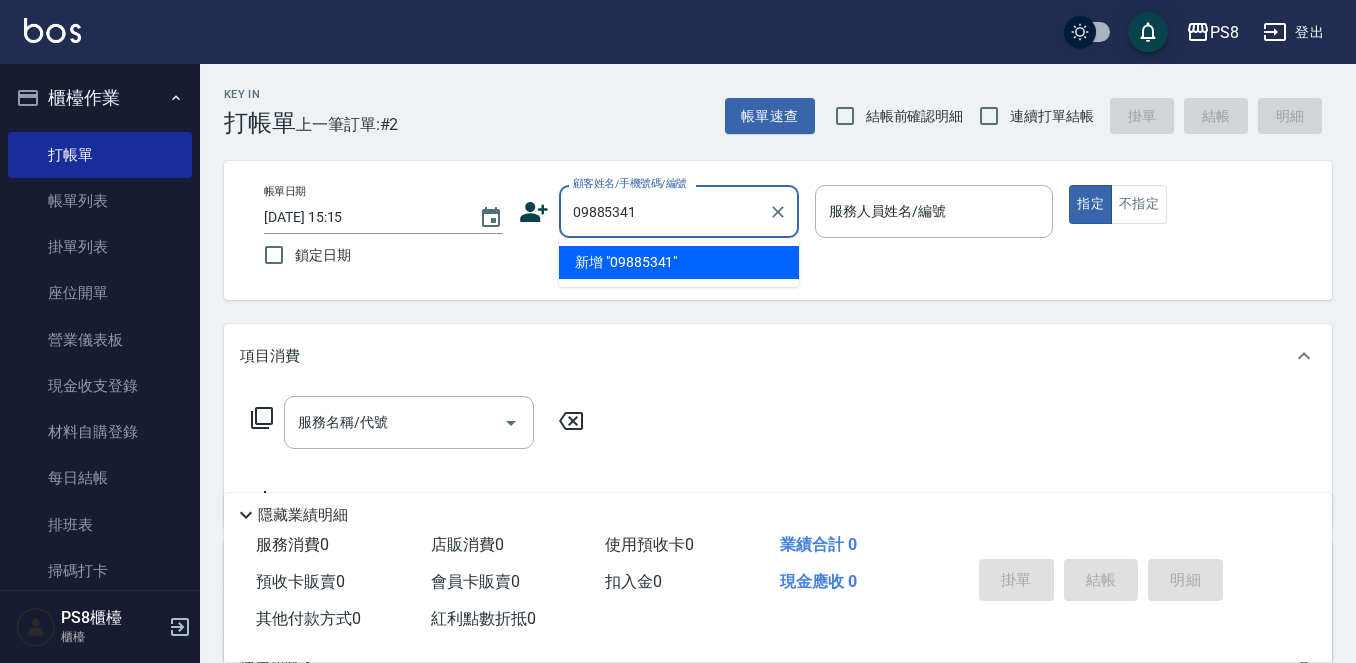 click on "09885341" at bounding box center (664, 211) 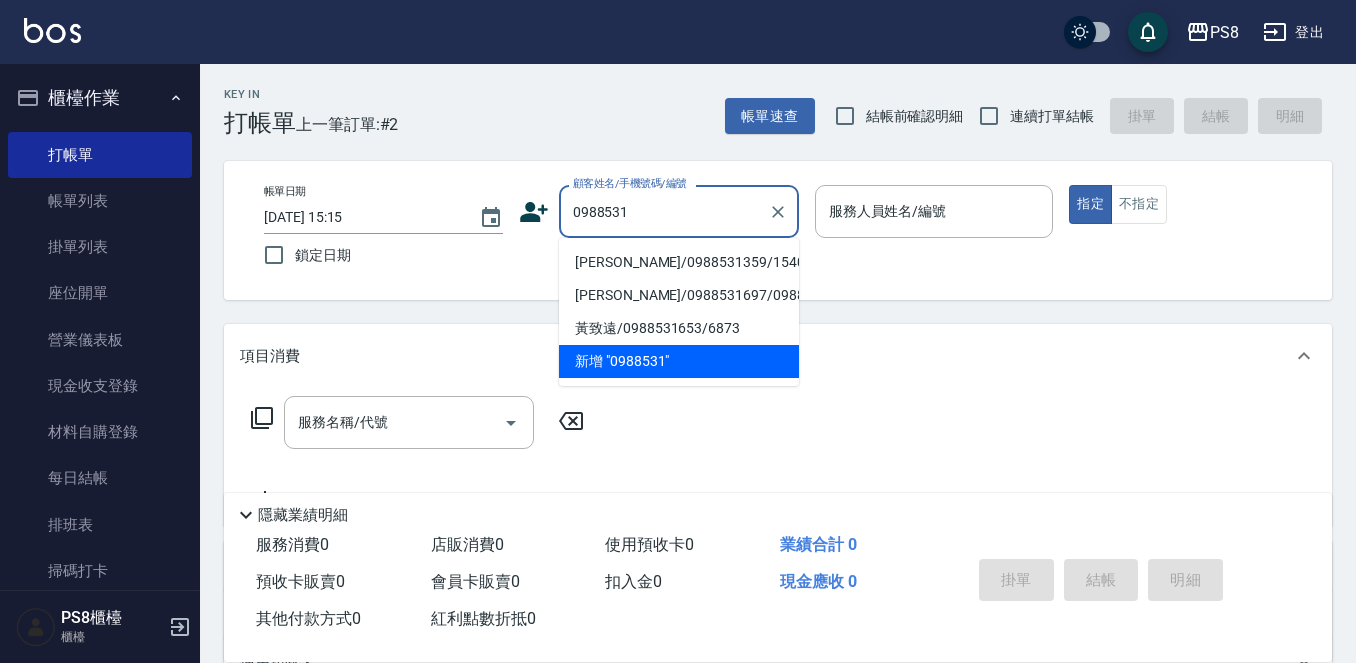 click on "尤彥文/0988531359/15401" at bounding box center [679, 262] 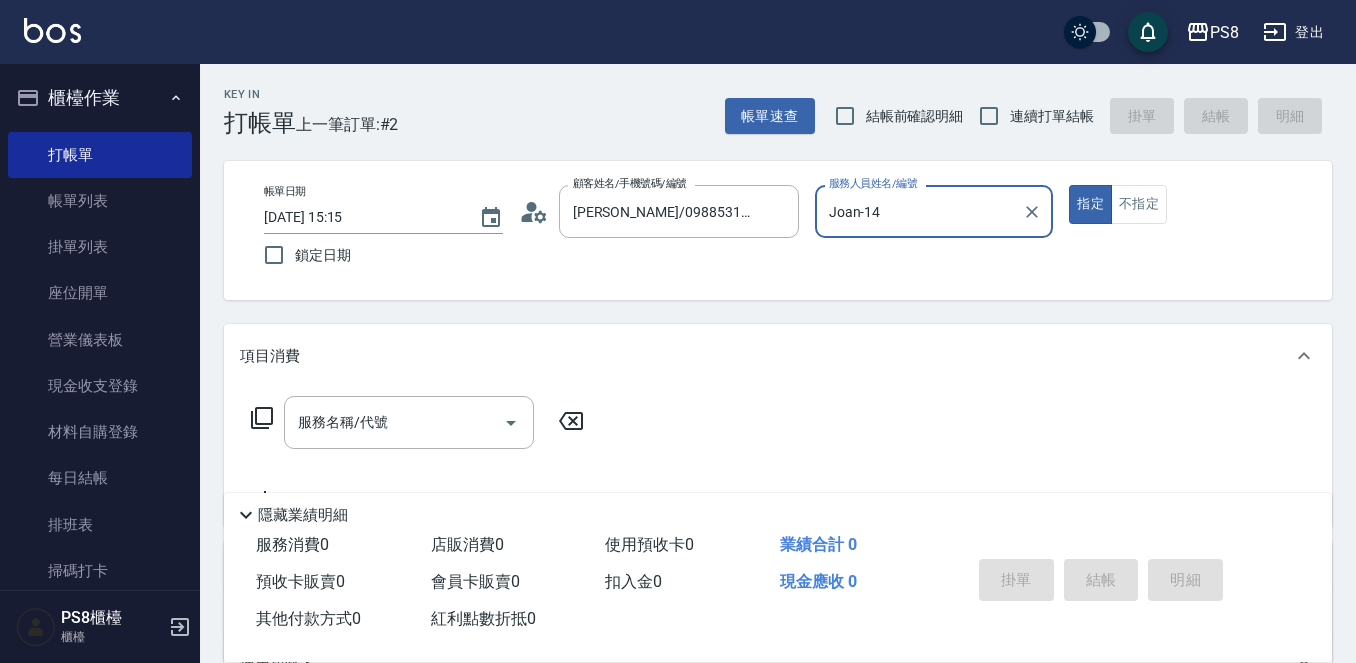 type on "Joan-14" 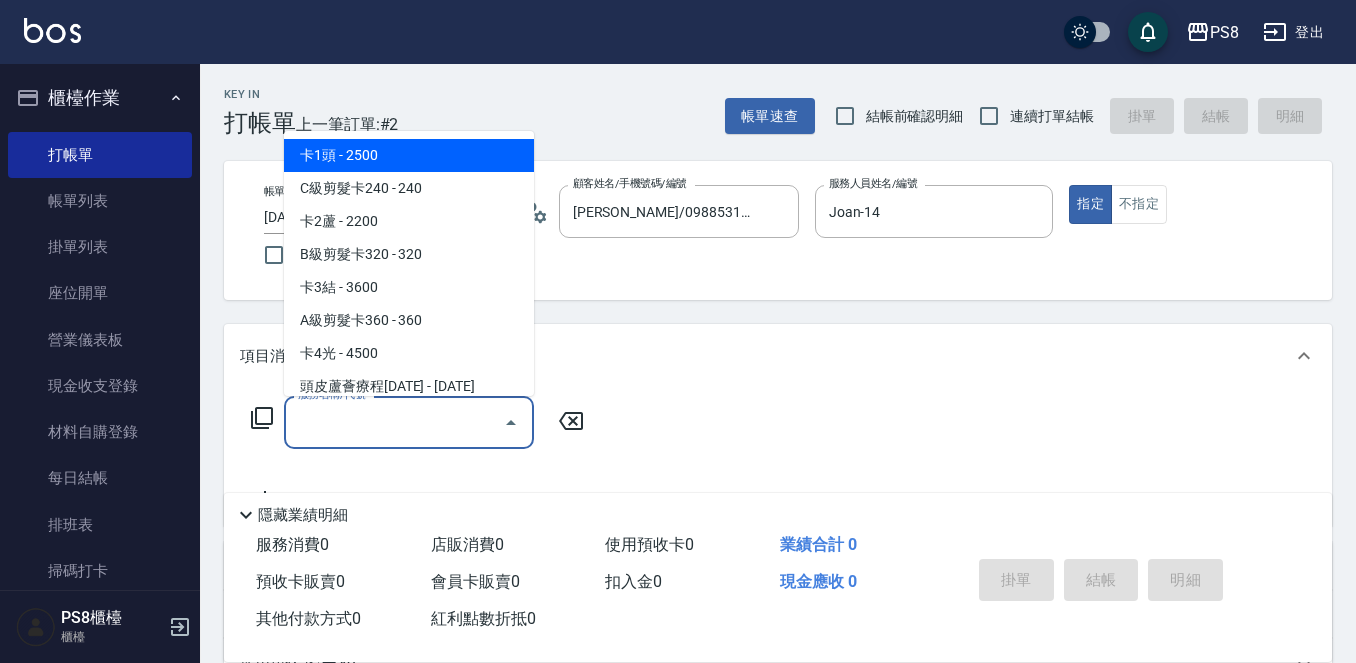 click on "服務名稱/代號" at bounding box center [394, 422] 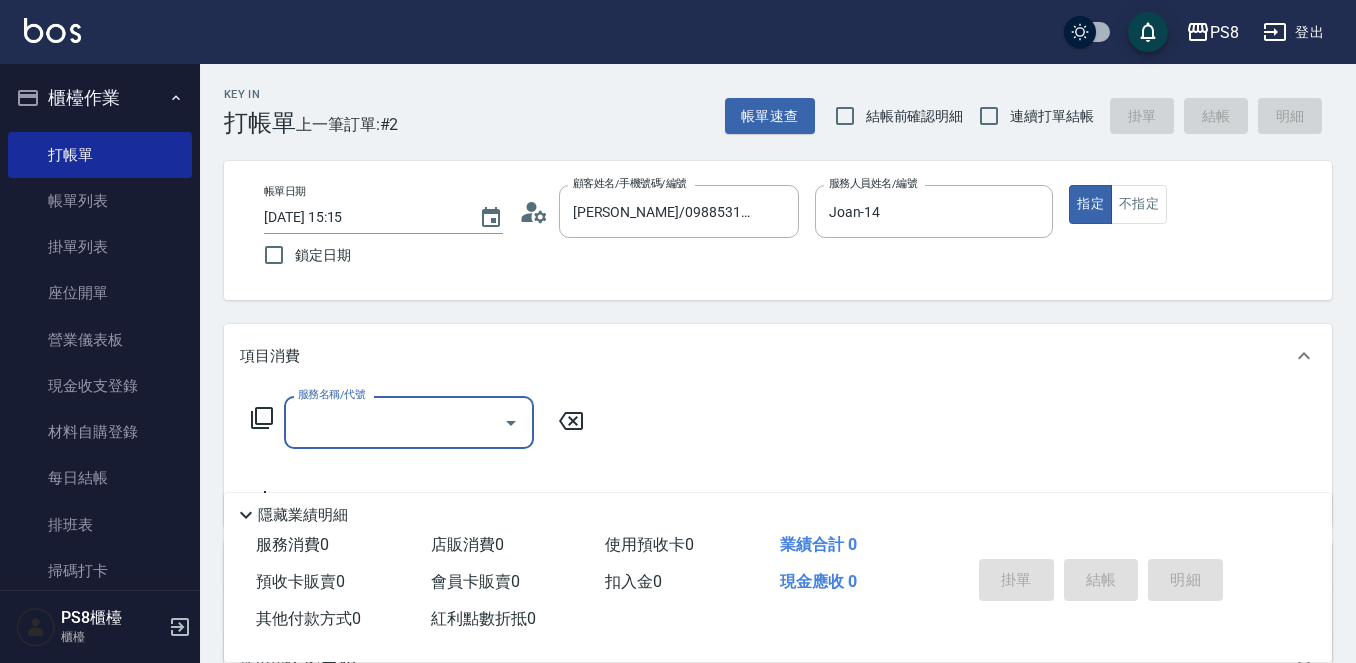 click on "服務名稱/代號" at bounding box center (394, 422) 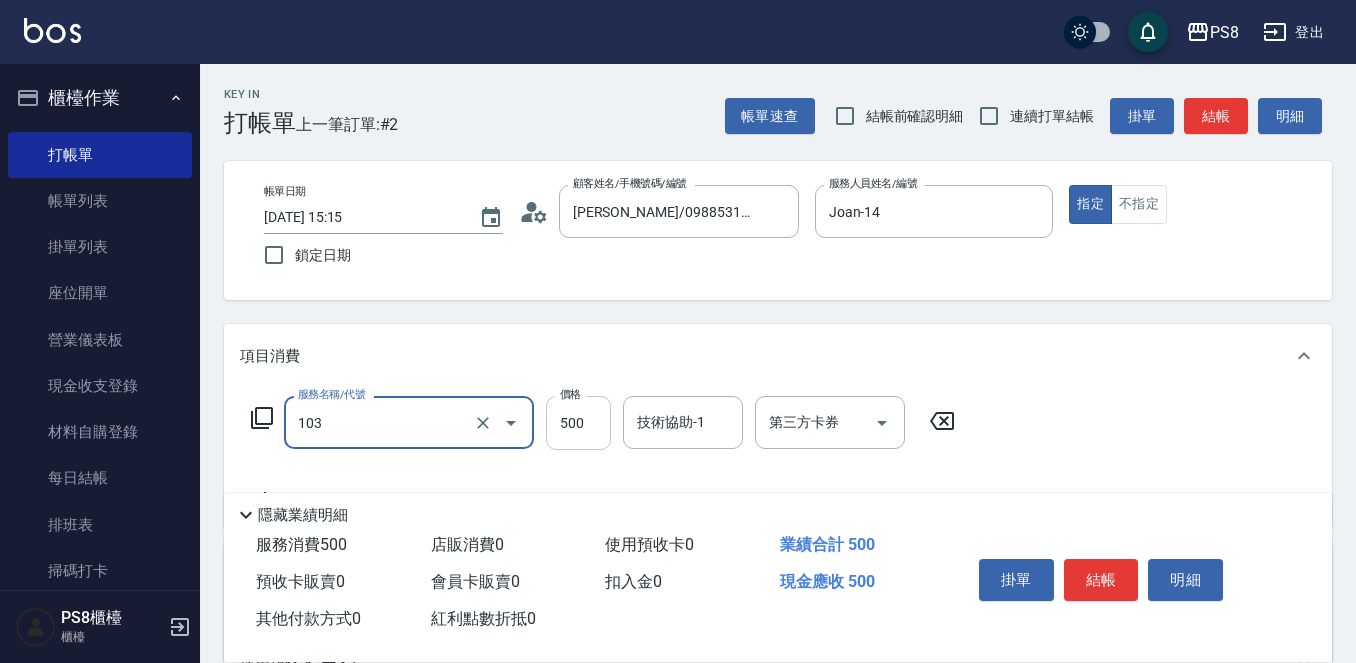 type on "B級洗剪500(103)" 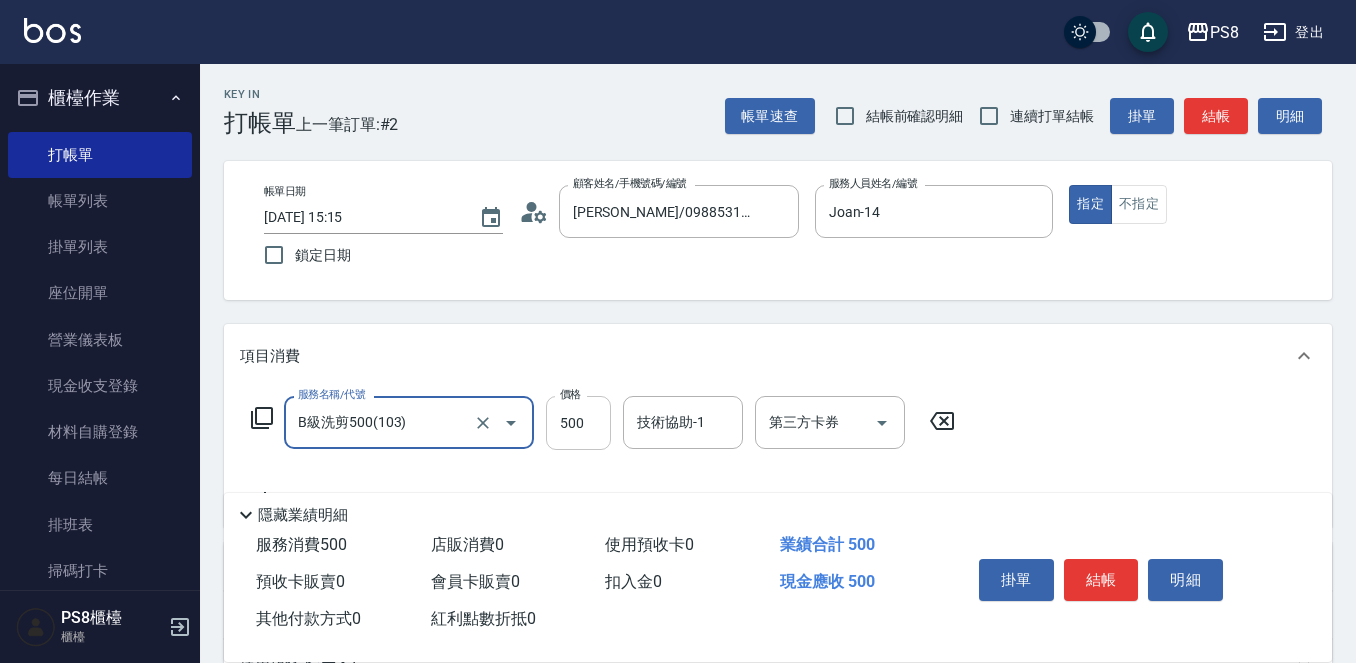 click on "500" at bounding box center [578, 423] 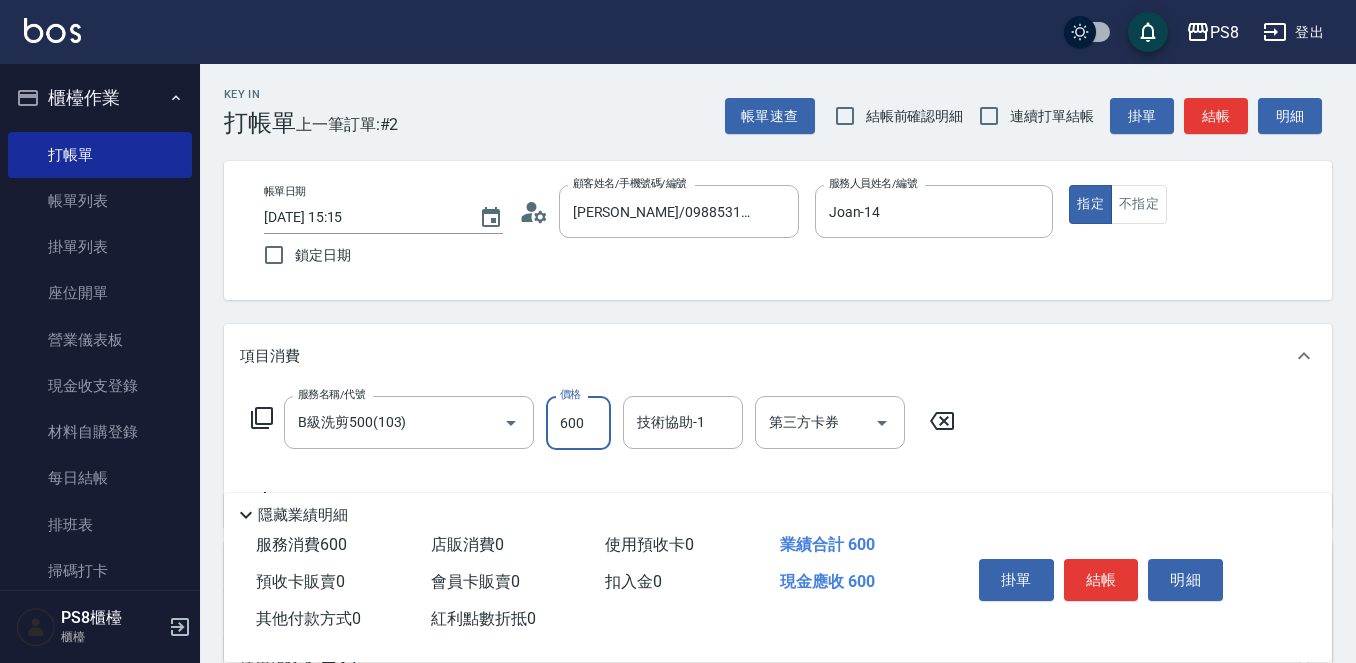 type on "600" 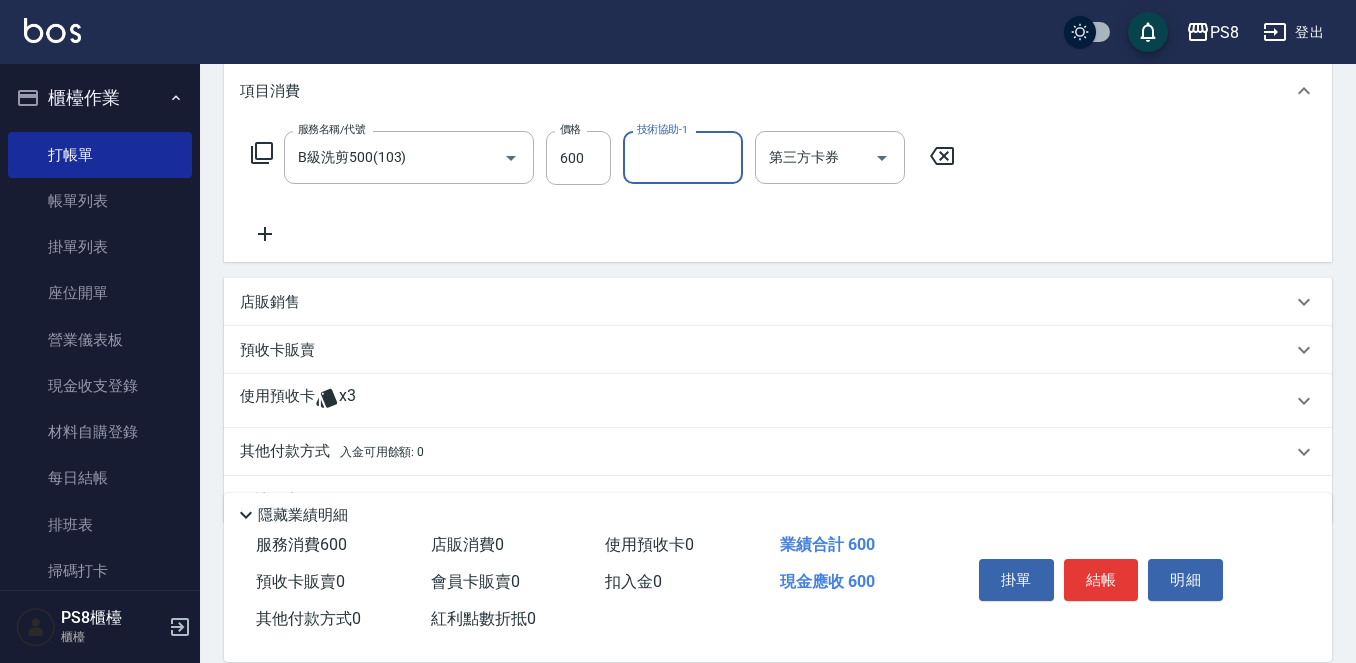 scroll, scrollTop: 300, scrollLeft: 0, axis: vertical 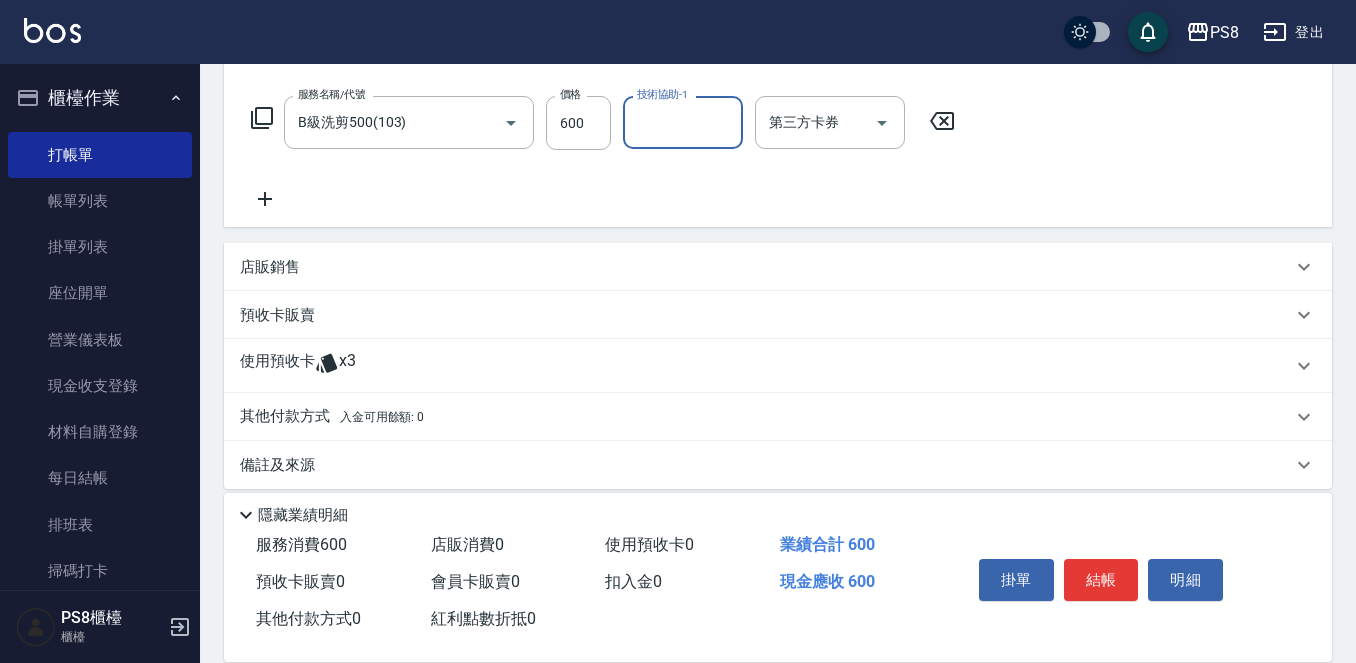 click 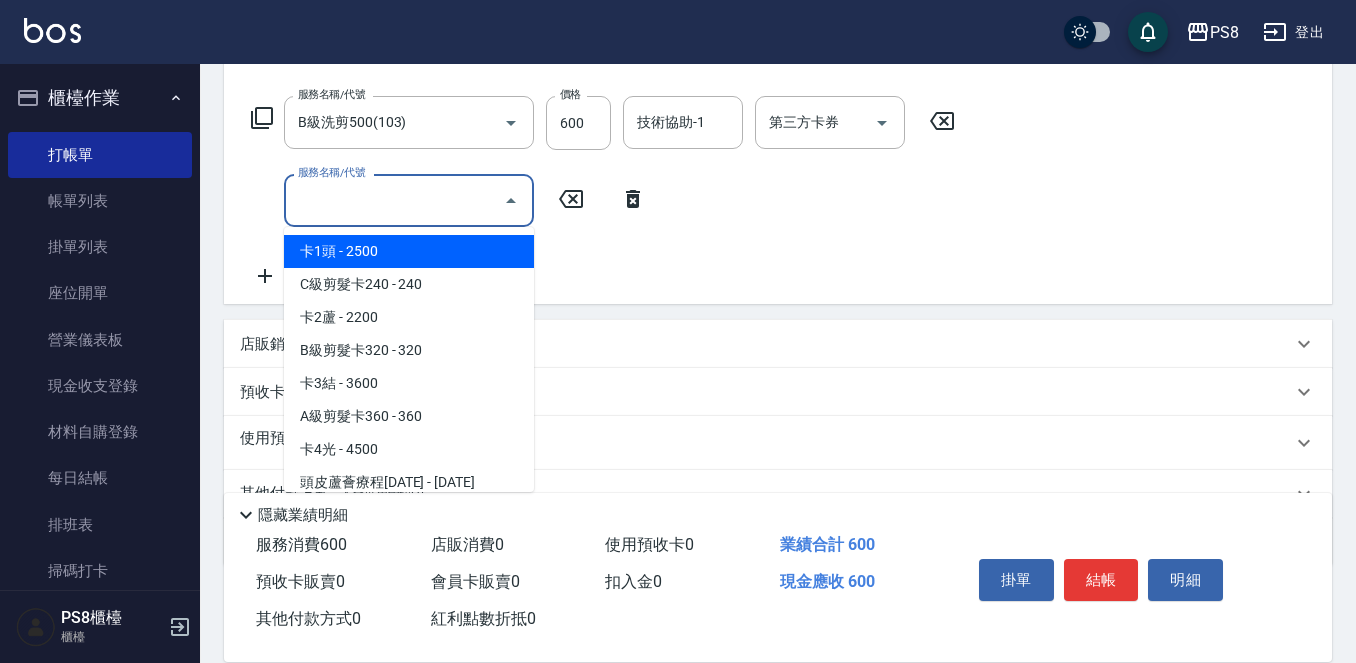 click on "服務名稱/代號" at bounding box center [394, 200] 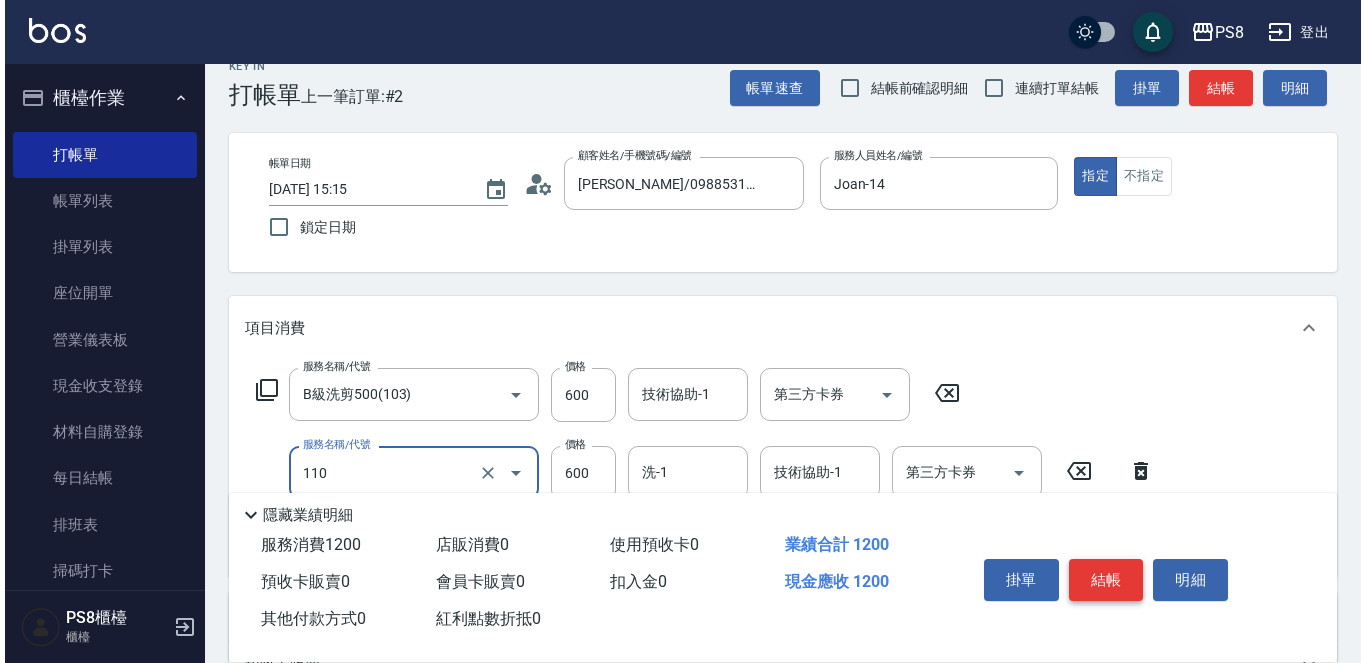 scroll, scrollTop: 0, scrollLeft: 0, axis: both 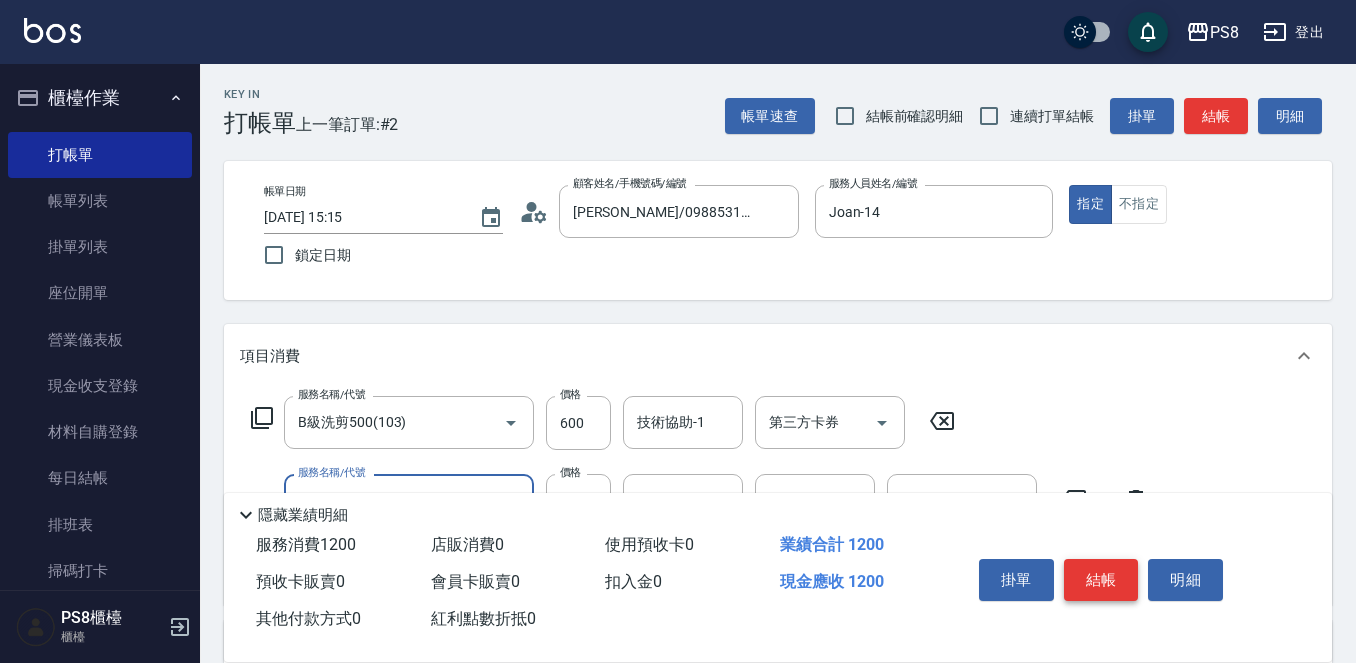 type on "精油+去角質(110)" 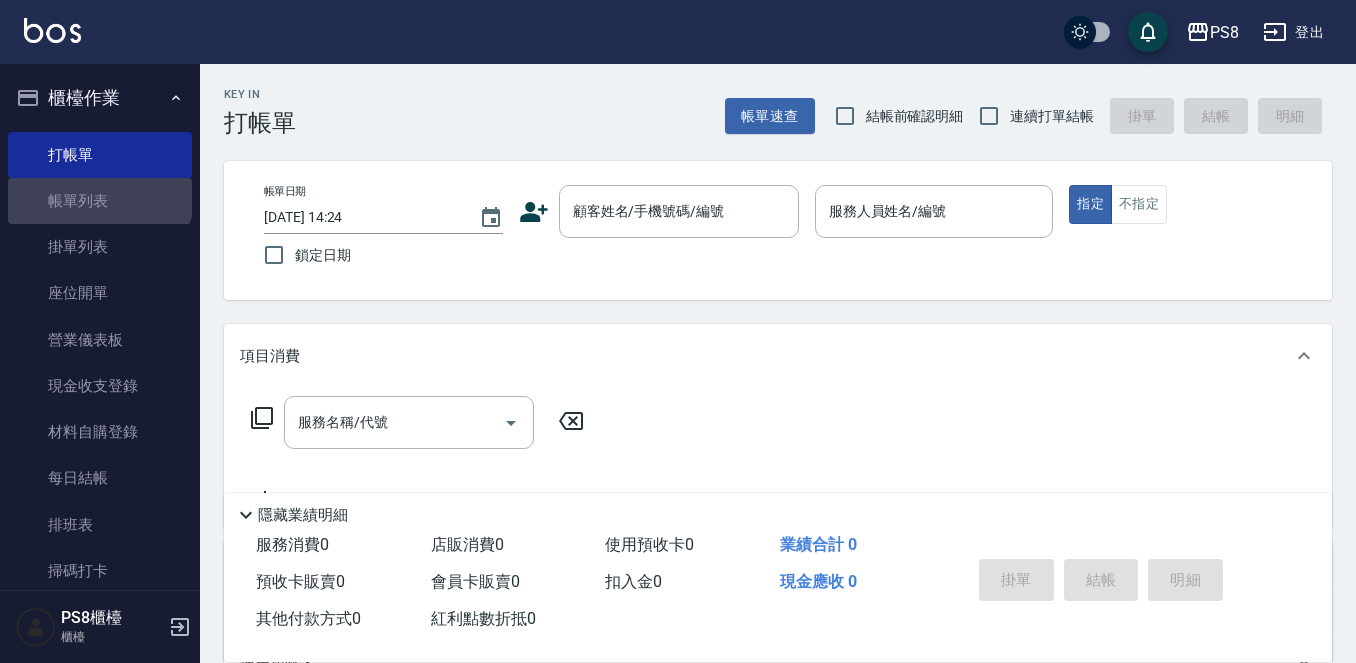 click on "帳單列表" at bounding box center [100, 201] 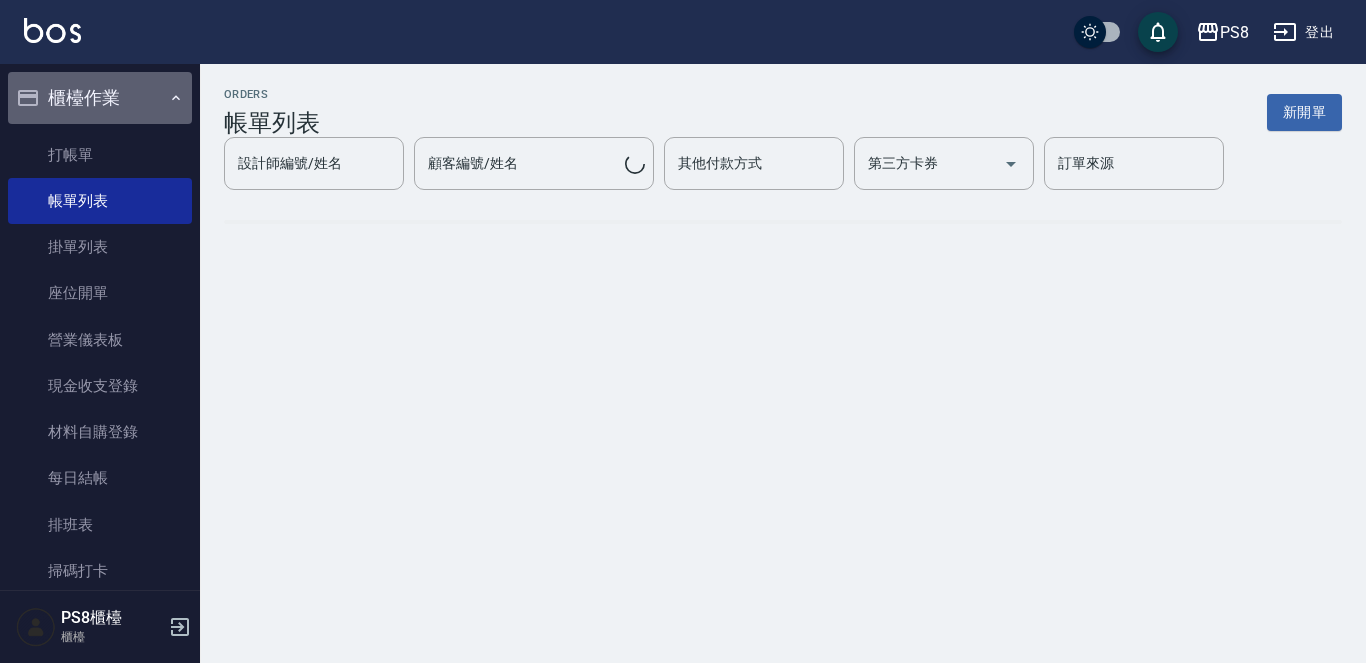click on "櫃檯作業" at bounding box center (100, 98) 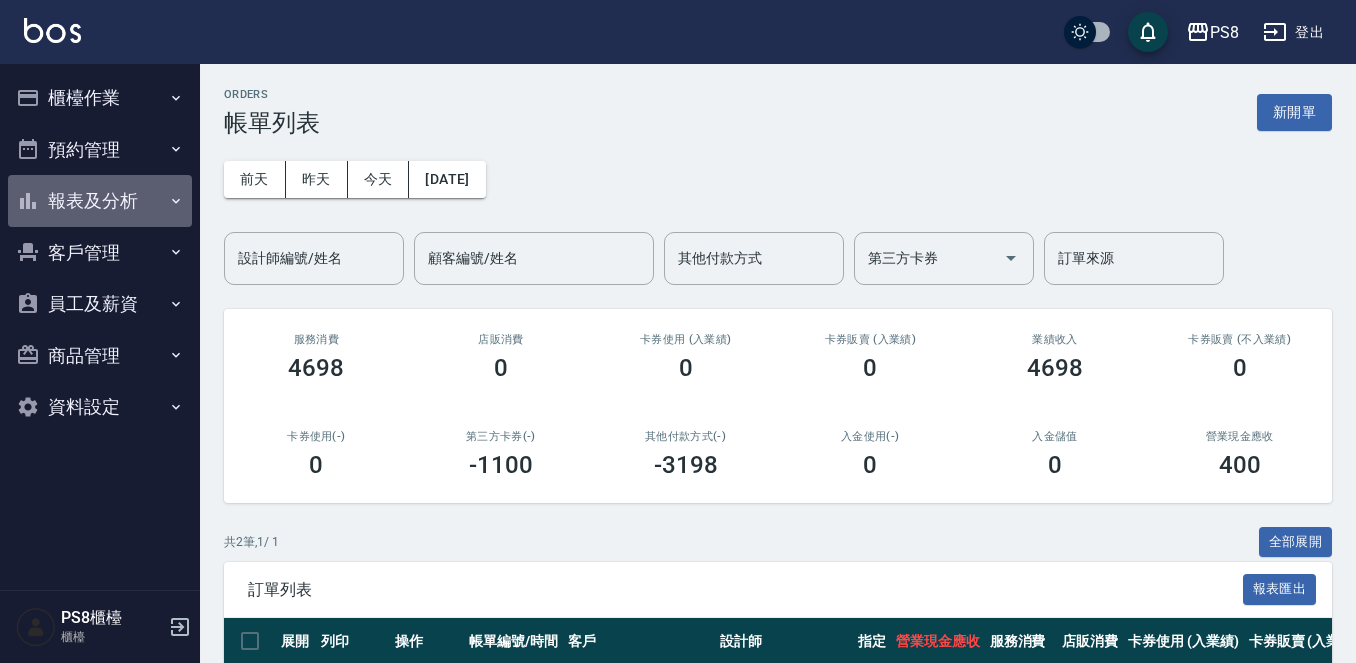 click on "報表及分析" at bounding box center [100, 201] 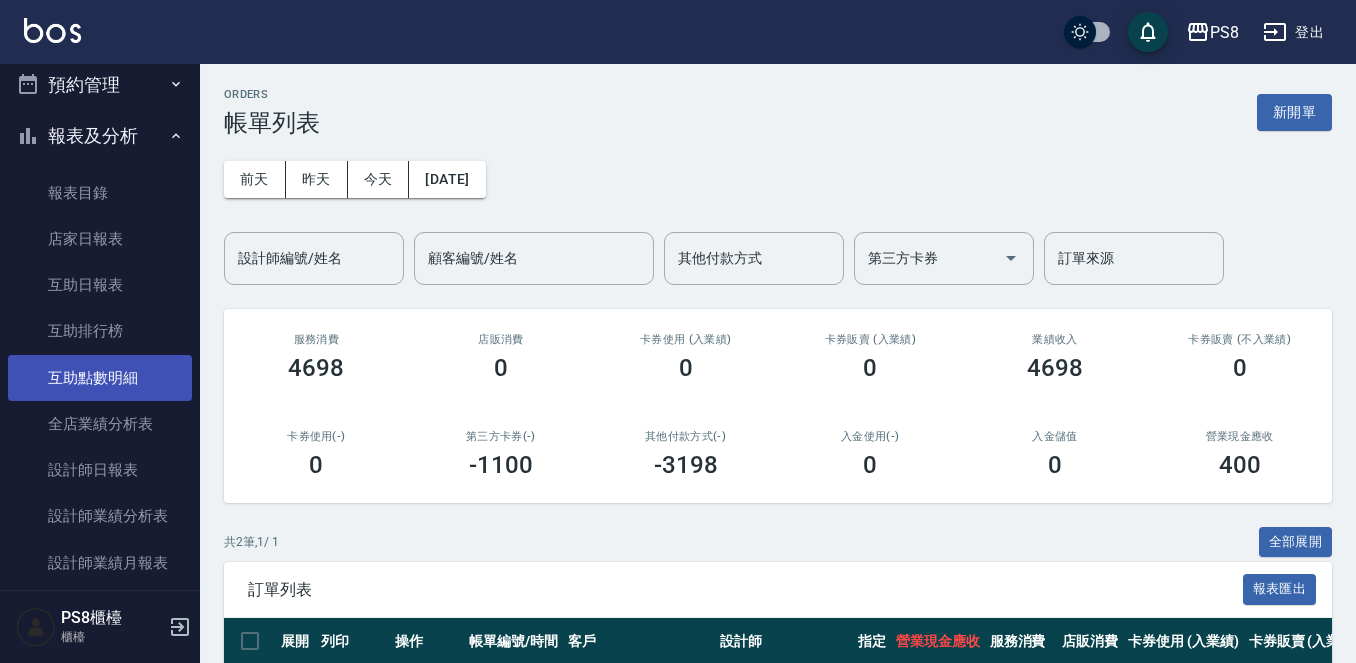 scroll, scrollTop: 100, scrollLeft: 0, axis: vertical 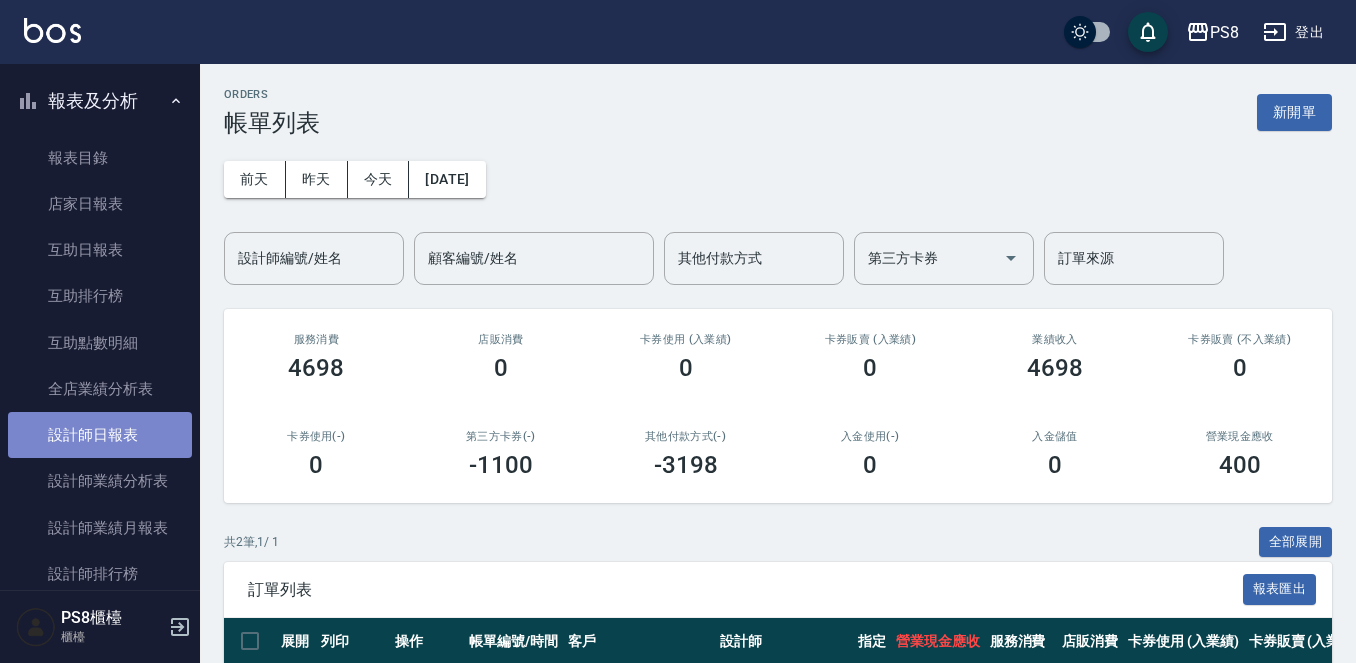 click on "設計師日報表" at bounding box center (100, 435) 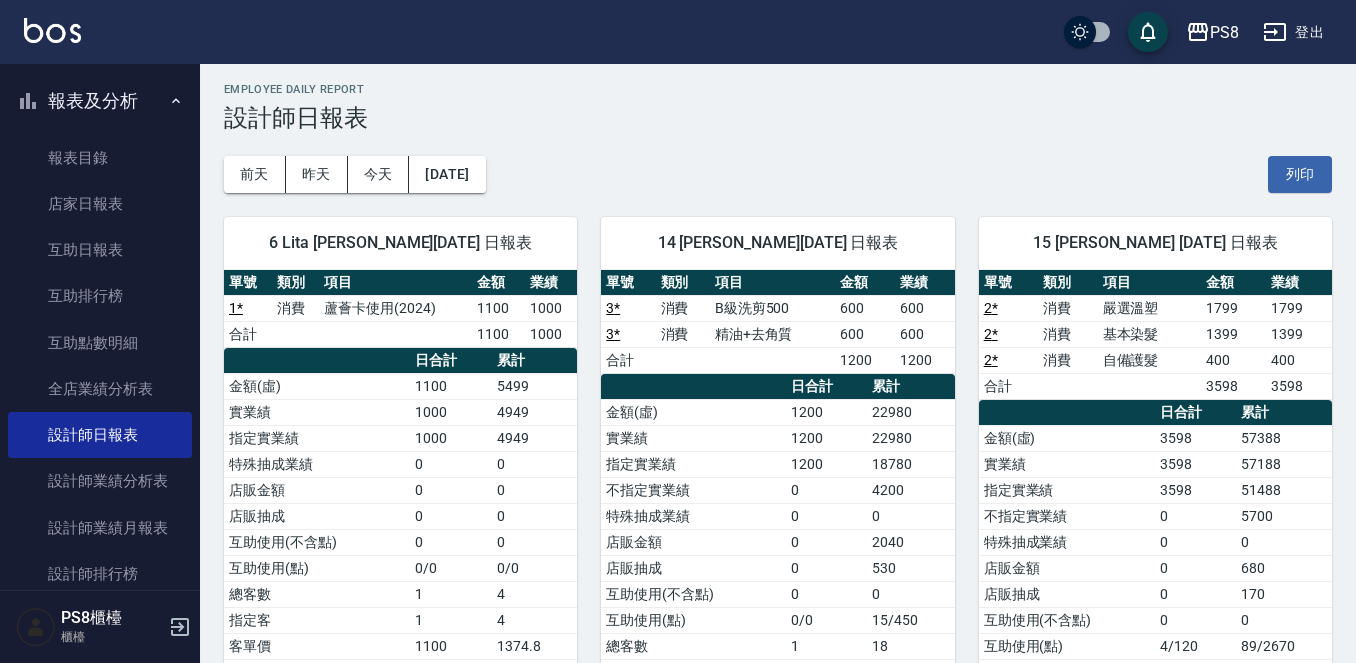 scroll, scrollTop: 0, scrollLeft: 0, axis: both 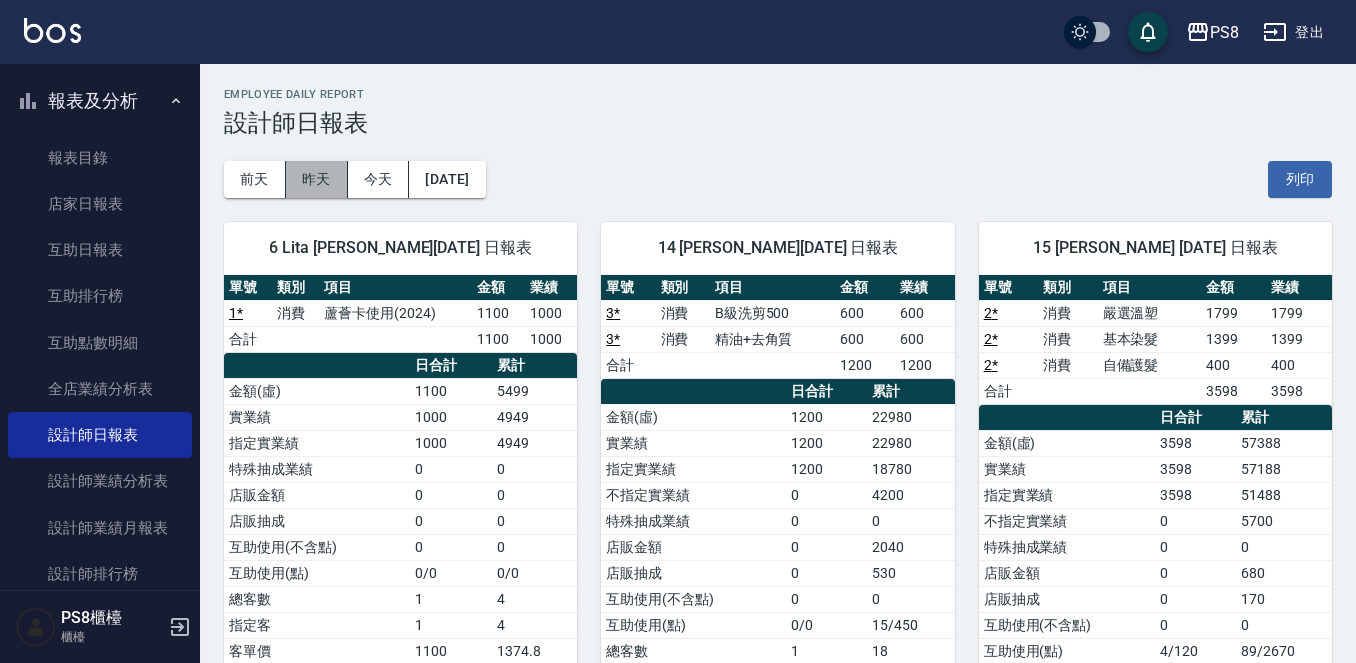 click on "昨天" at bounding box center [317, 179] 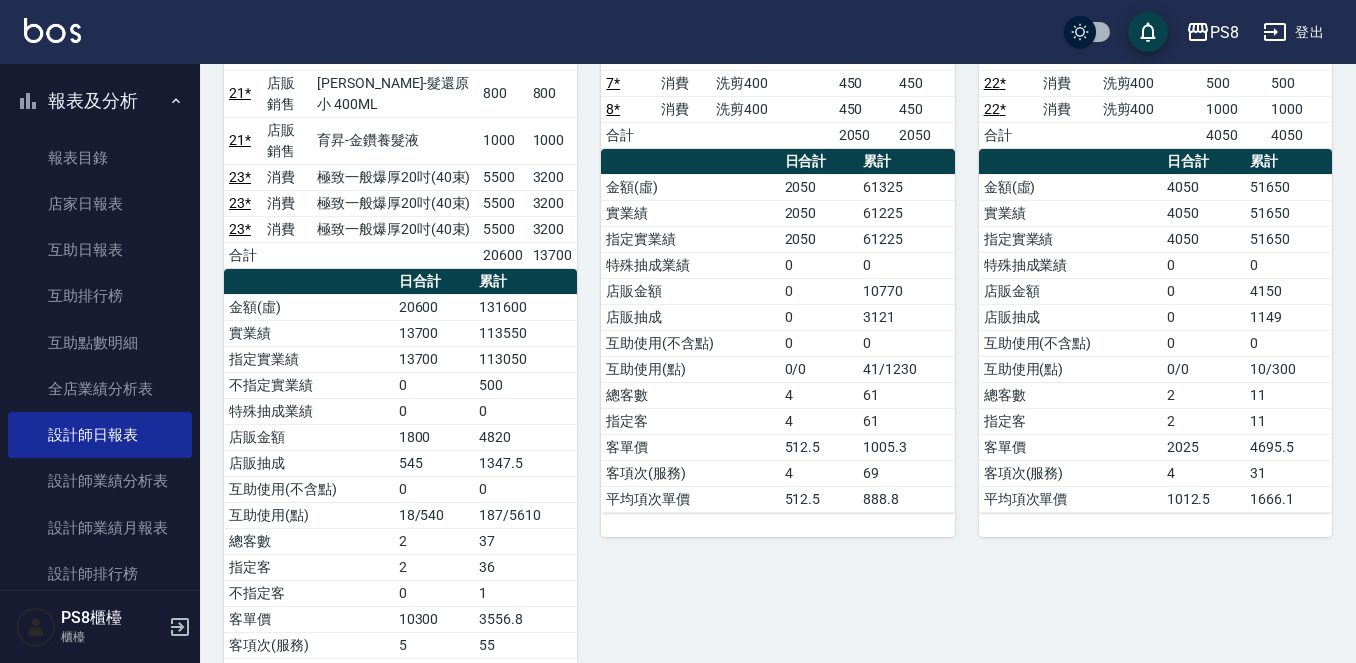 scroll, scrollTop: 0, scrollLeft: 0, axis: both 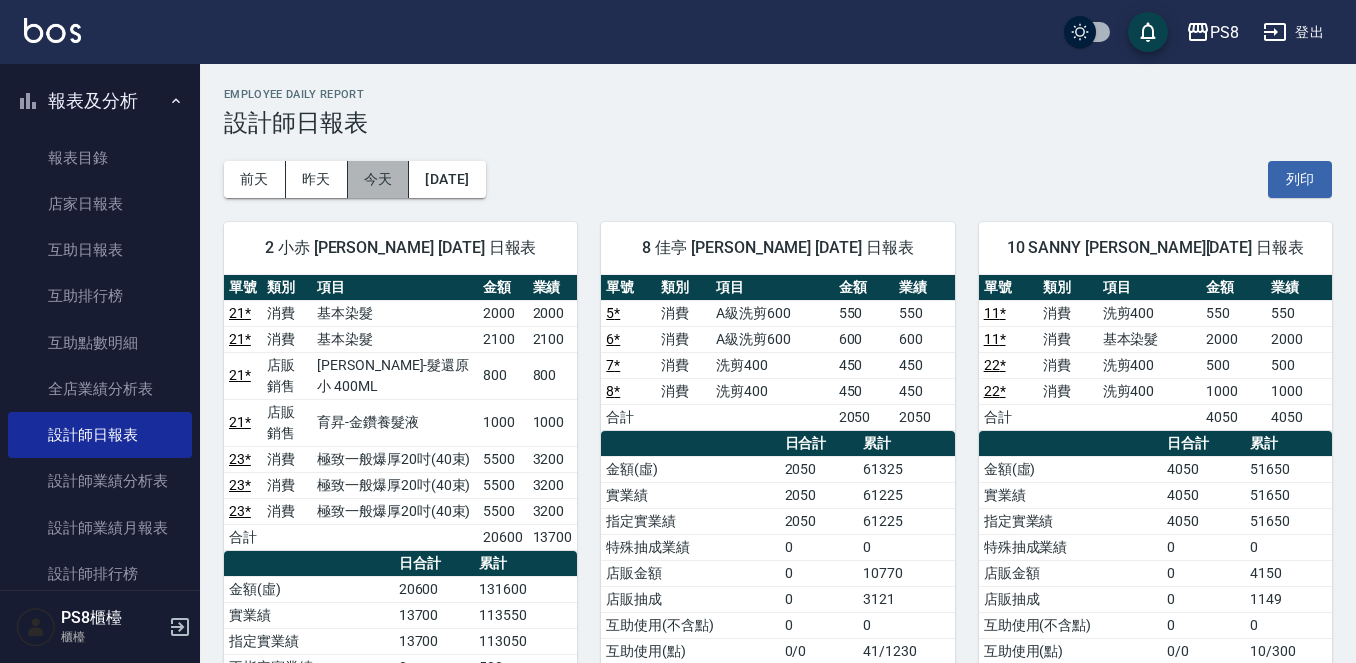 click on "今天" at bounding box center [379, 179] 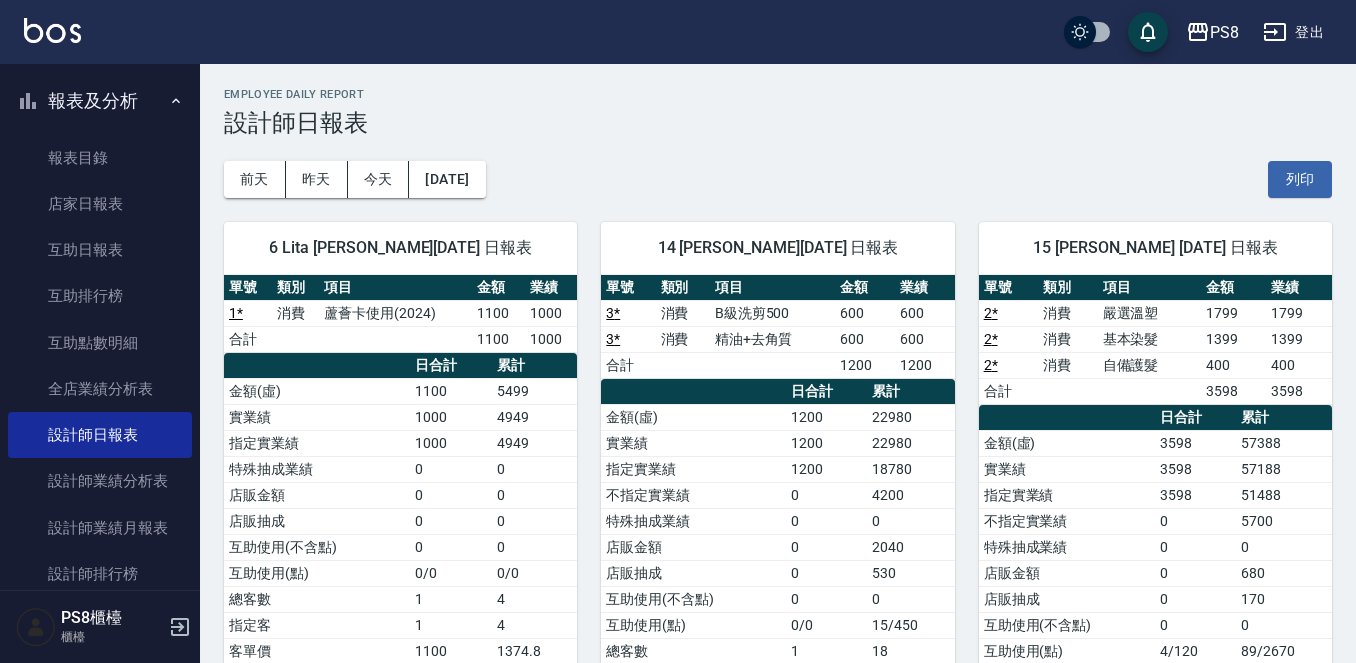 click on "報表及分析" at bounding box center [100, 101] 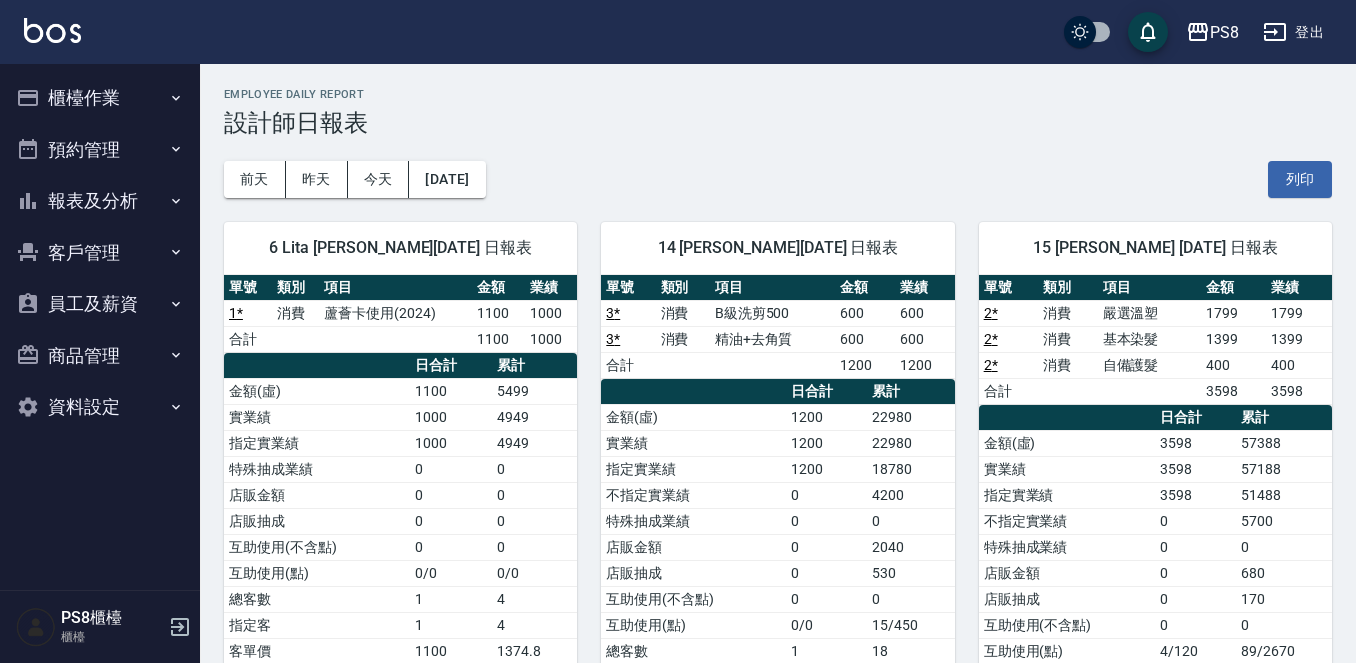 scroll, scrollTop: 0, scrollLeft: 0, axis: both 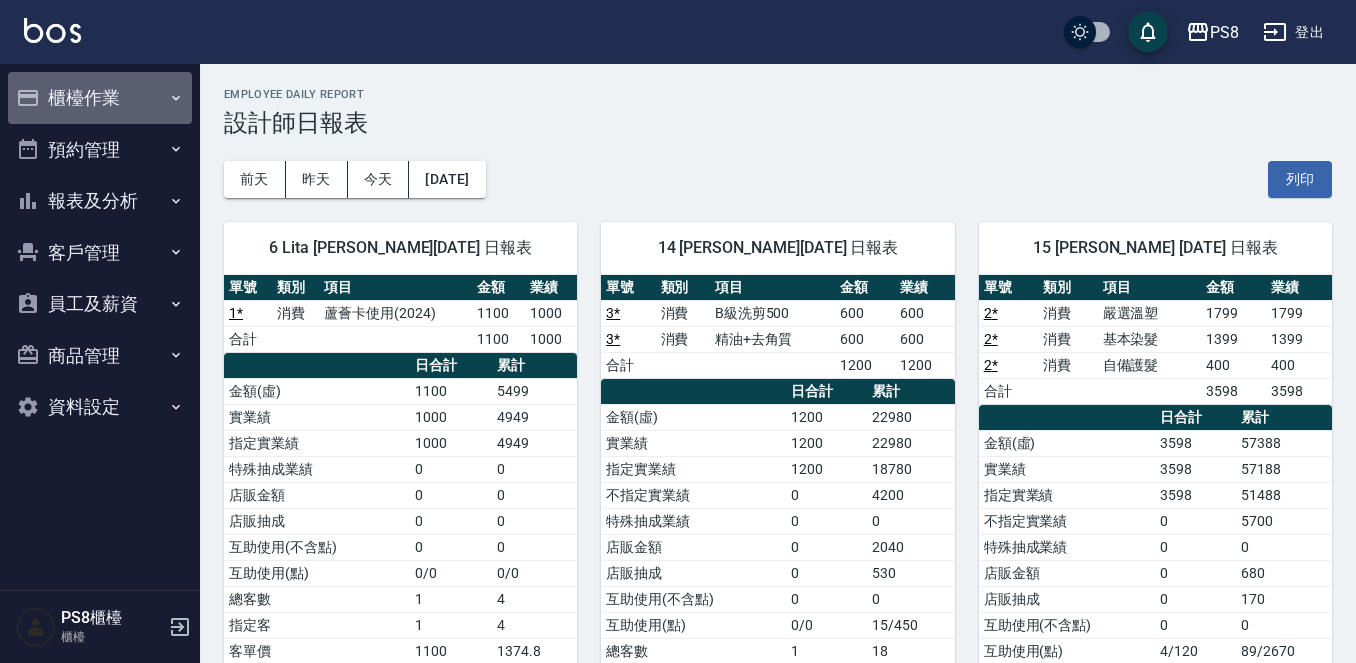 click on "櫃檯作業" at bounding box center [100, 98] 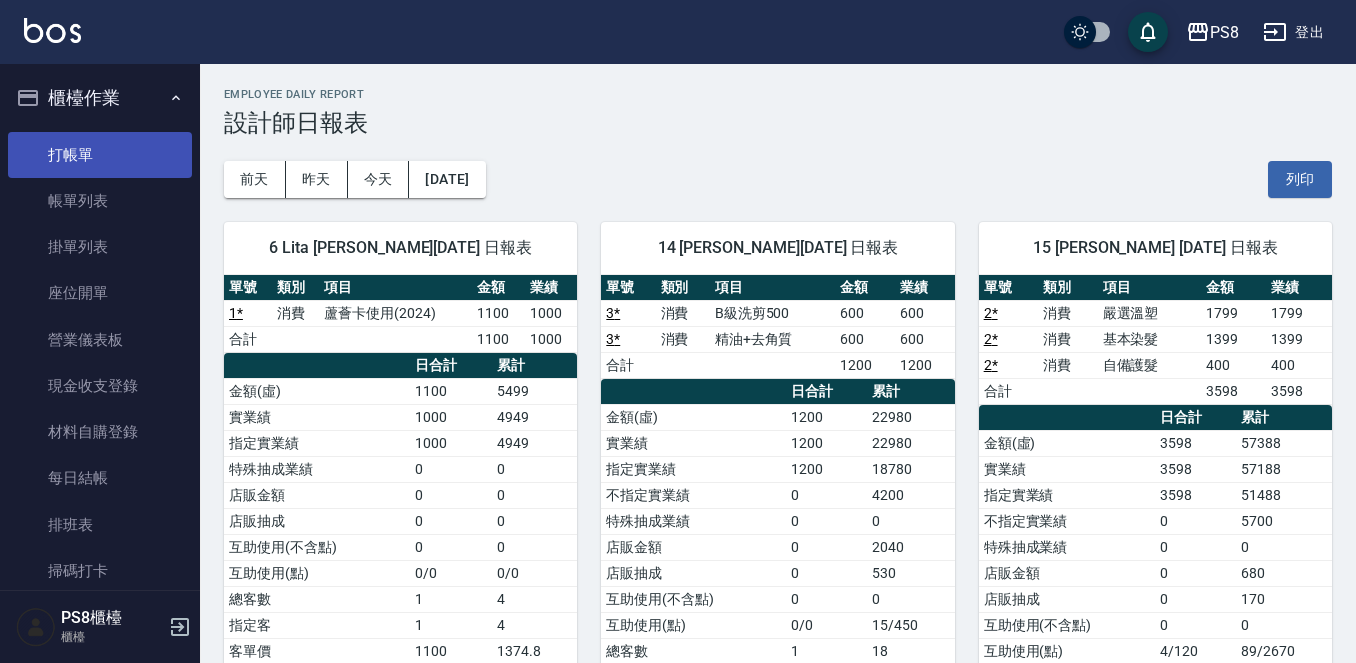 click on "打帳單" at bounding box center (100, 155) 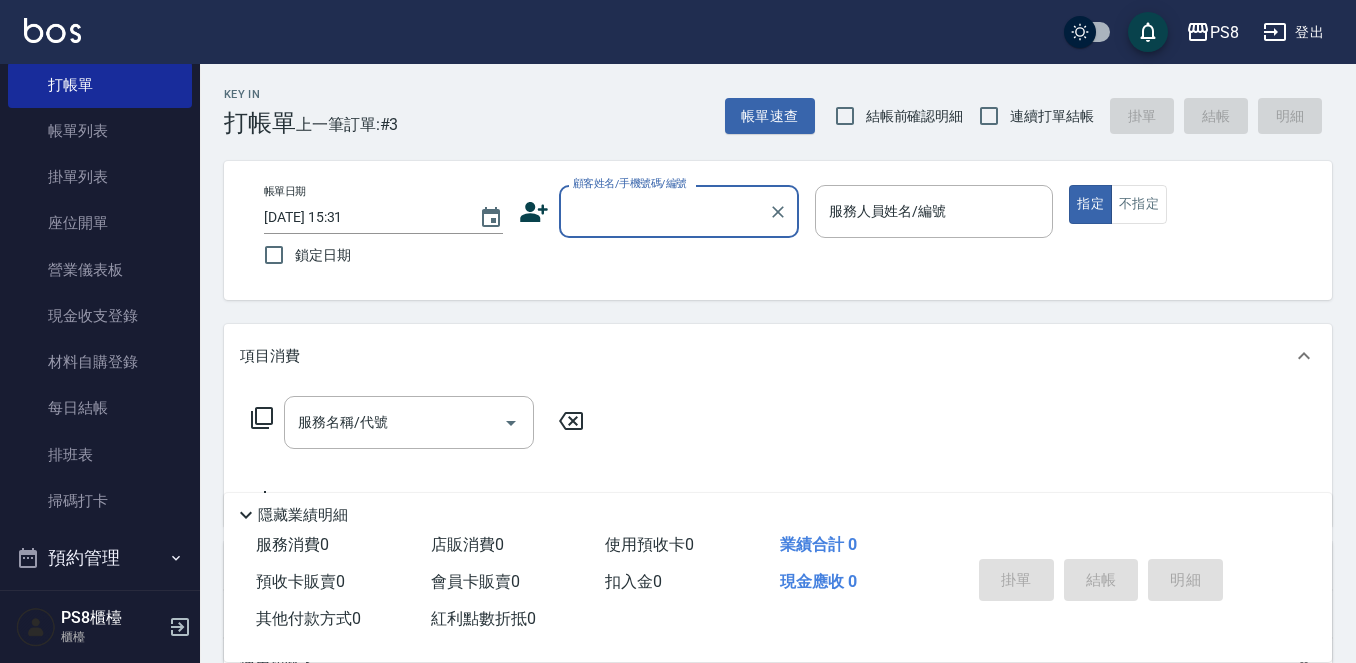 scroll, scrollTop: 0, scrollLeft: 0, axis: both 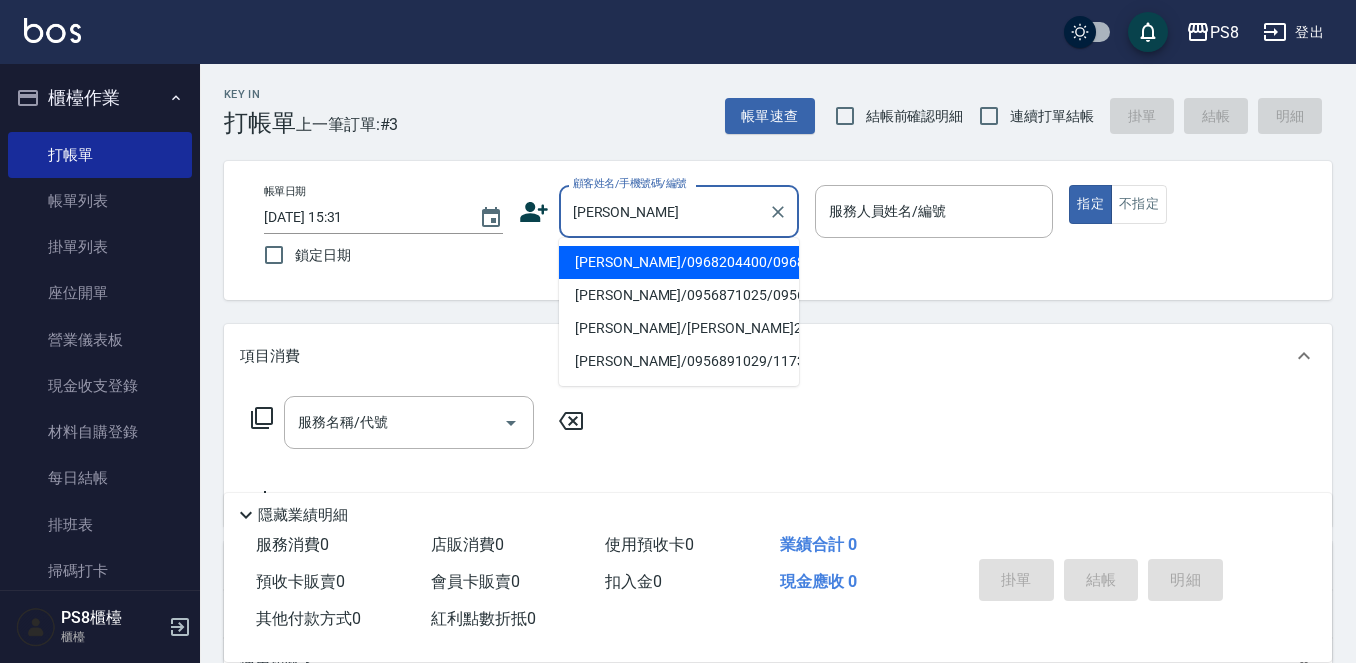 click on "[PERSON_NAME]" at bounding box center (664, 211) 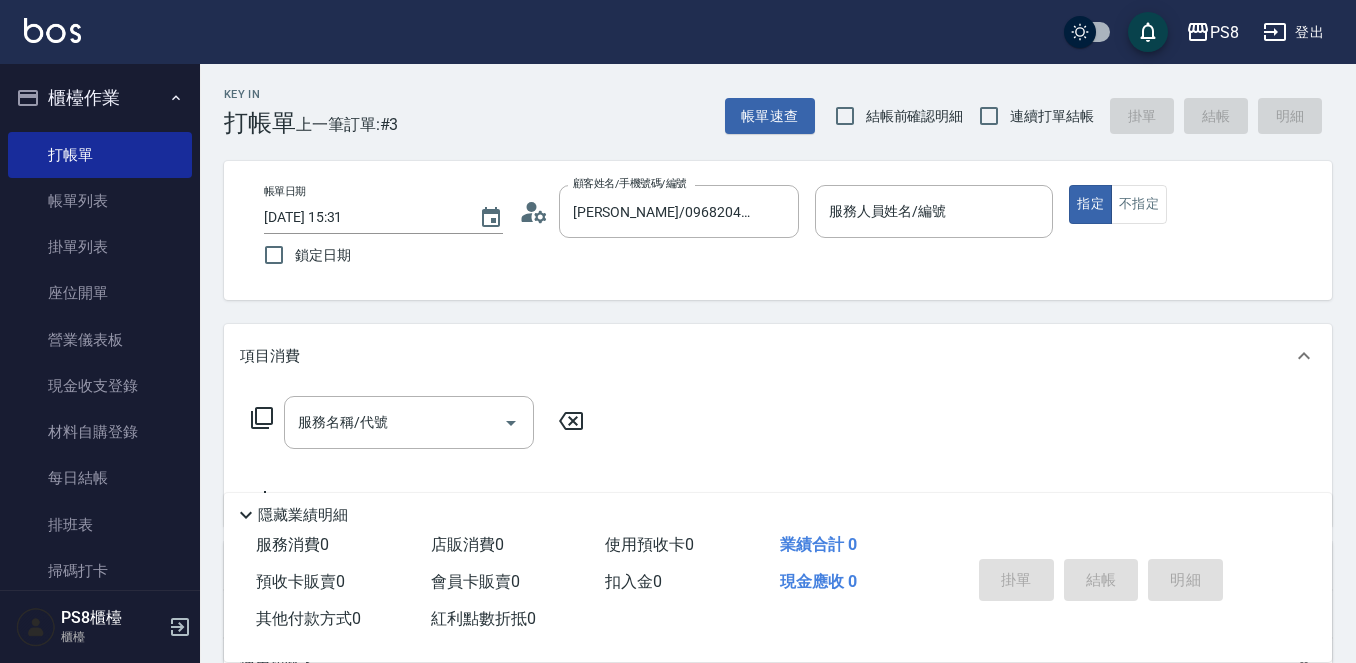 click 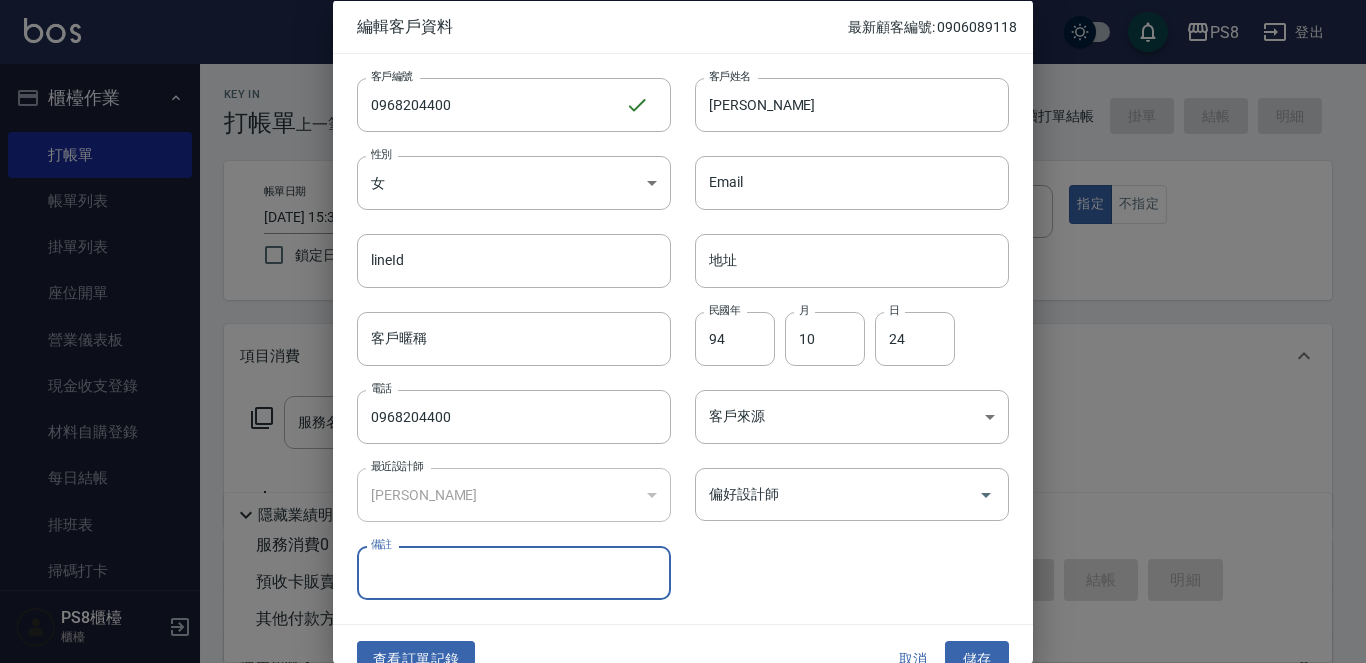 click on "備註" at bounding box center [514, 573] 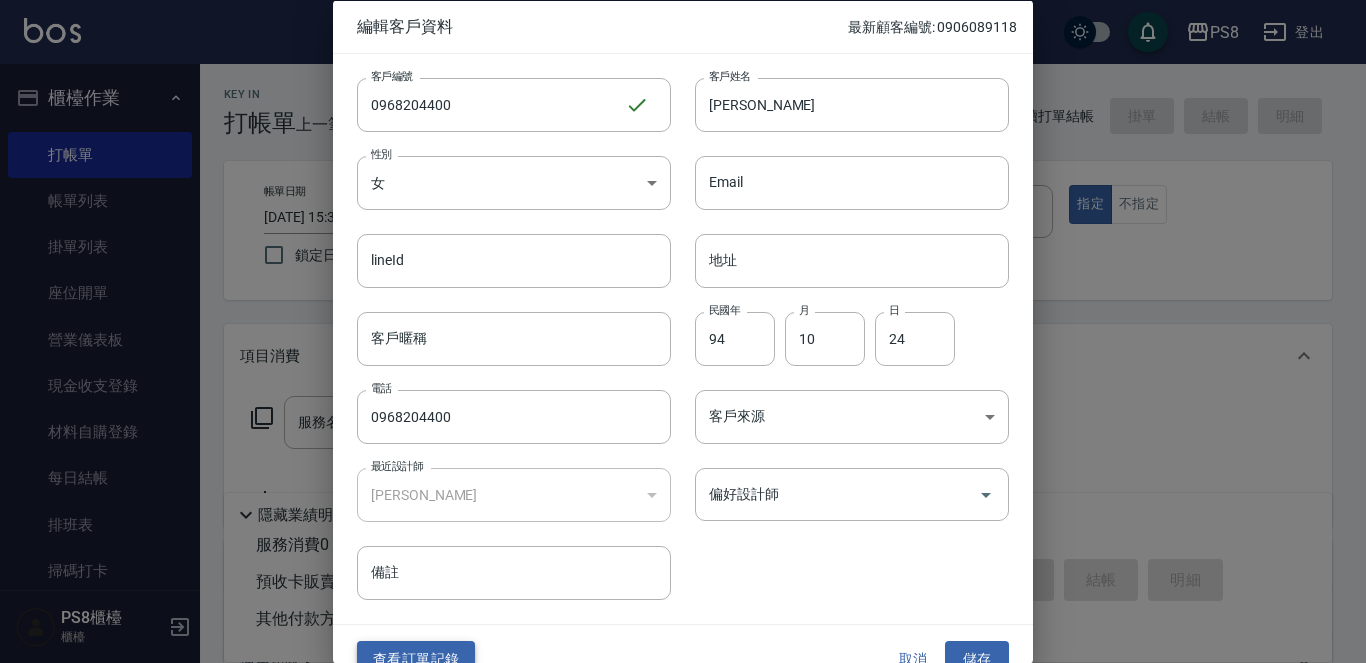 click on "查看訂單記錄 取消 儲存" at bounding box center (683, 659) 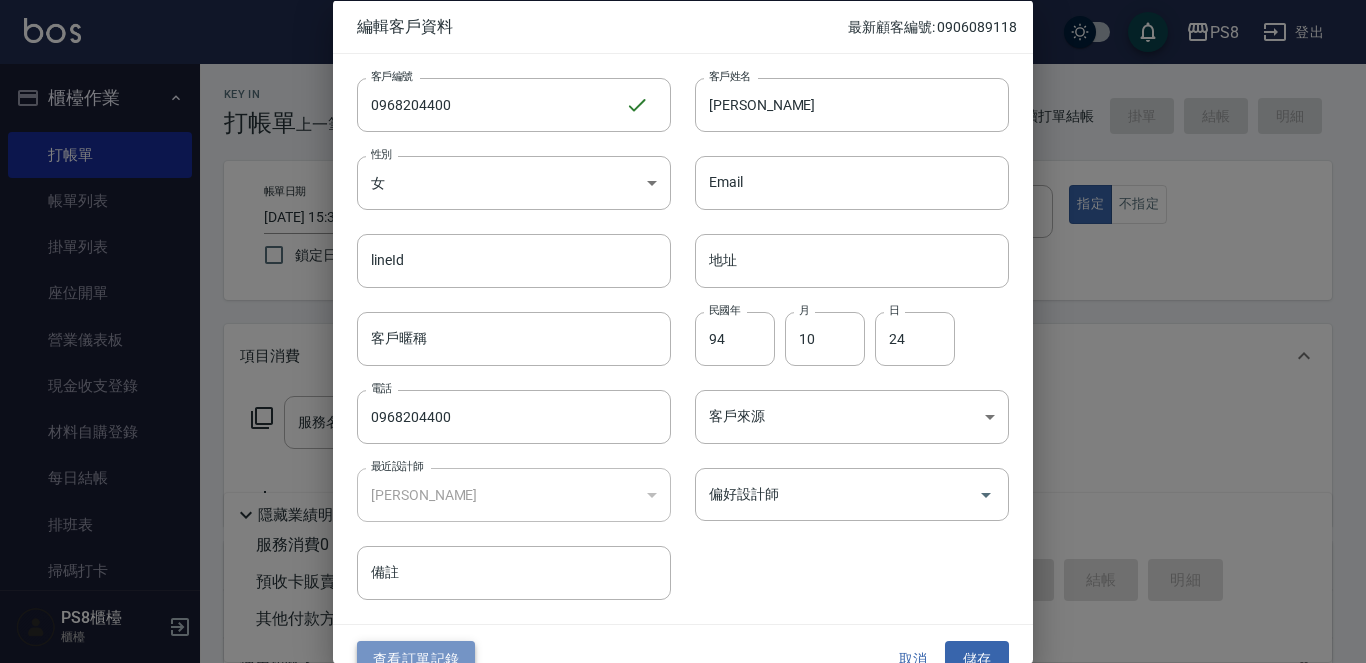 click on "查看訂單記錄" at bounding box center [416, 659] 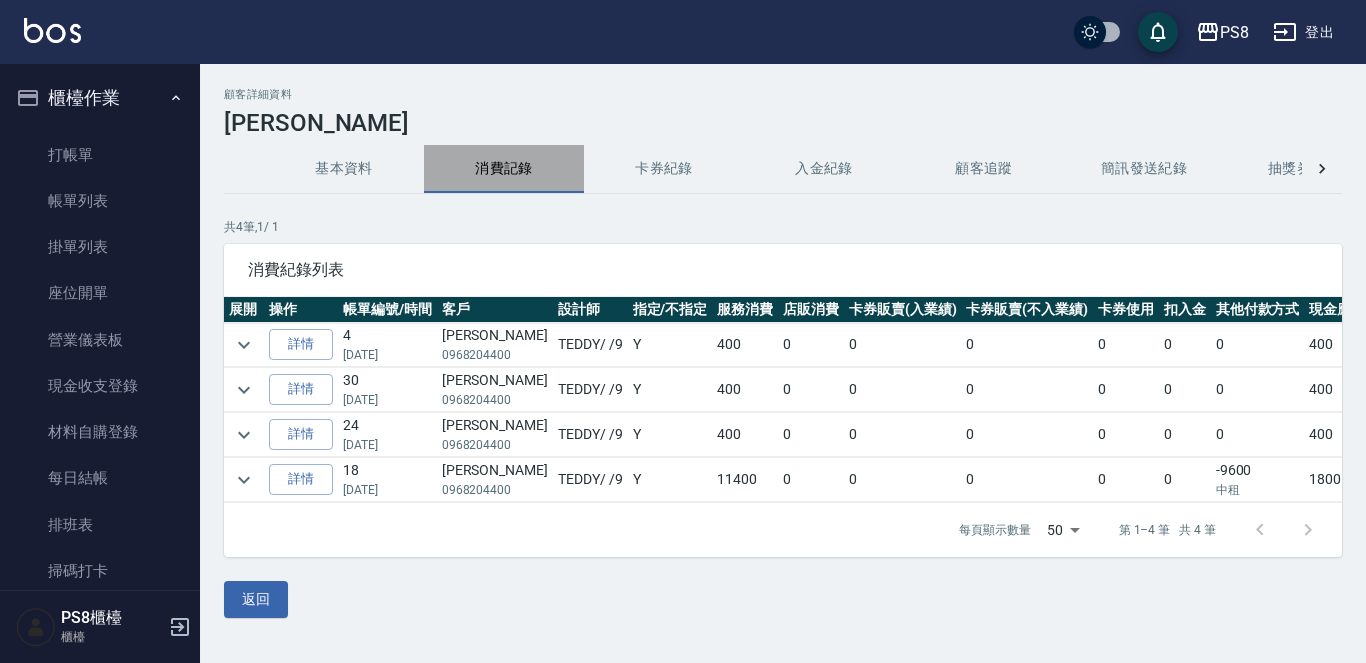 click on "消費記錄" at bounding box center [504, 169] 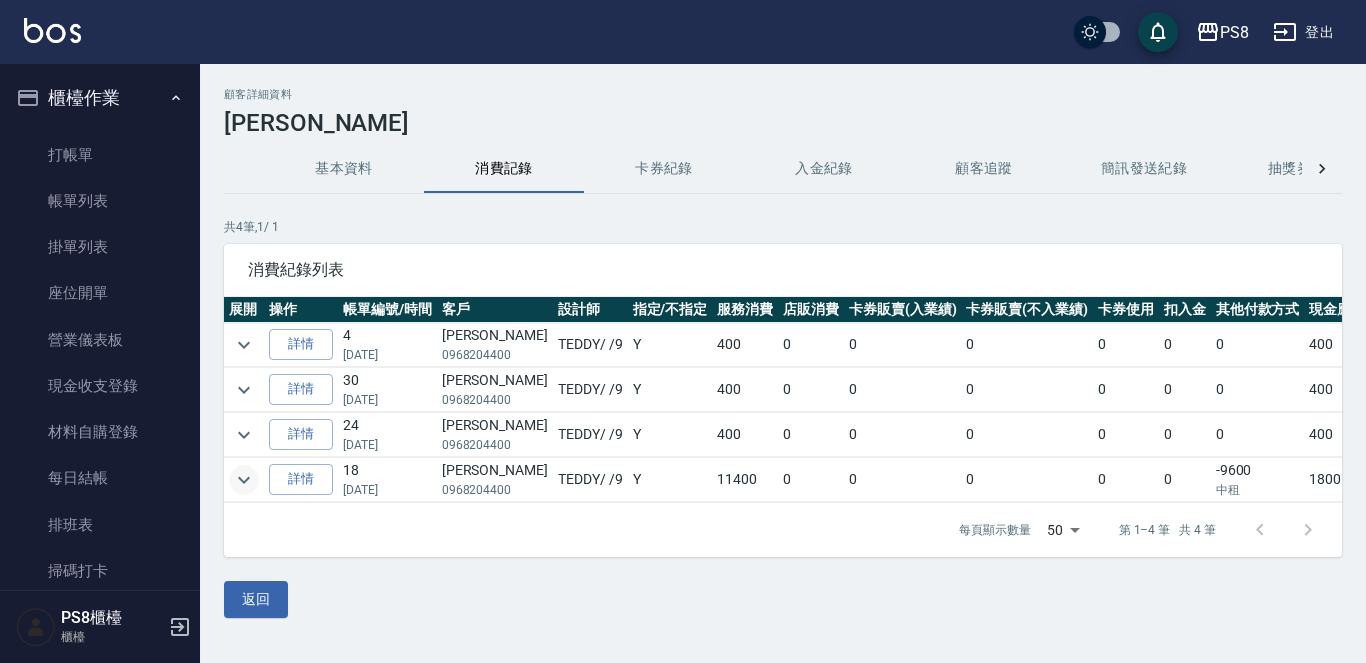 click 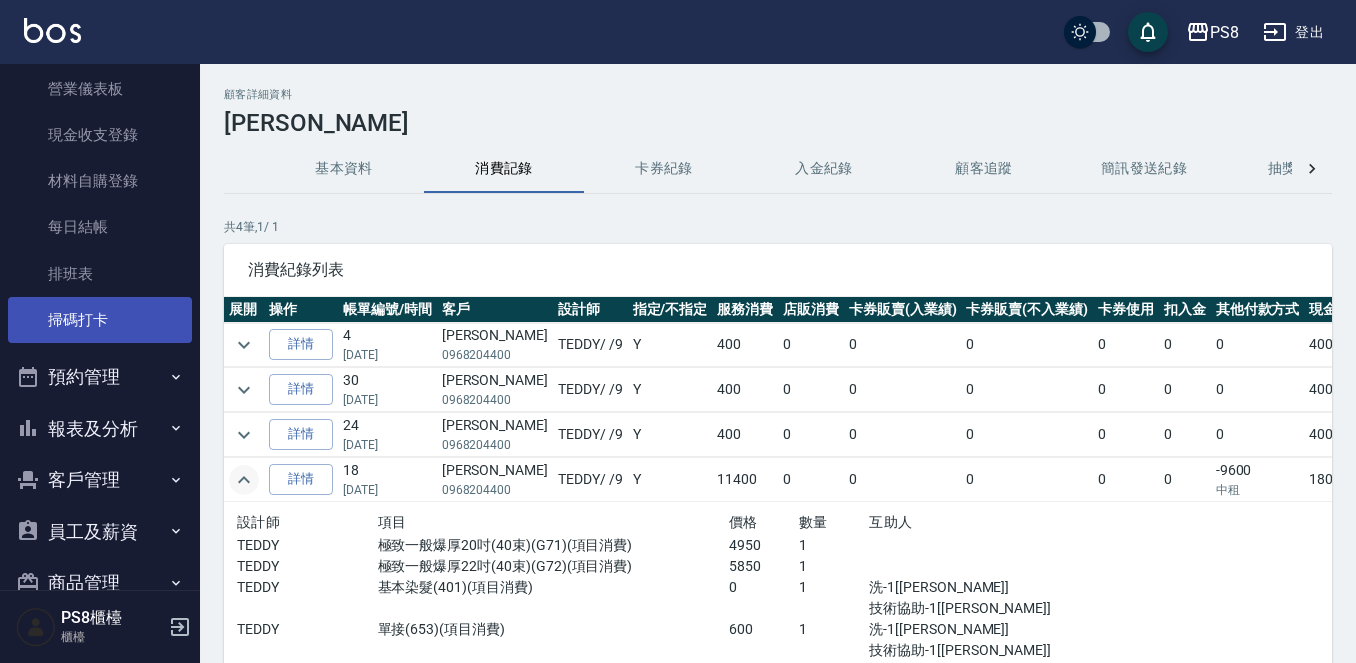 scroll, scrollTop: 300, scrollLeft: 0, axis: vertical 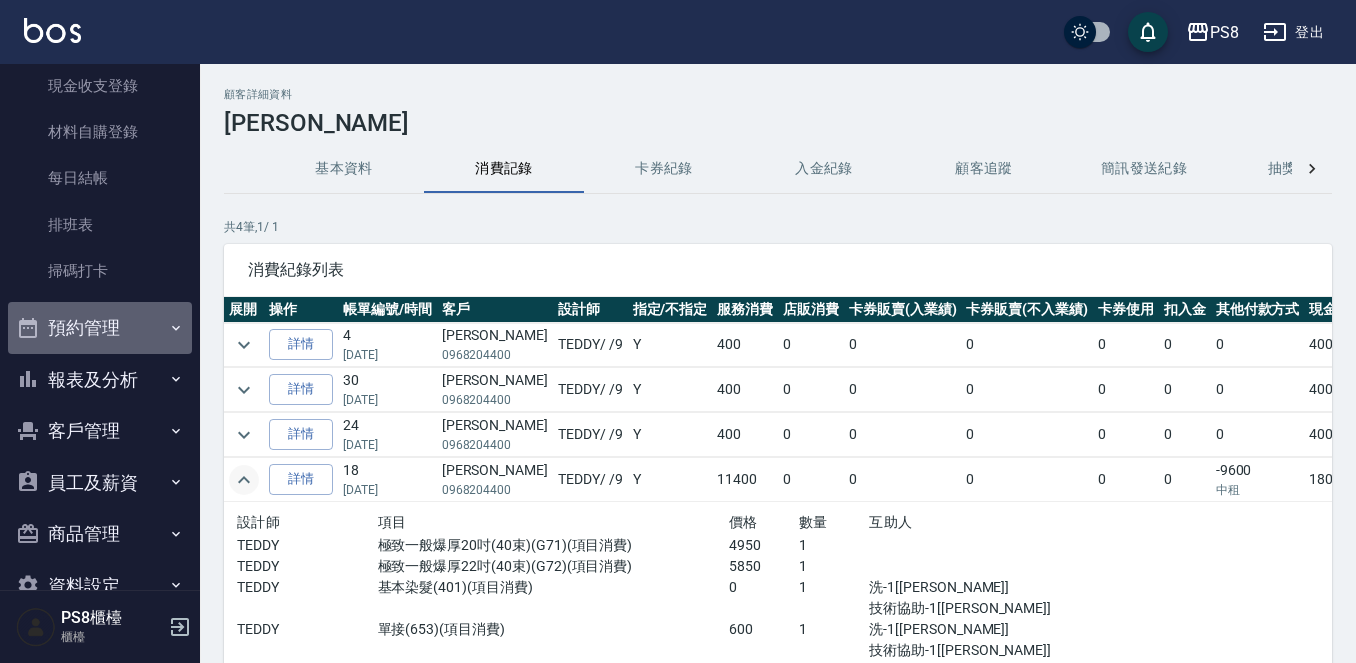 click on "預約管理" at bounding box center (100, 328) 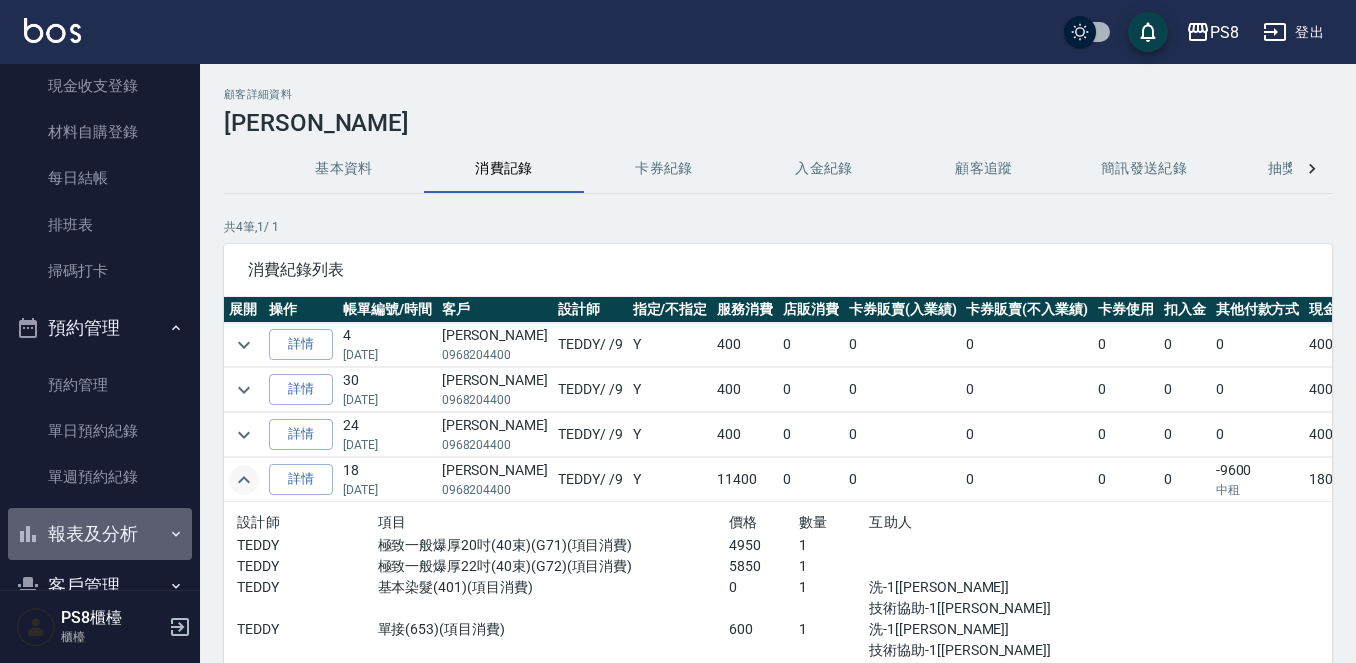 click on "報表及分析" at bounding box center (100, 534) 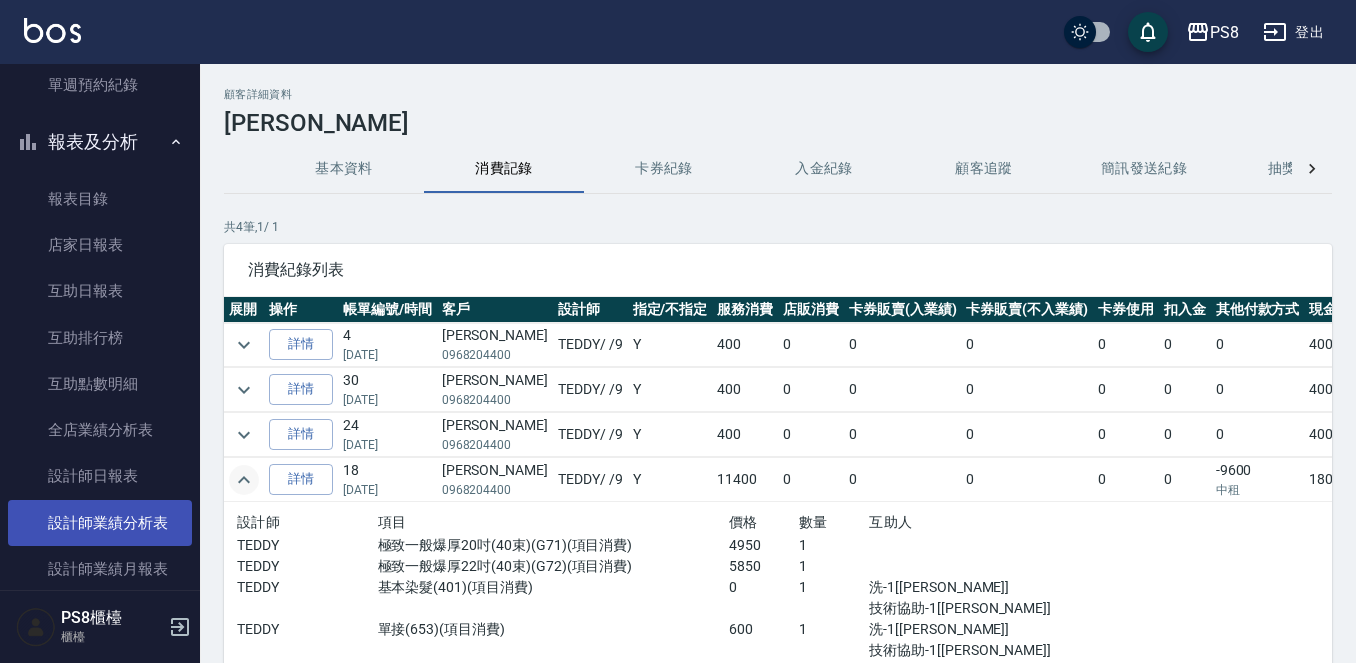 scroll, scrollTop: 700, scrollLeft: 0, axis: vertical 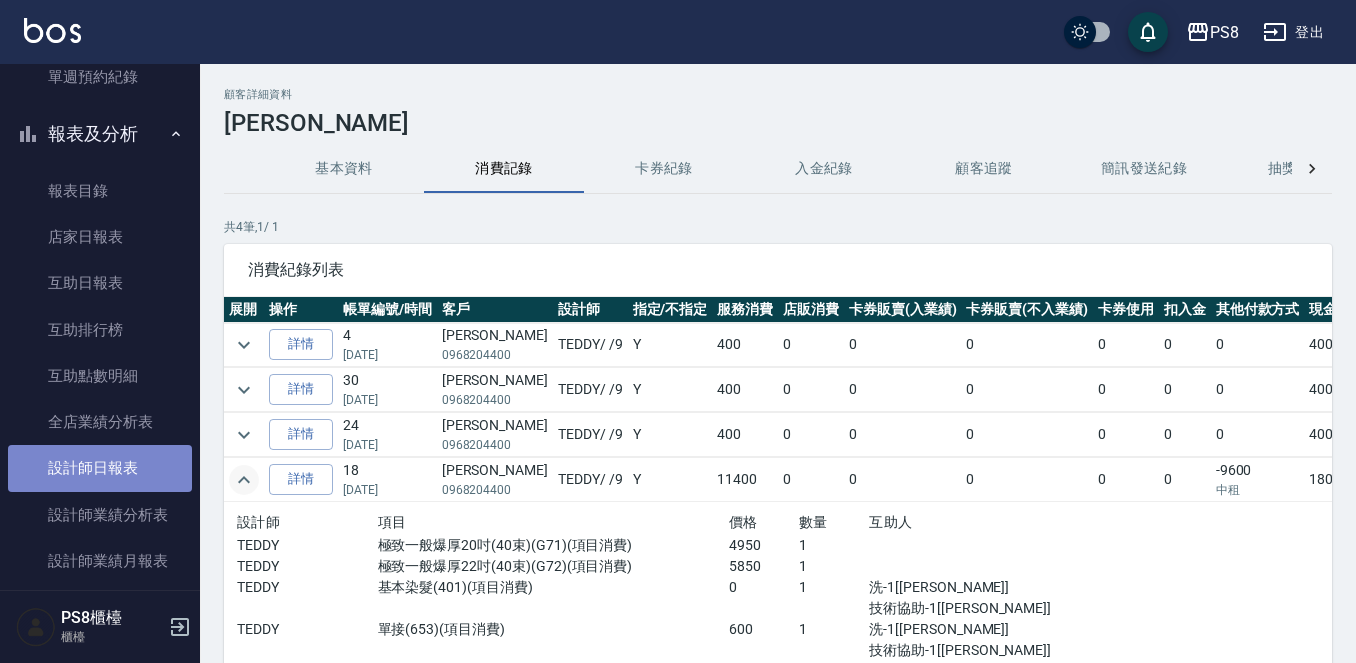 click on "設計師日報表" at bounding box center [100, 468] 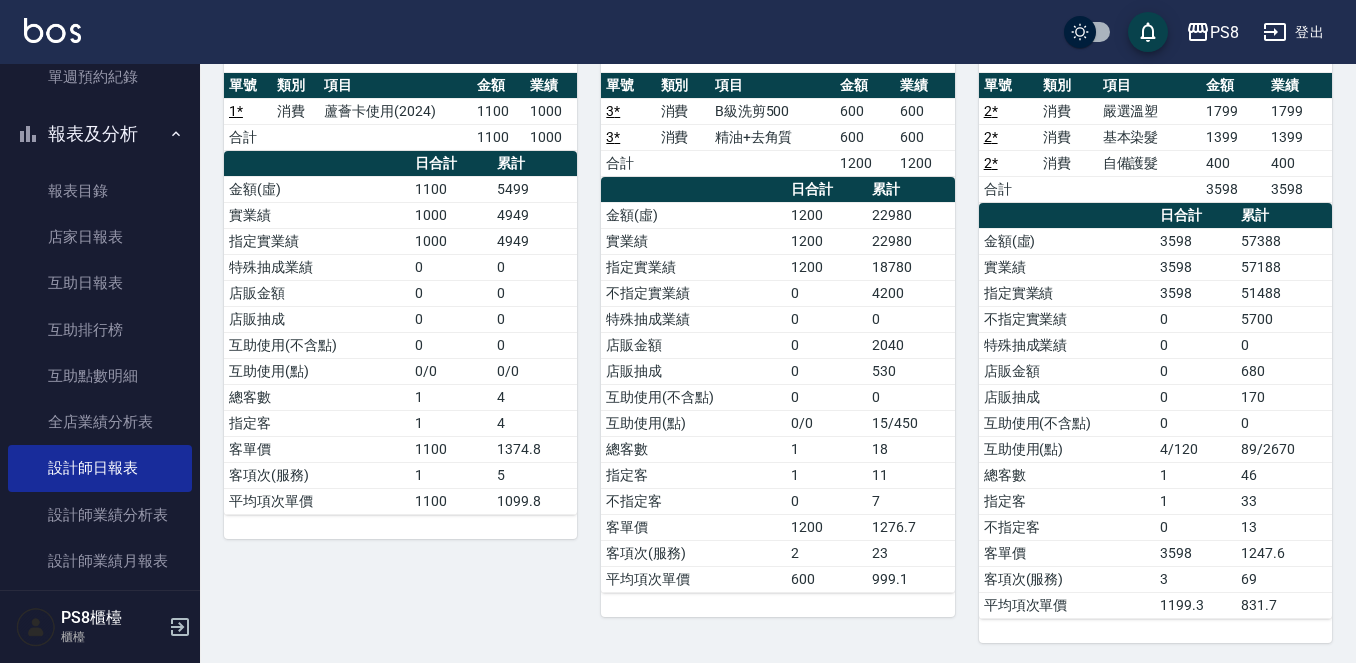 scroll, scrollTop: 0, scrollLeft: 0, axis: both 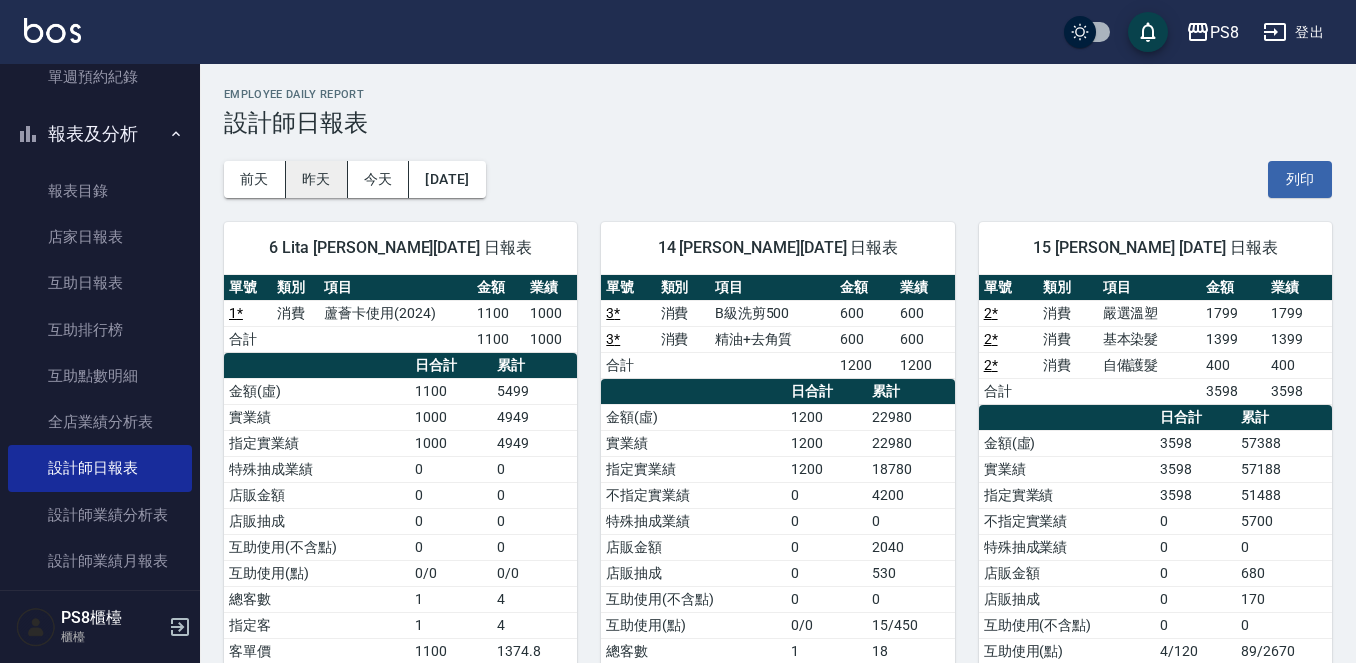 click on "昨天" at bounding box center [317, 179] 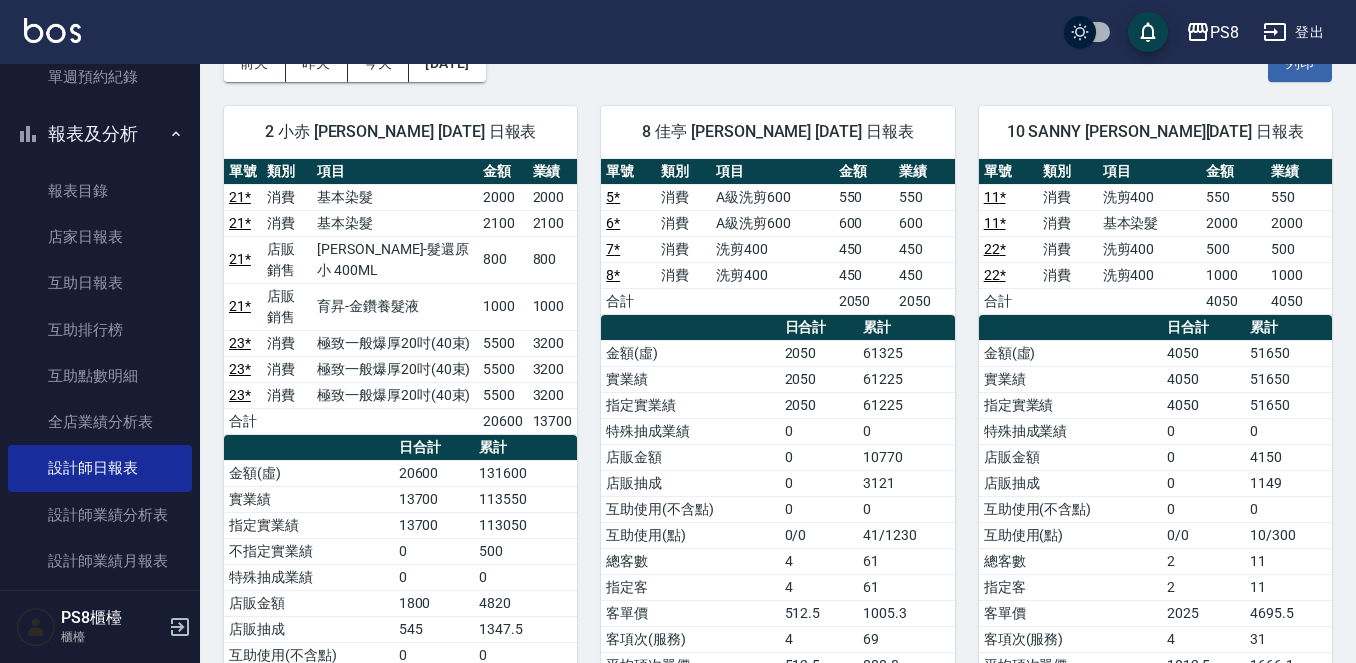 scroll, scrollTop: 0, scrollLeft: 0, axis: both 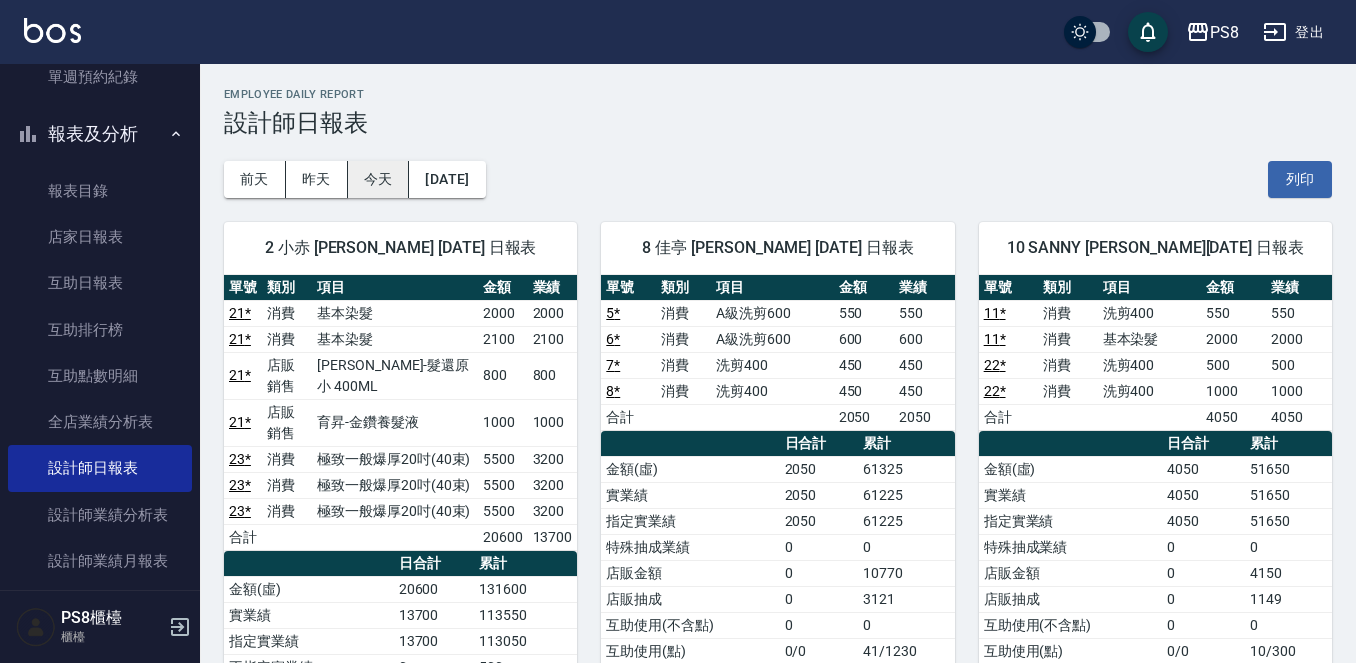 click on "今天" at bounding box center [379, 179] 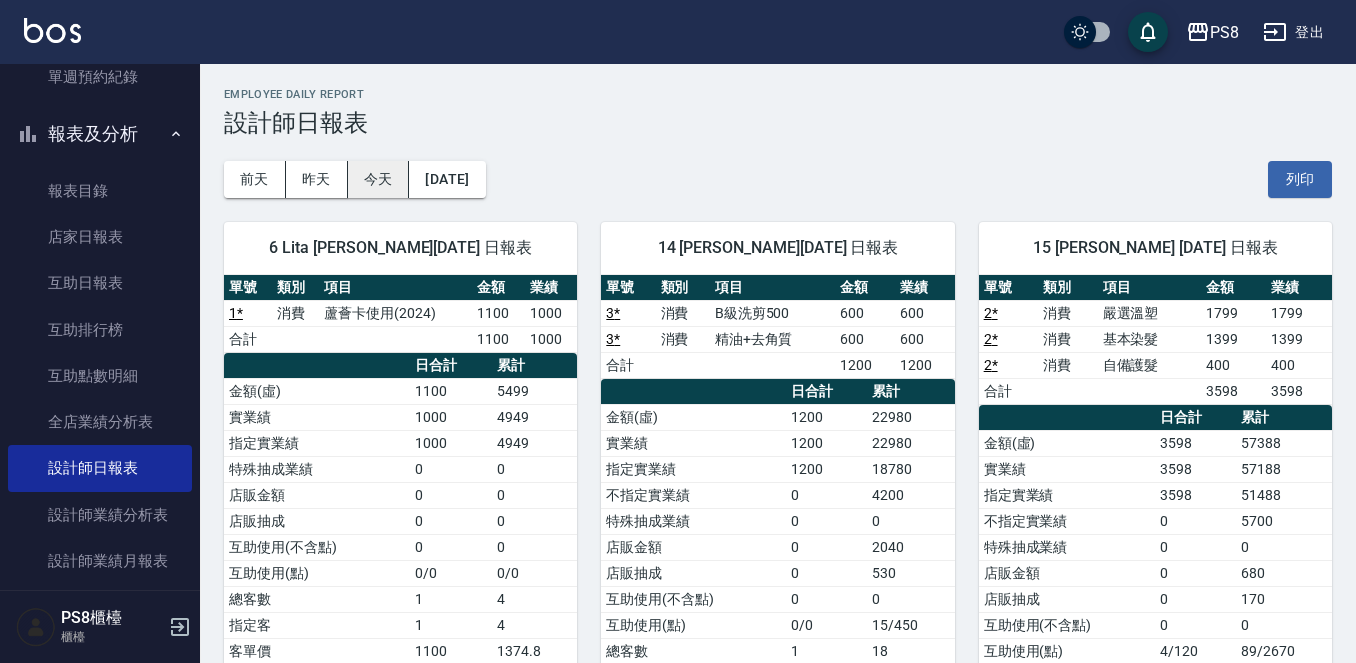 click on "今天" at bounding box center (379, 179) 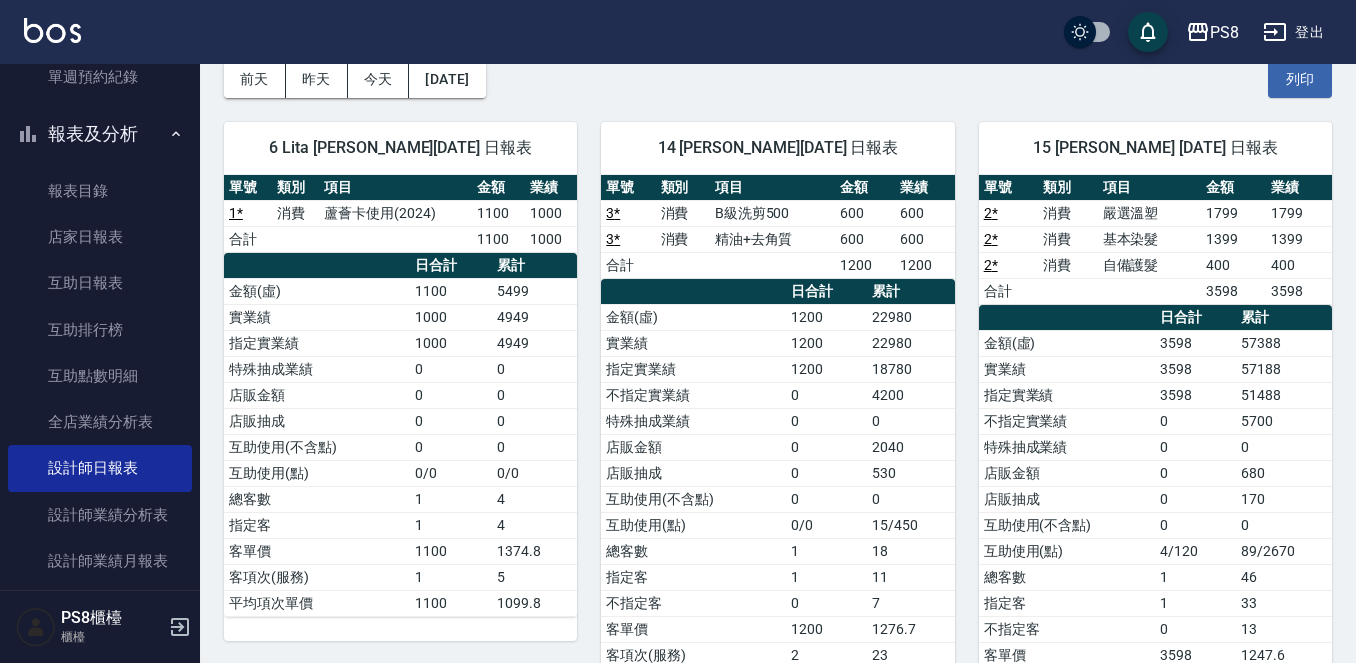 scroll, scrollTop: 0, scrollLeft: 0, axis: both 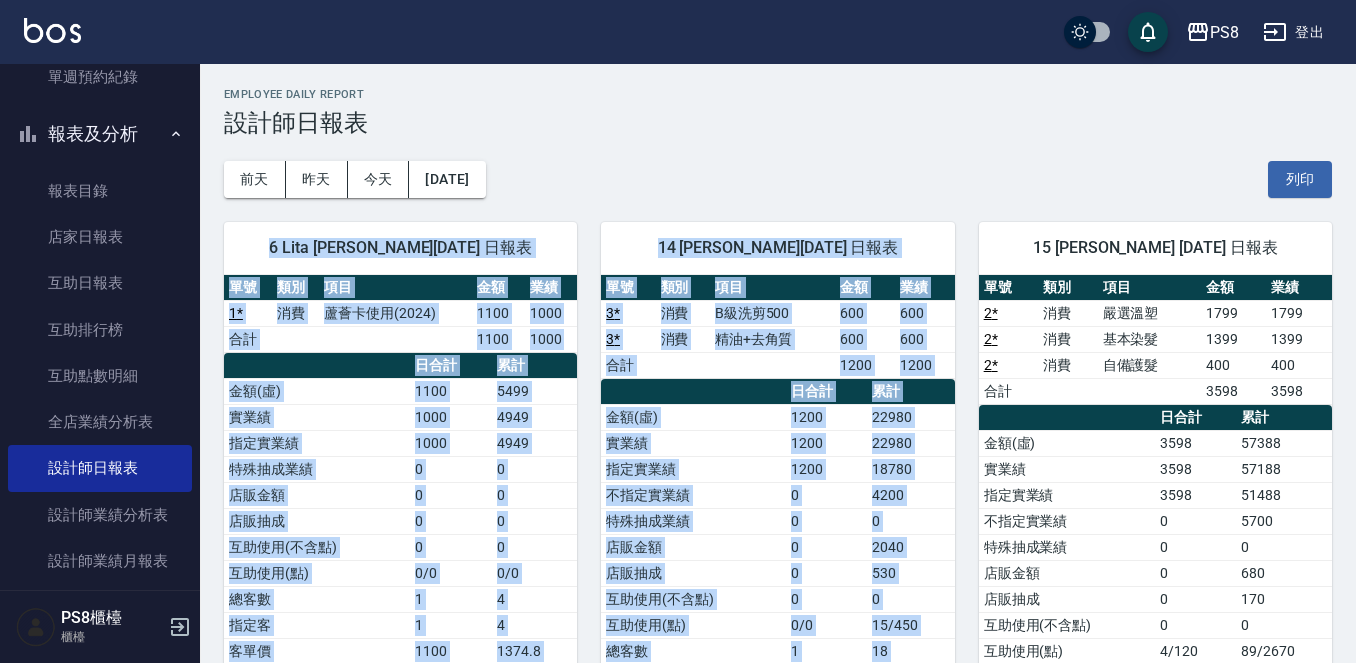 drag, startPoint x: 575, startPoint y: 129, endPoint x: 964, endPoint y: 185, distance: 393.0102 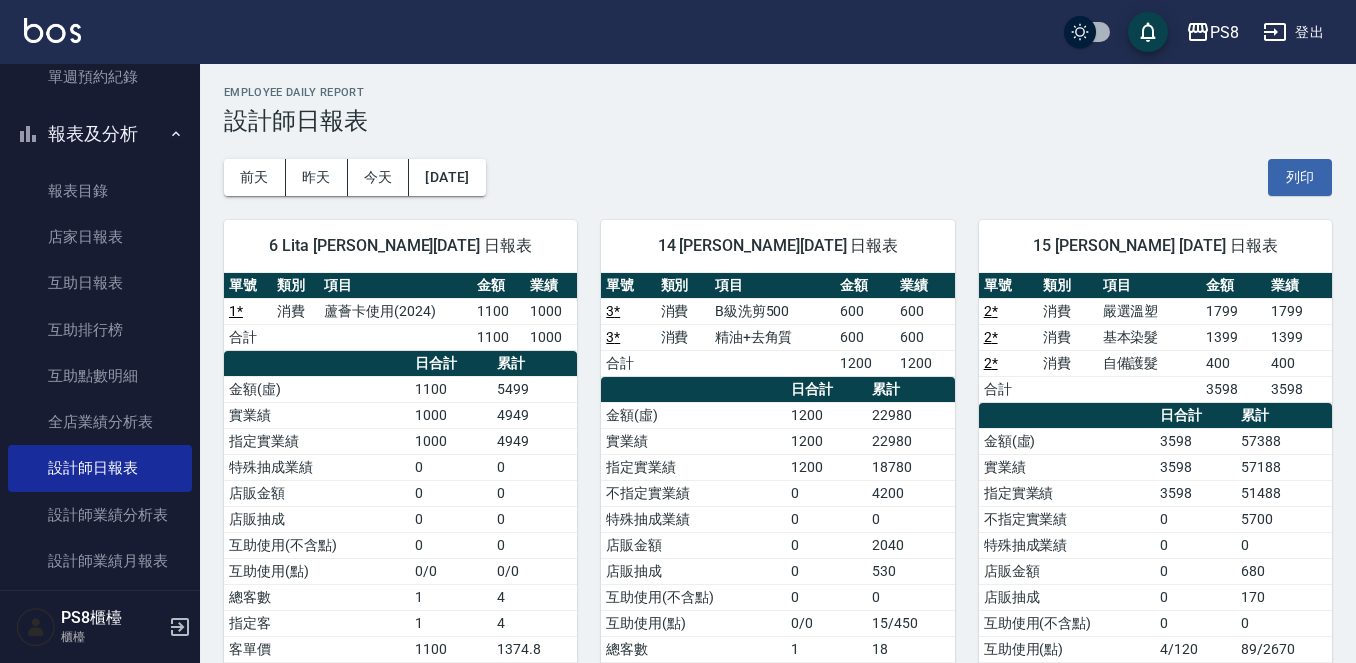 scroll, scrollTop: 0, scrollLeft: 0, axis: both 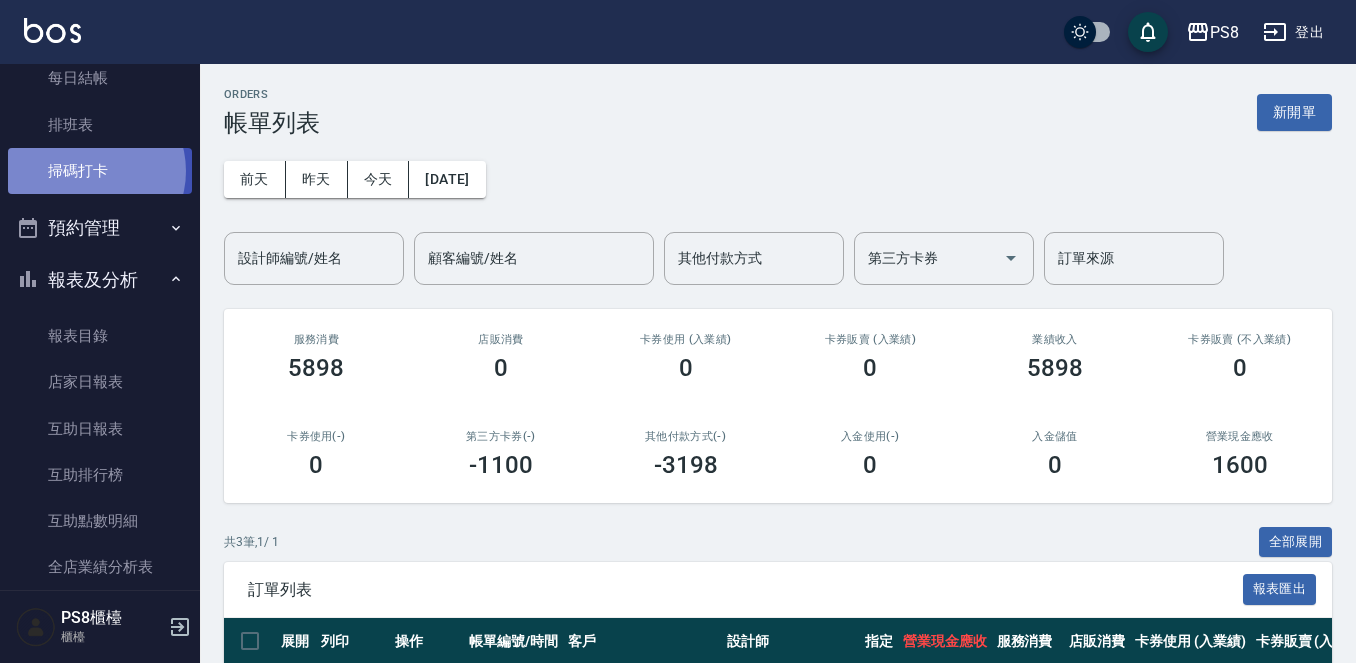 click on "掃碼打卡" at bounding box center (100, 171) 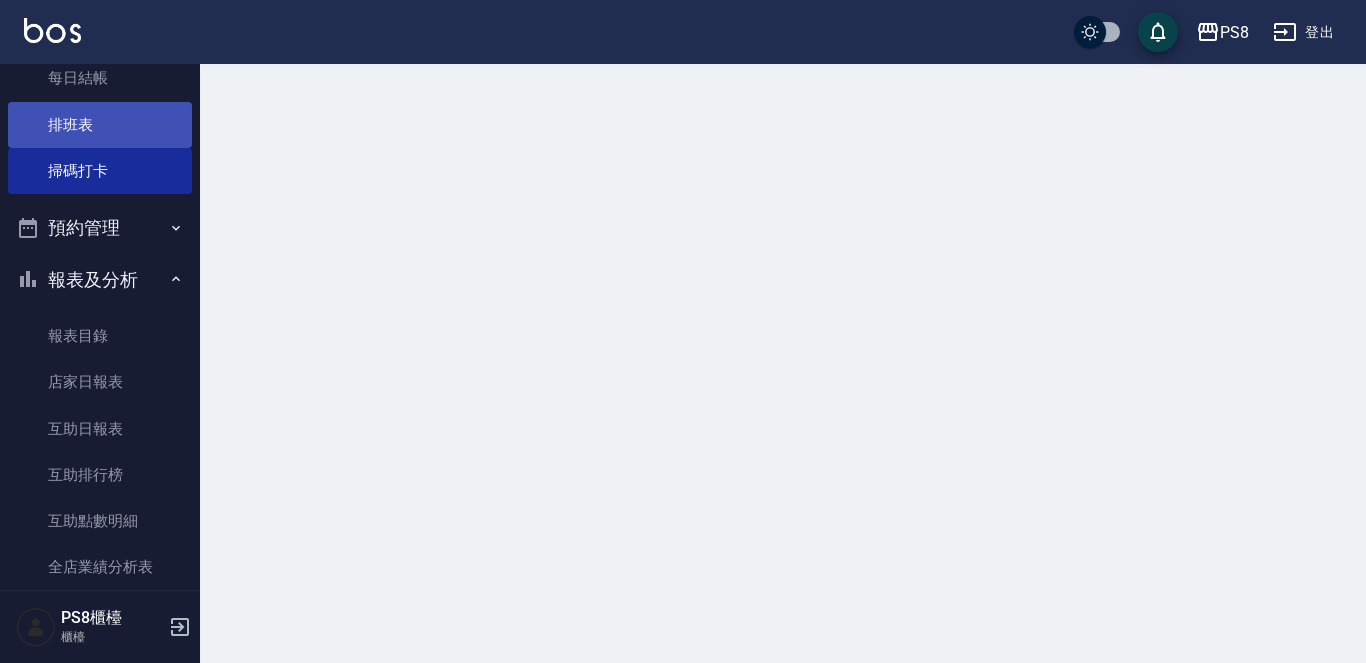 click on "排班表" at bounding box center (100, 125) 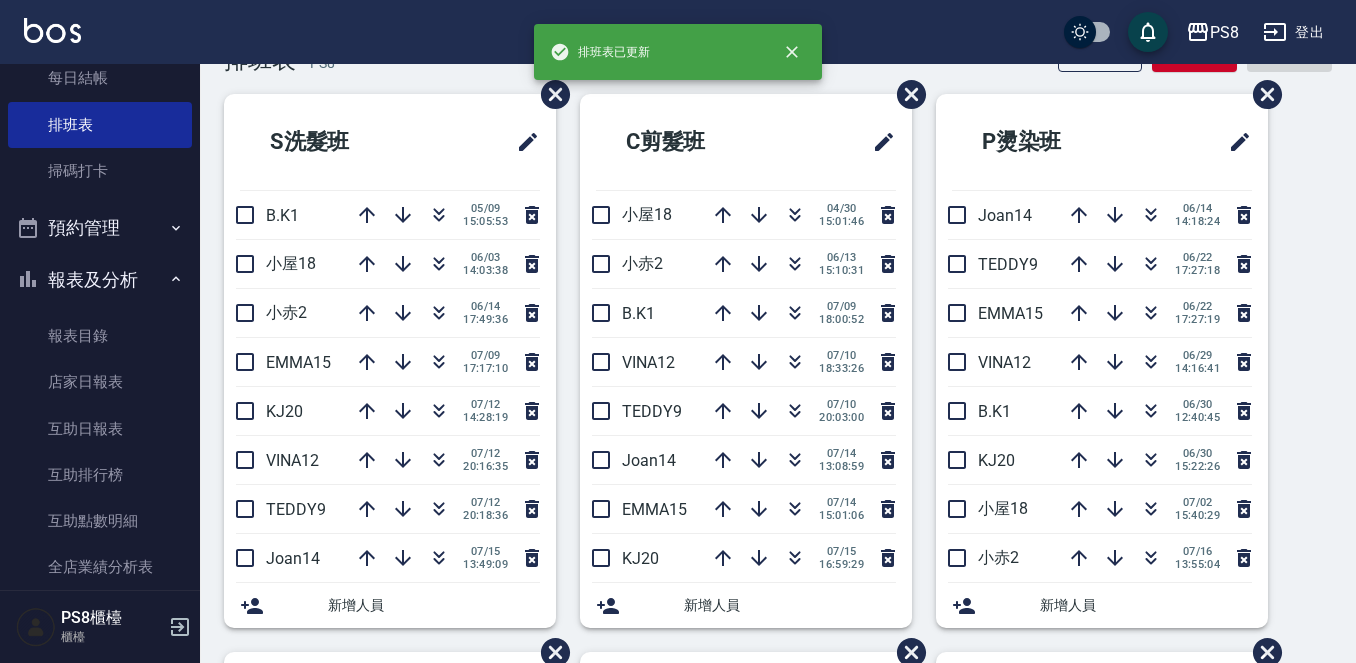 scroll, scrollTop: 100, scrollLeft: 0, axis: vertical 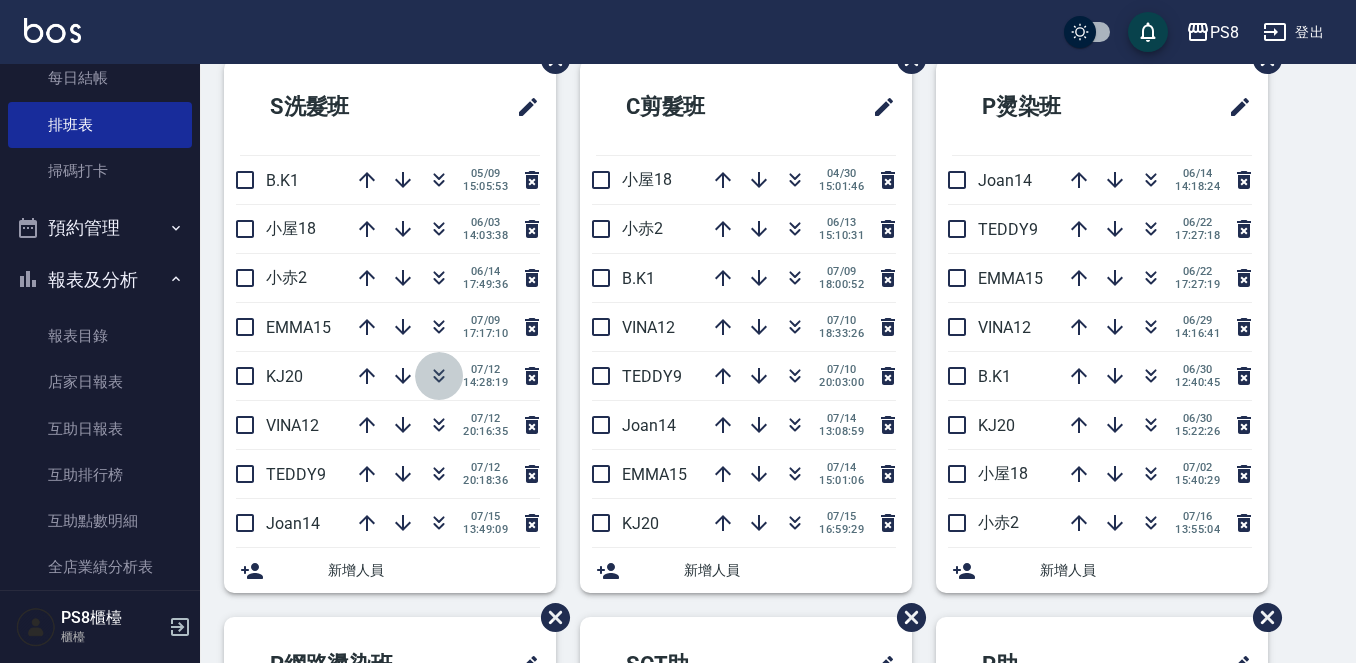 click 